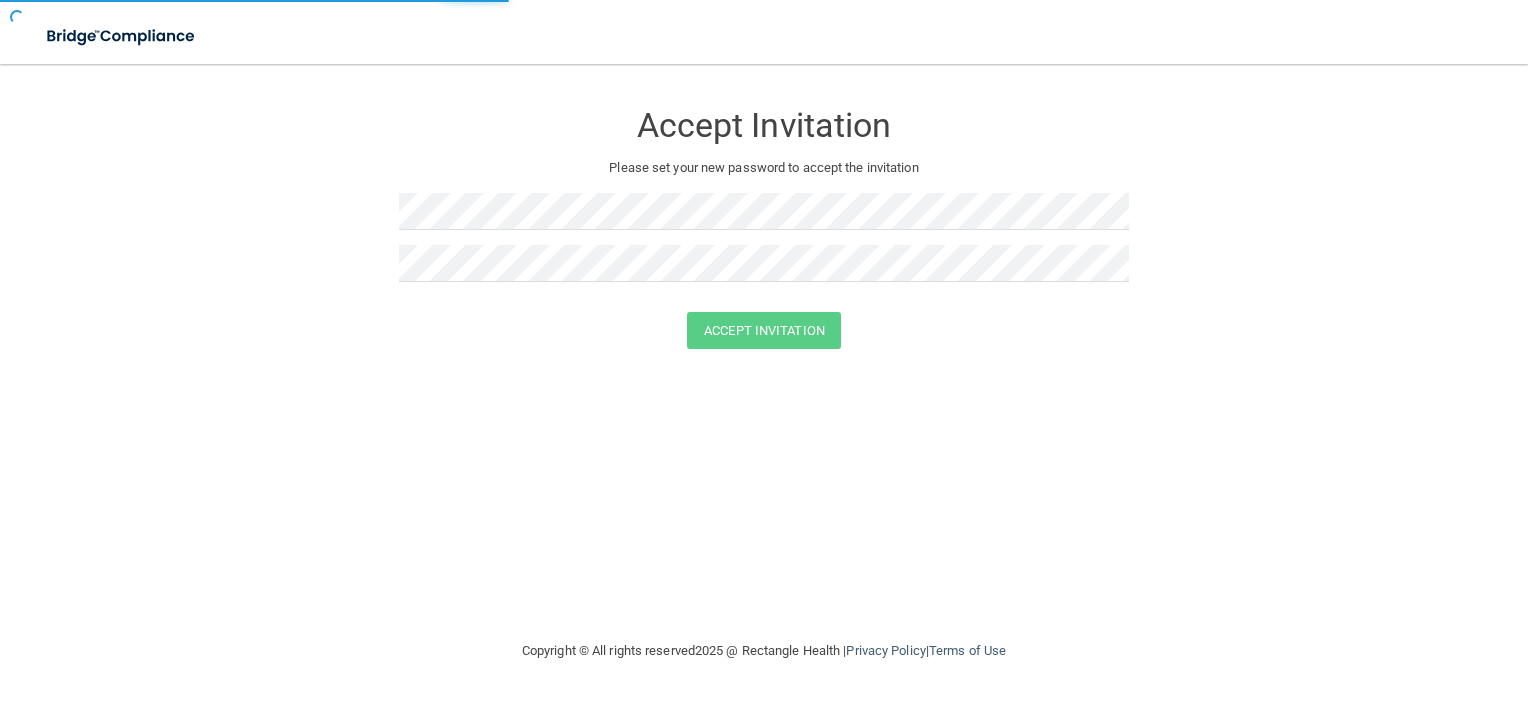 scroll, scrollTop: 0, scrollLeft: 0, axis: both 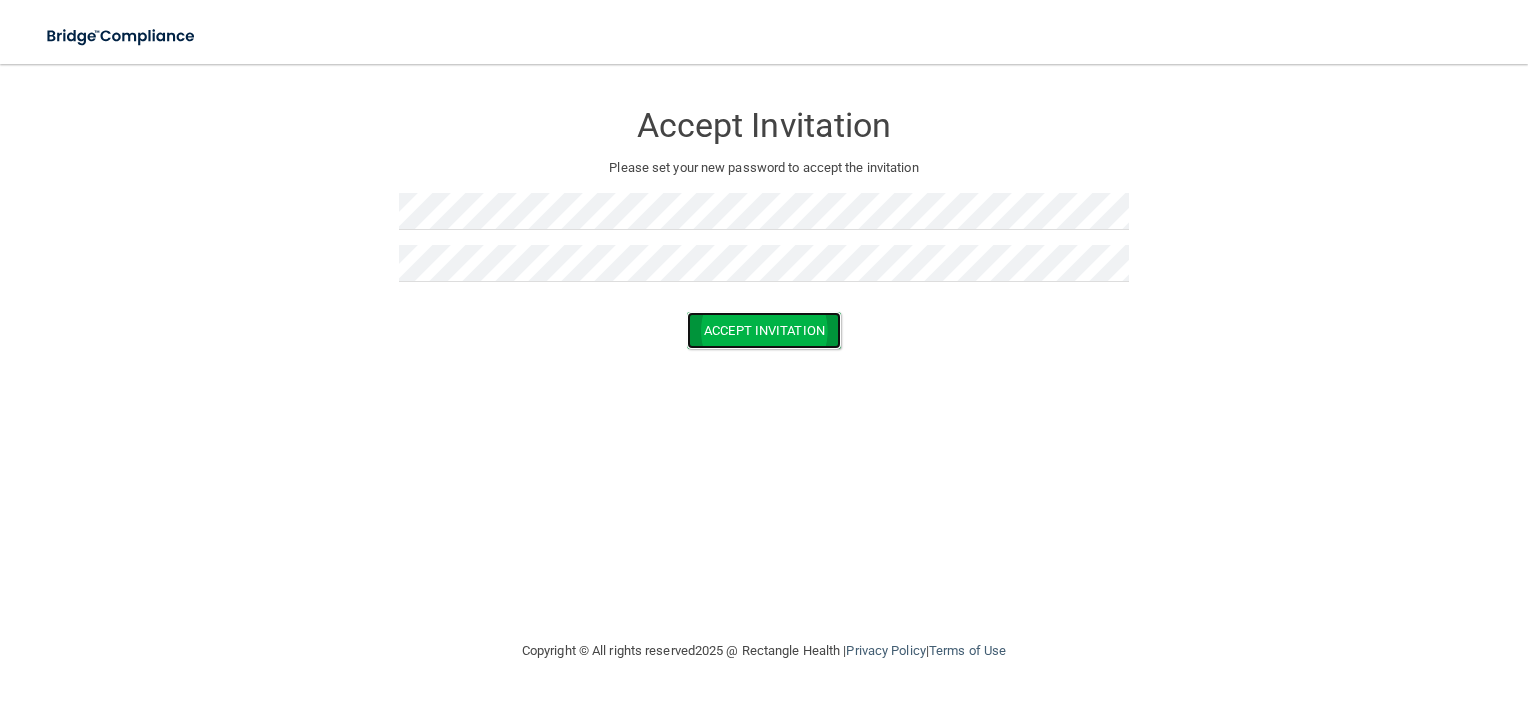 click on "Accept Invitation" at bounding box center (764, 330) 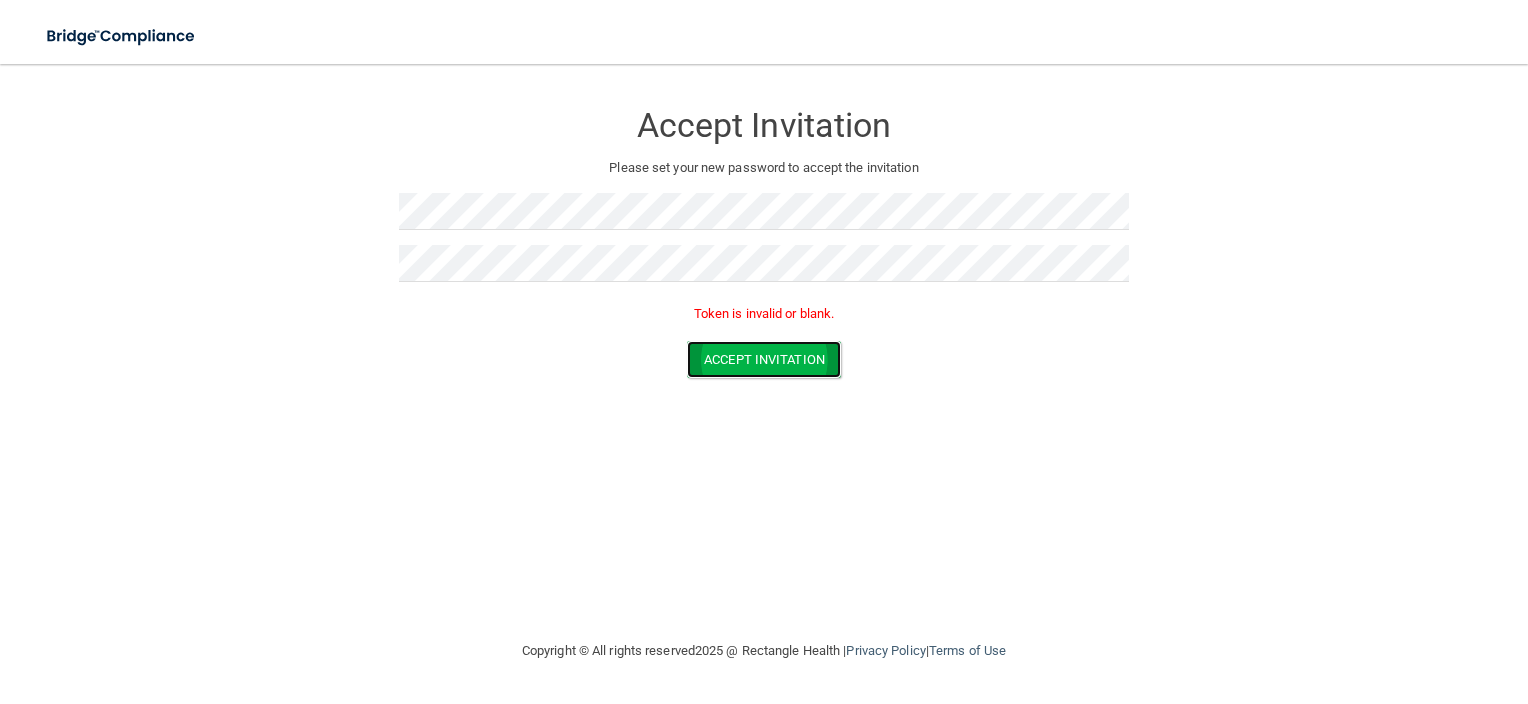 click on "Accept Invitation" at bounding box center [764, 359] 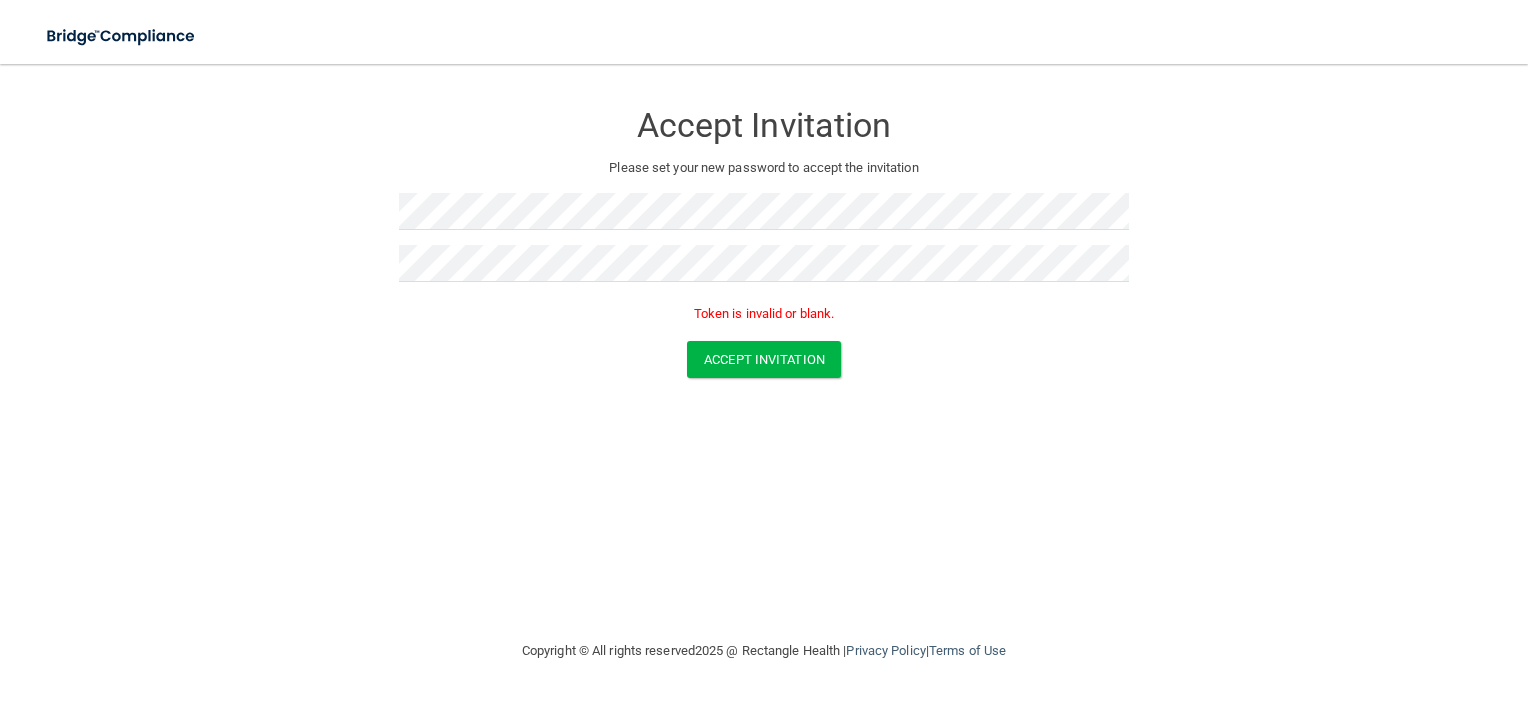 click on "Token is invalid or blank." at bounding box center (764, 314) 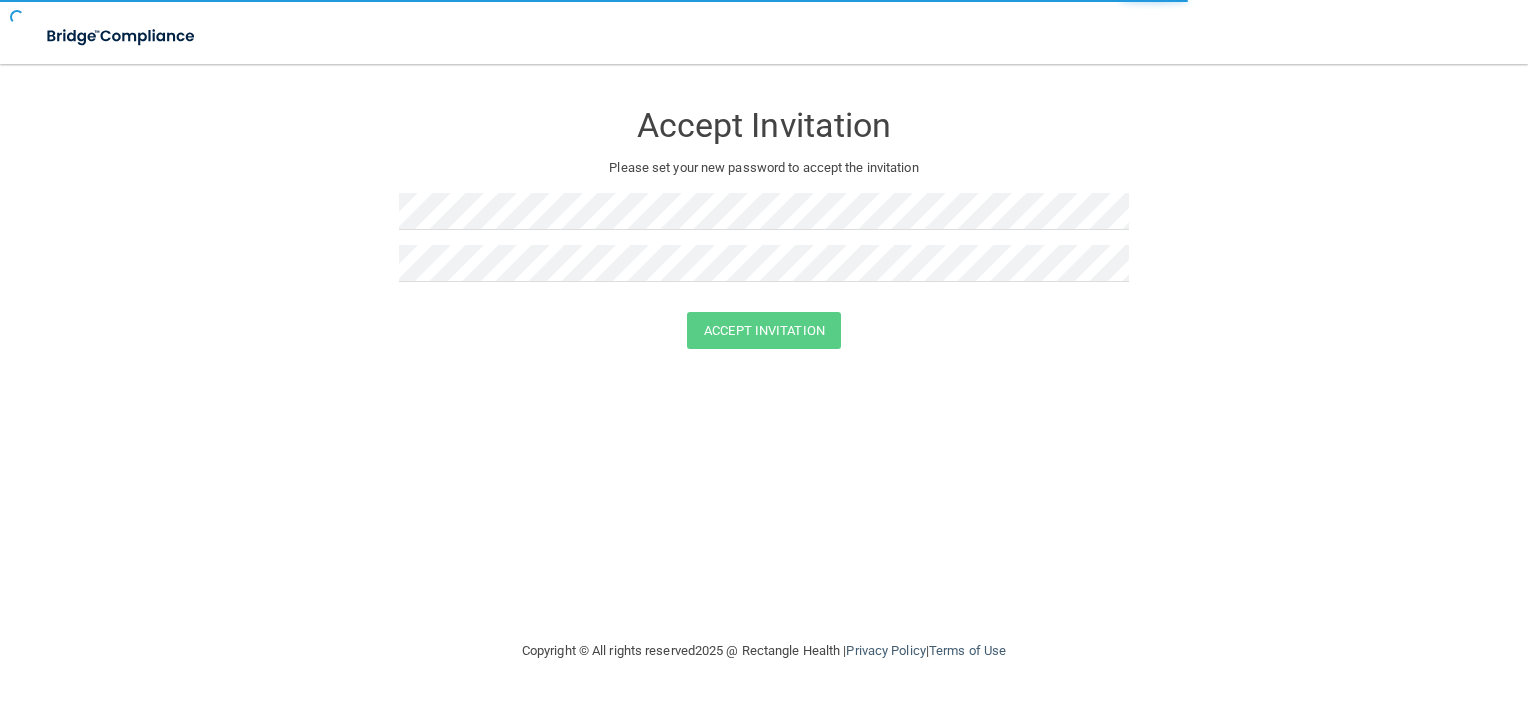 scroll, scrollTop: 0, scrollLeft: 0, axis: both 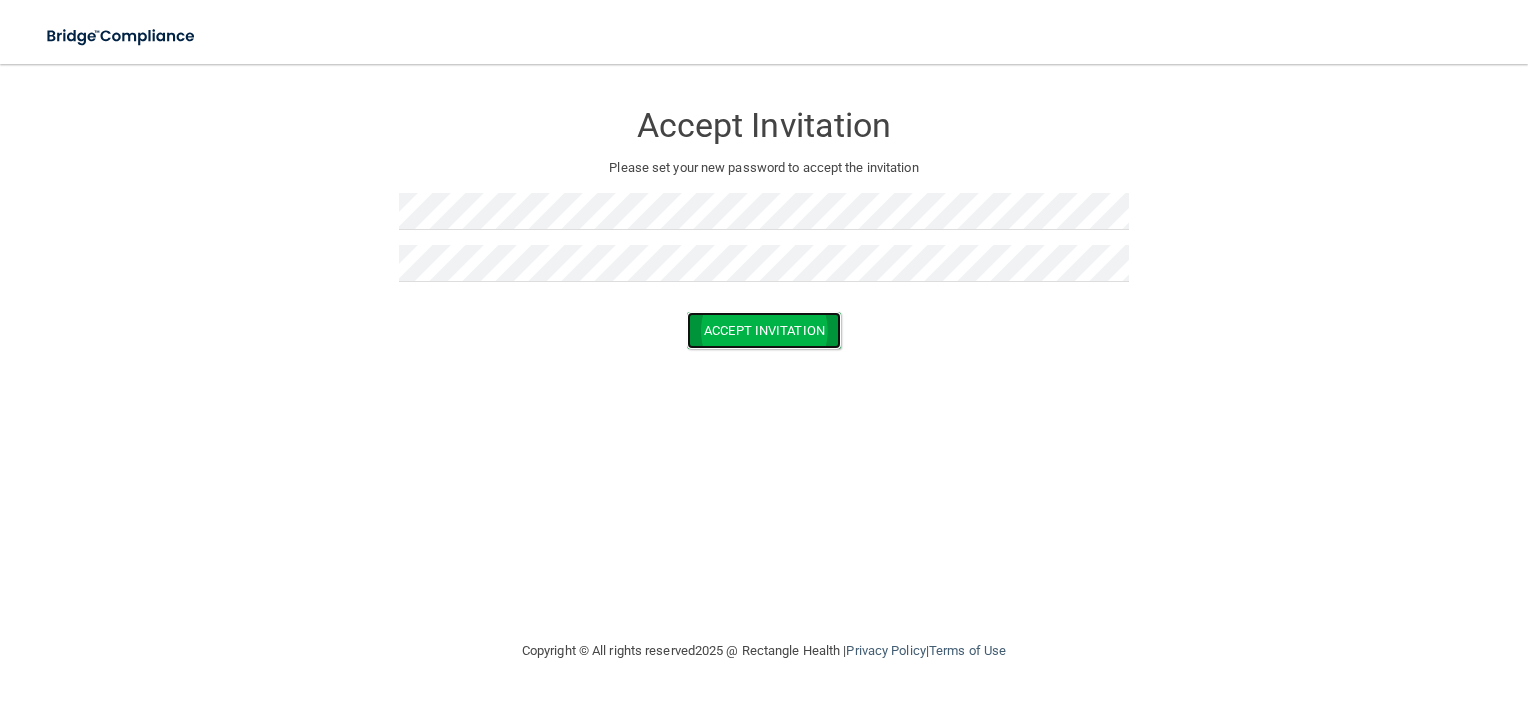 click on "Accept Invitation" at bounding box center [764, 330] 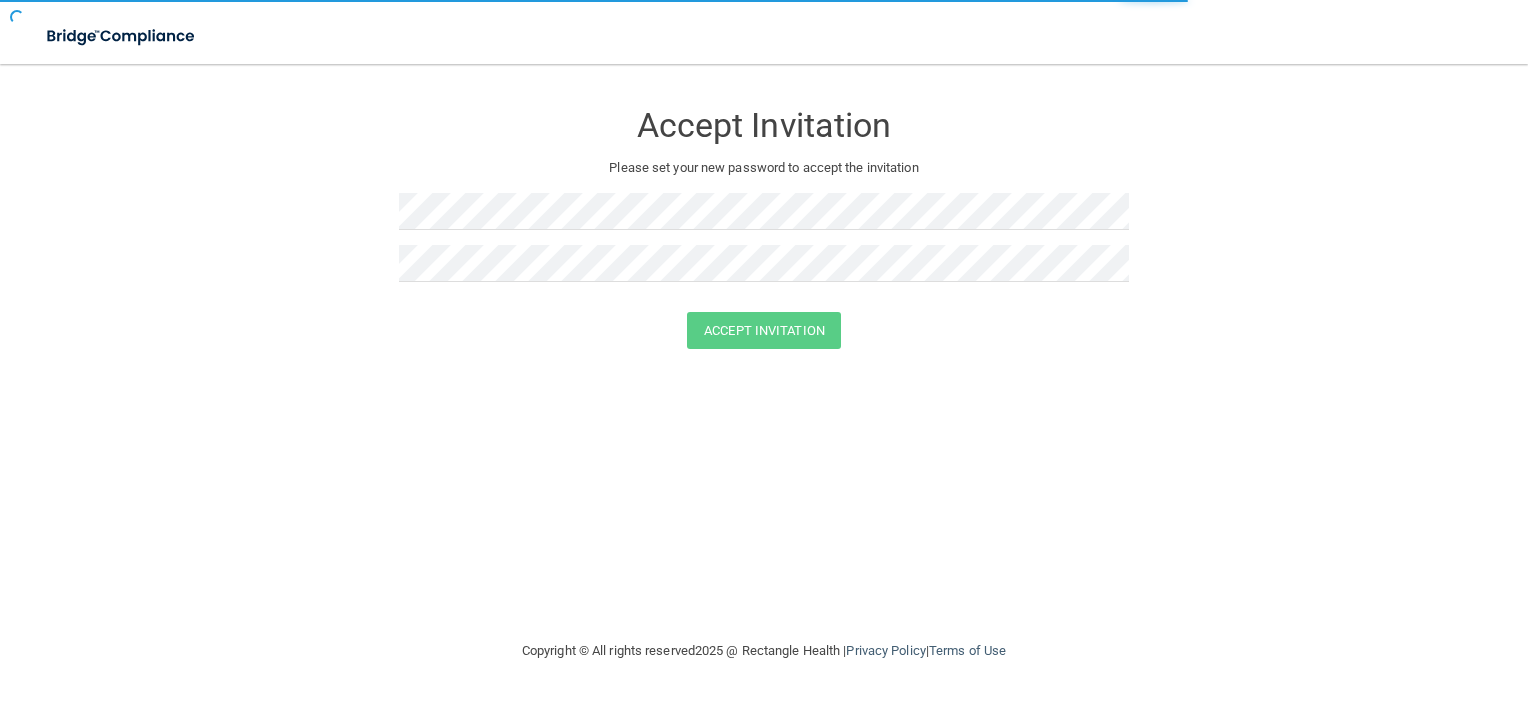 scroll, scrollTop: 0, scrollLeft: 0, axis: both 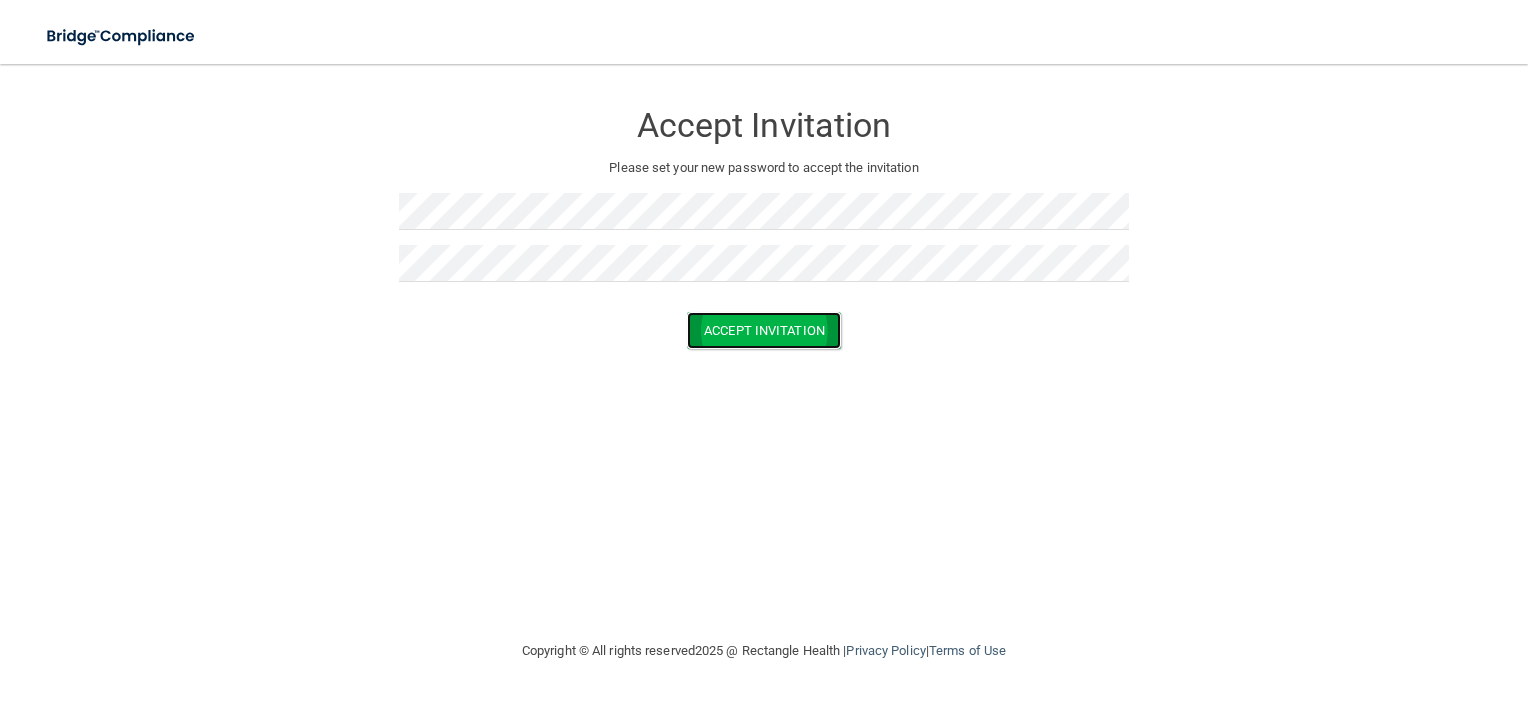 click on "Accept Invitation" at bounding box center (764, 330) 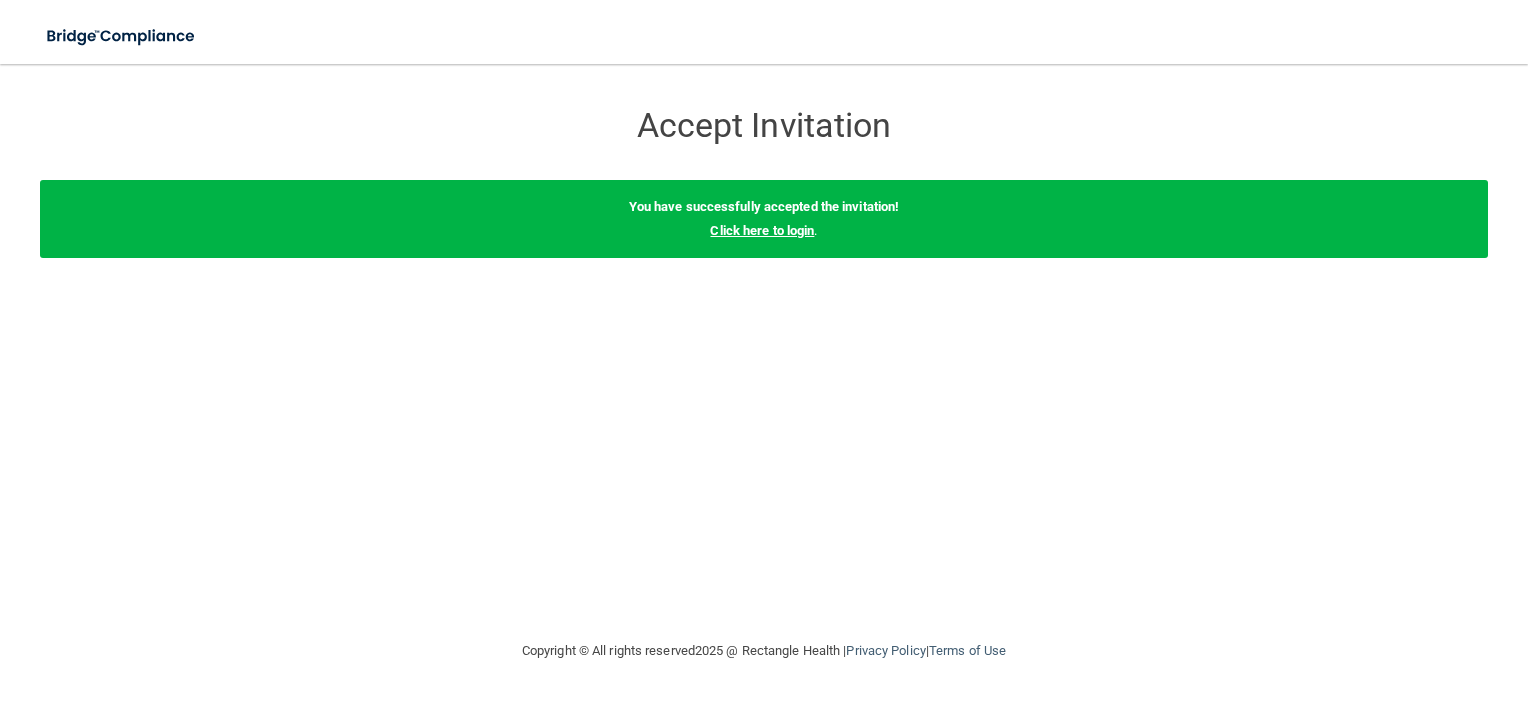 click on "Click here to login" at bounding box center [762, 230] 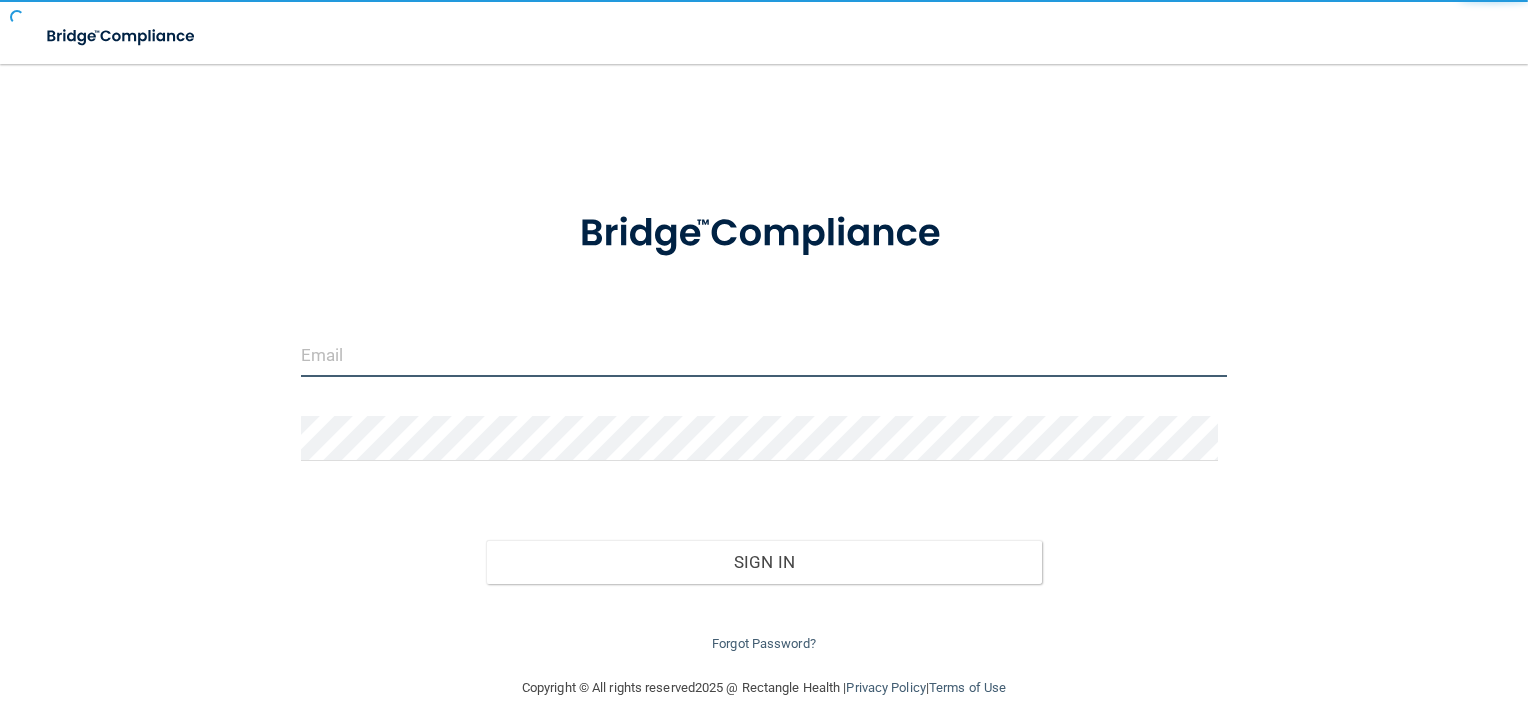 type on "gthomas@example.com" 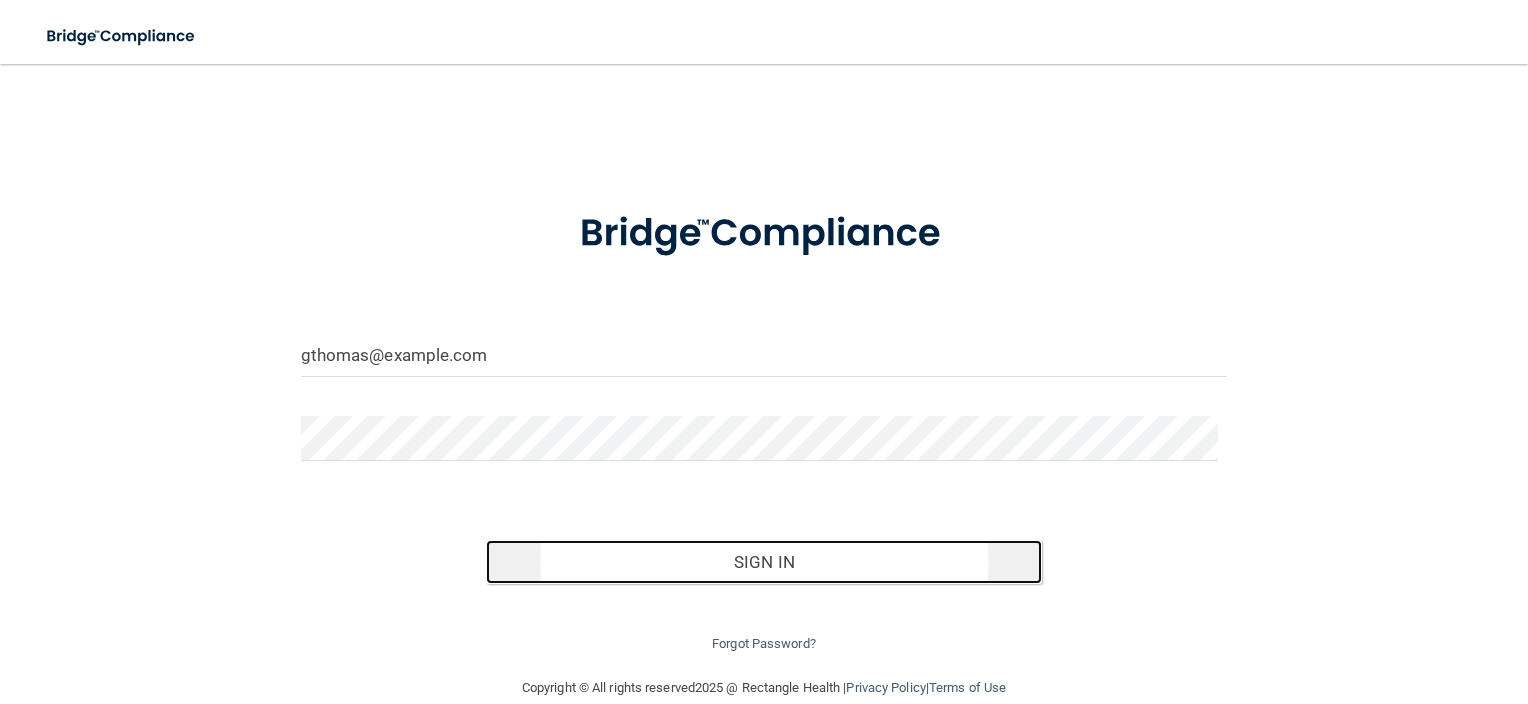click on "Sign In" at bounding box center [764, 562] 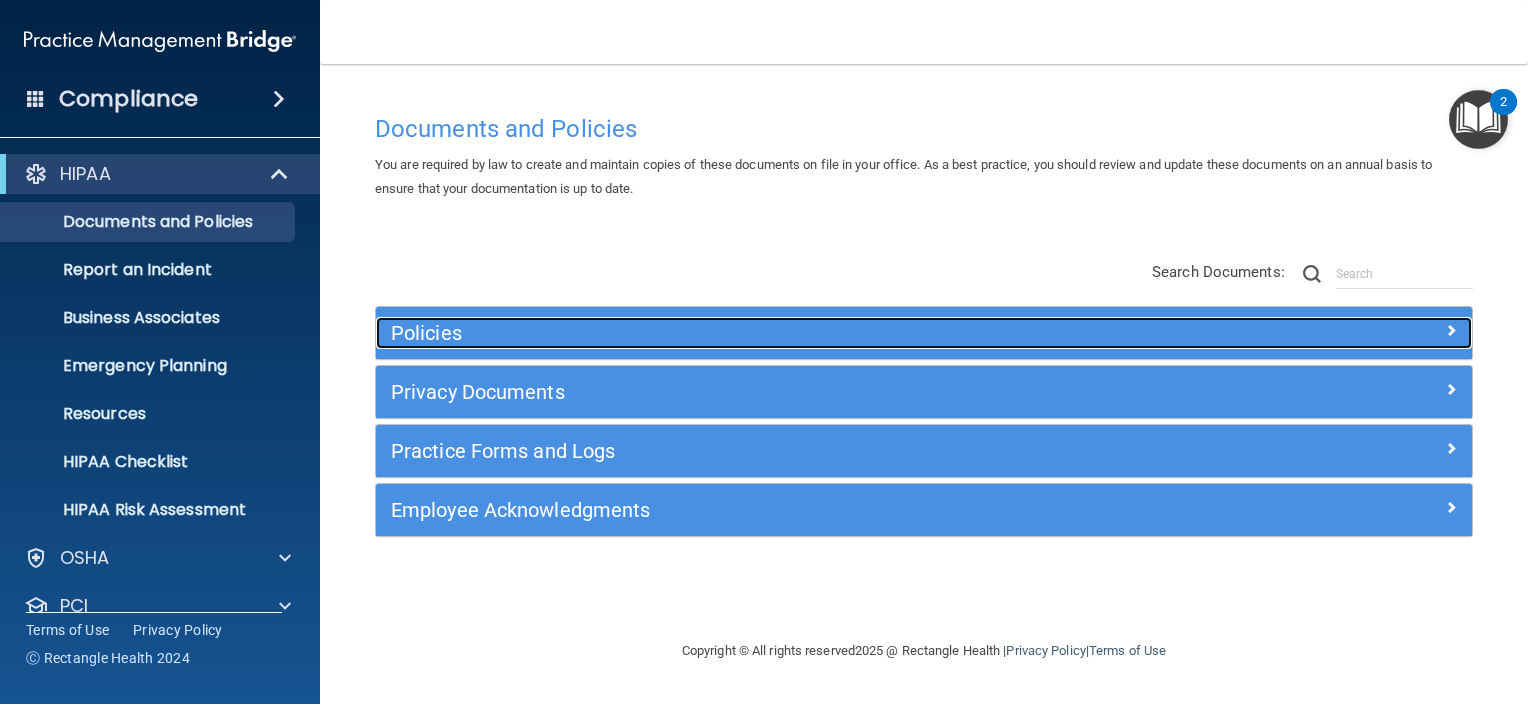 click at bounding box center (1335, 329) 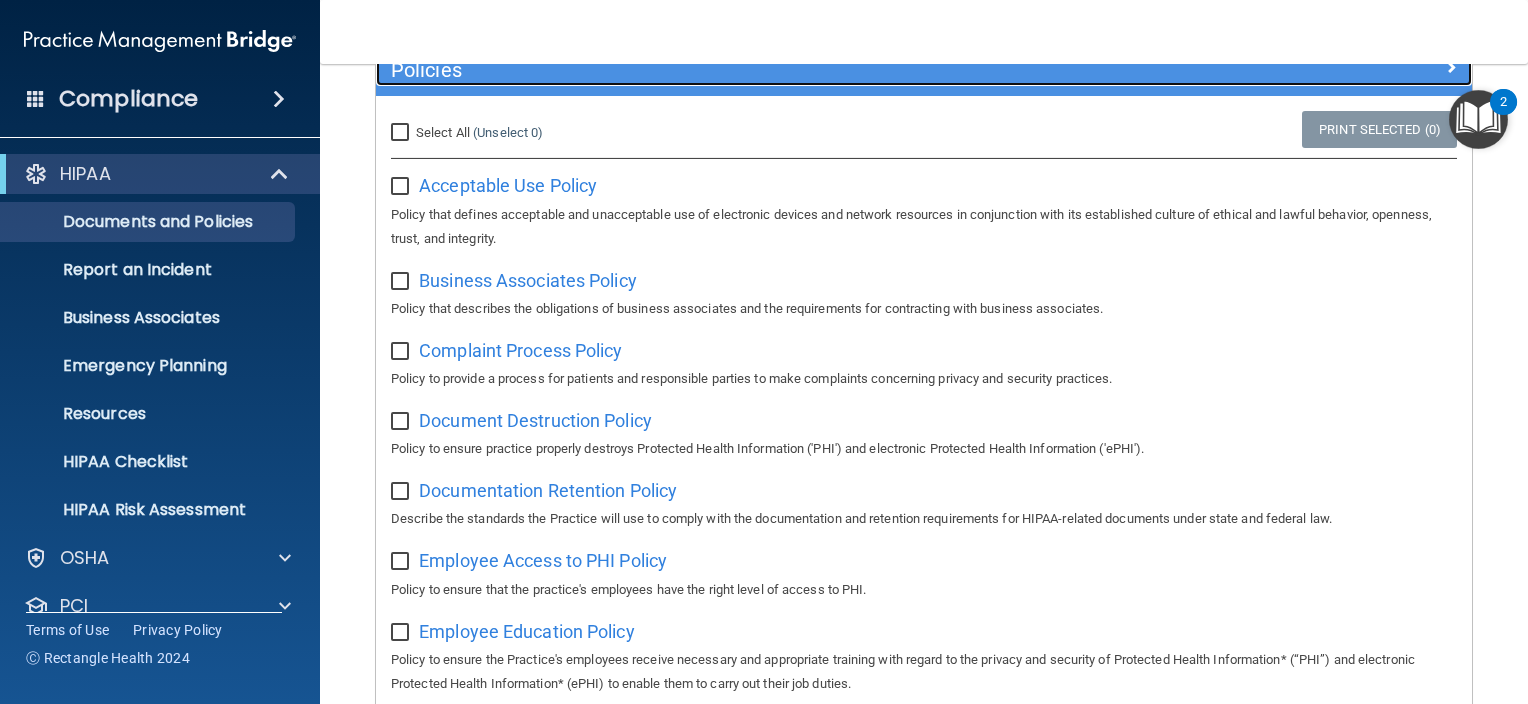 scroll, scrollTop: 300, scrollLeft: 0, axis: vertical 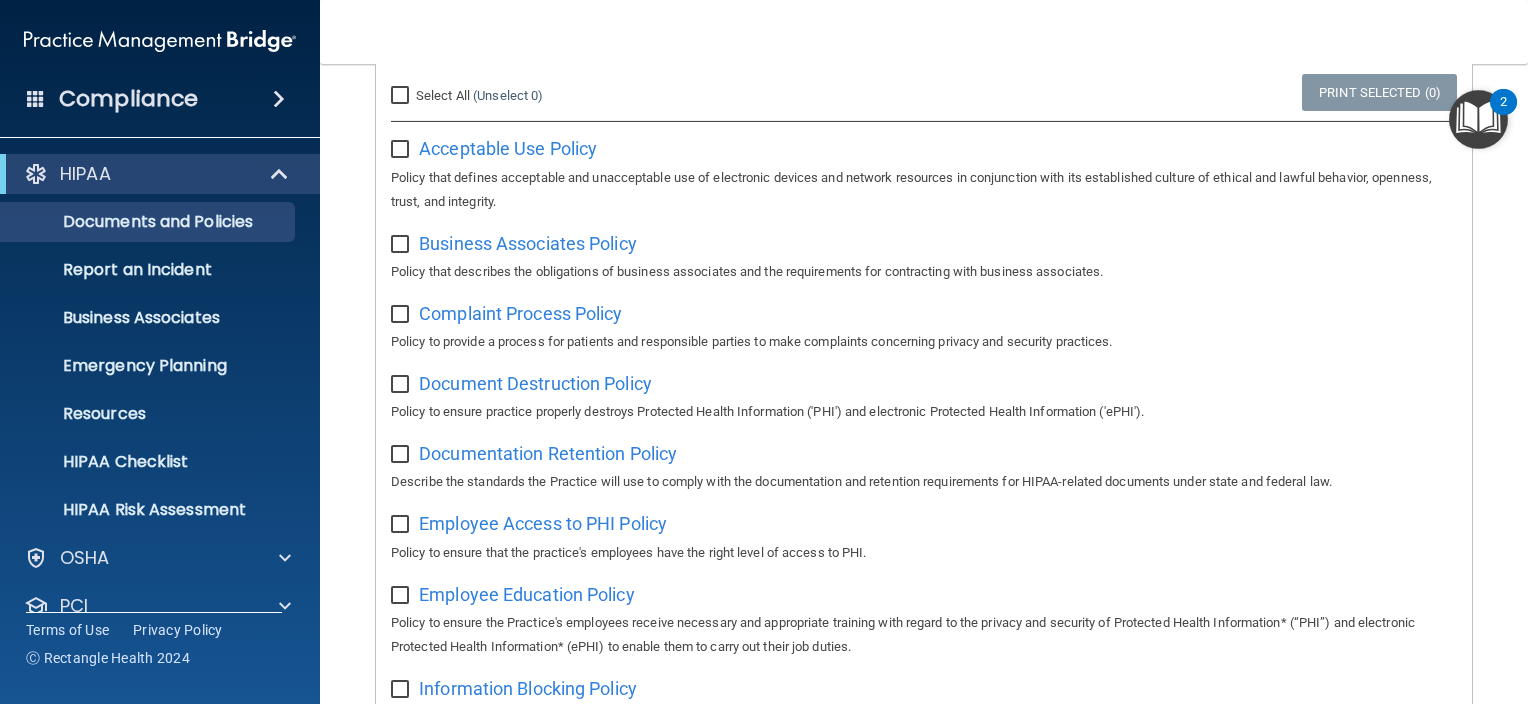 click at bounding box center (402, 150) 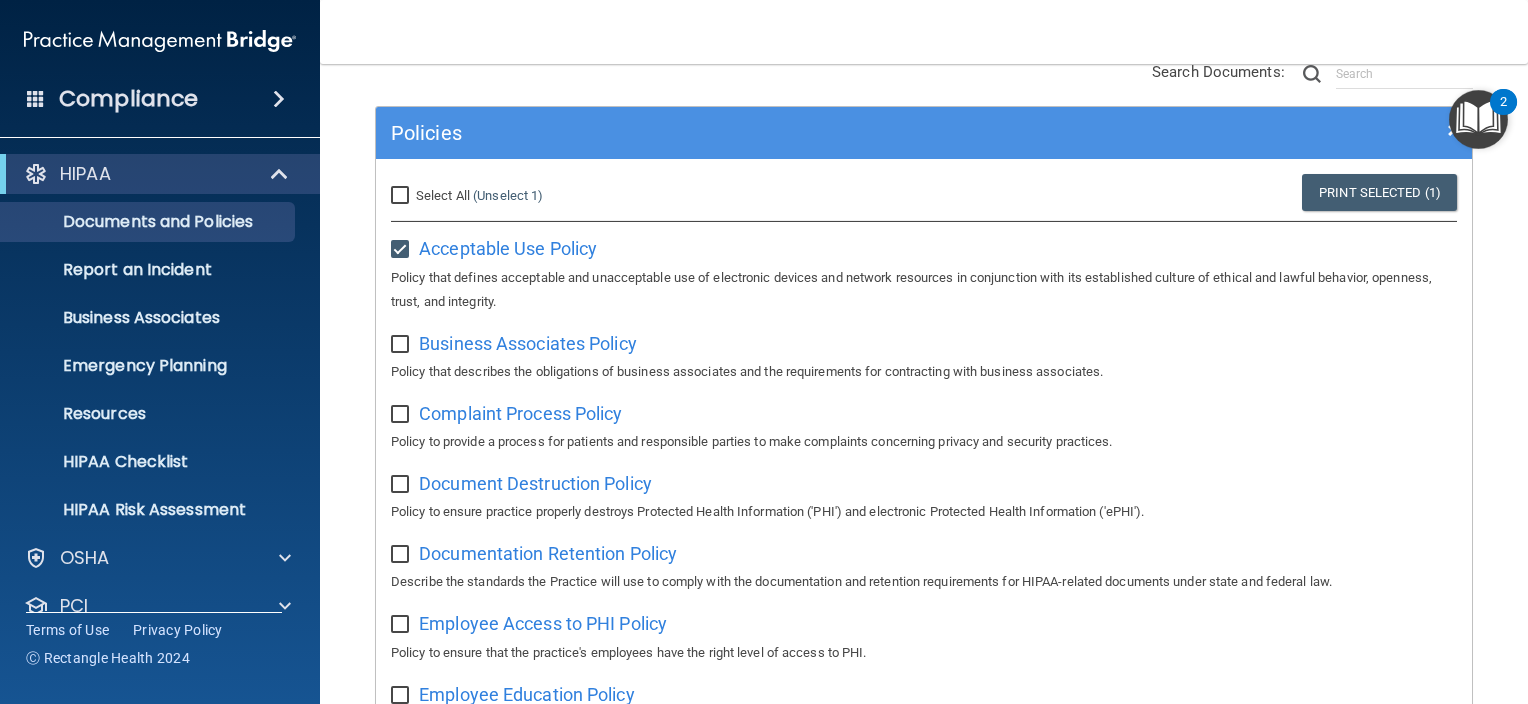 scroll, scrollTop: 0, scrollLeft: 0, axis: both 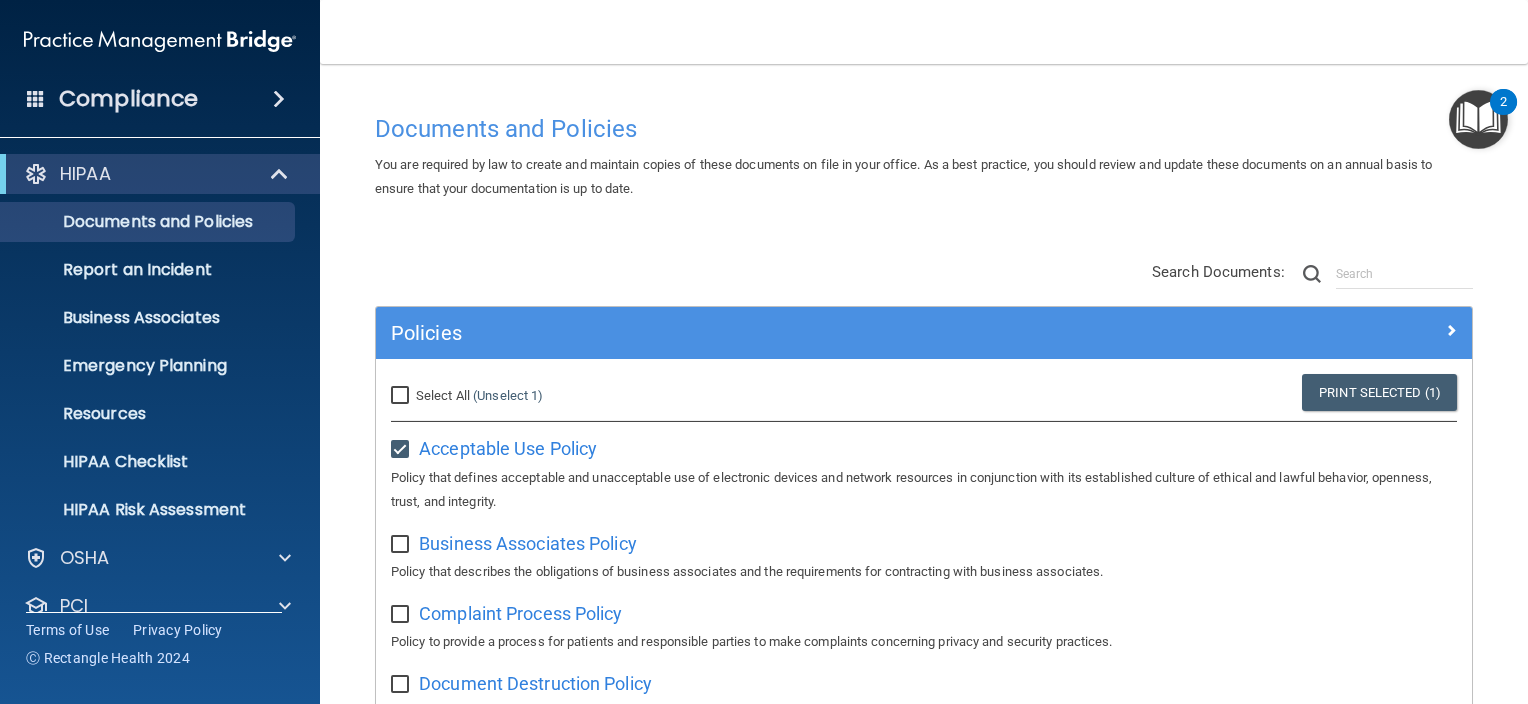 click at bounding box center (402, 450) 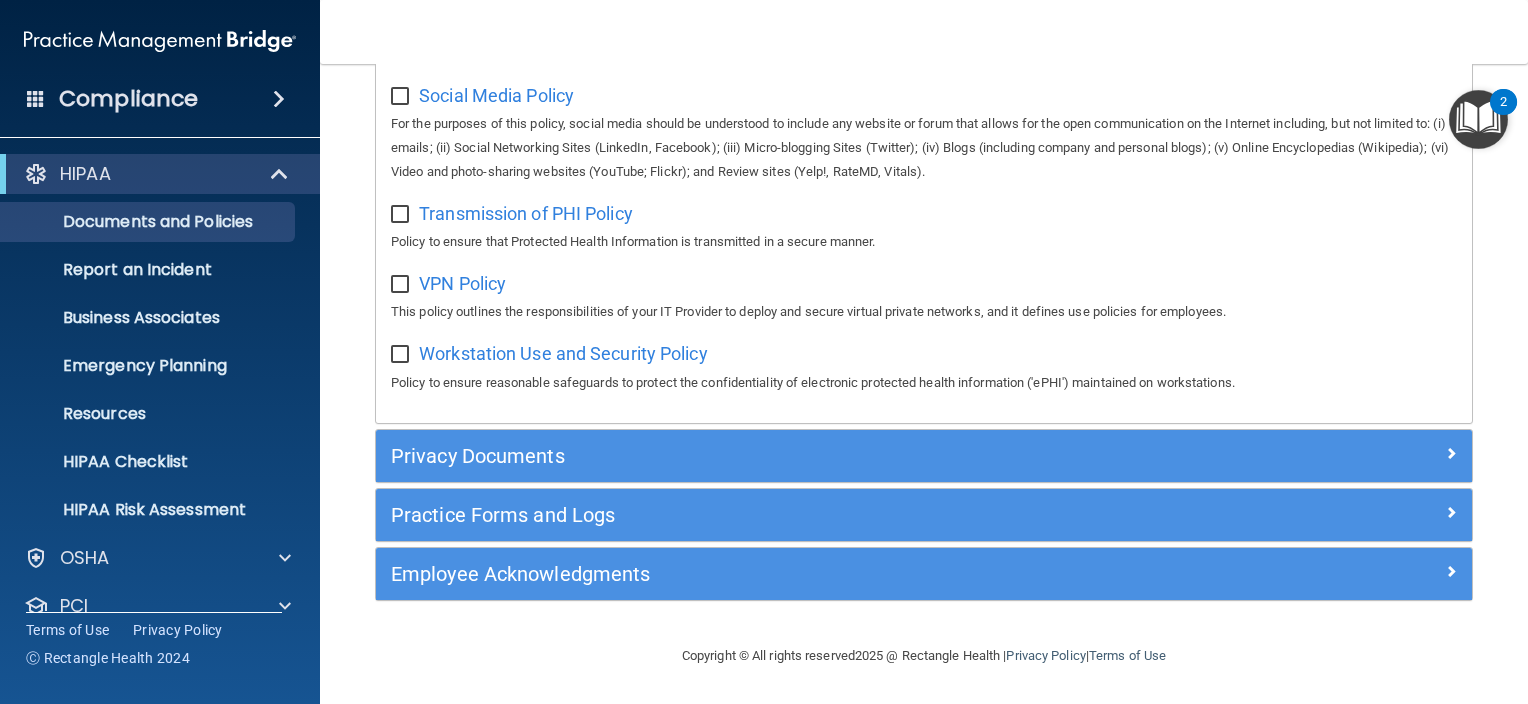 scroll, scrollTop: 1605, scrollLeft: 0, axis: vertical 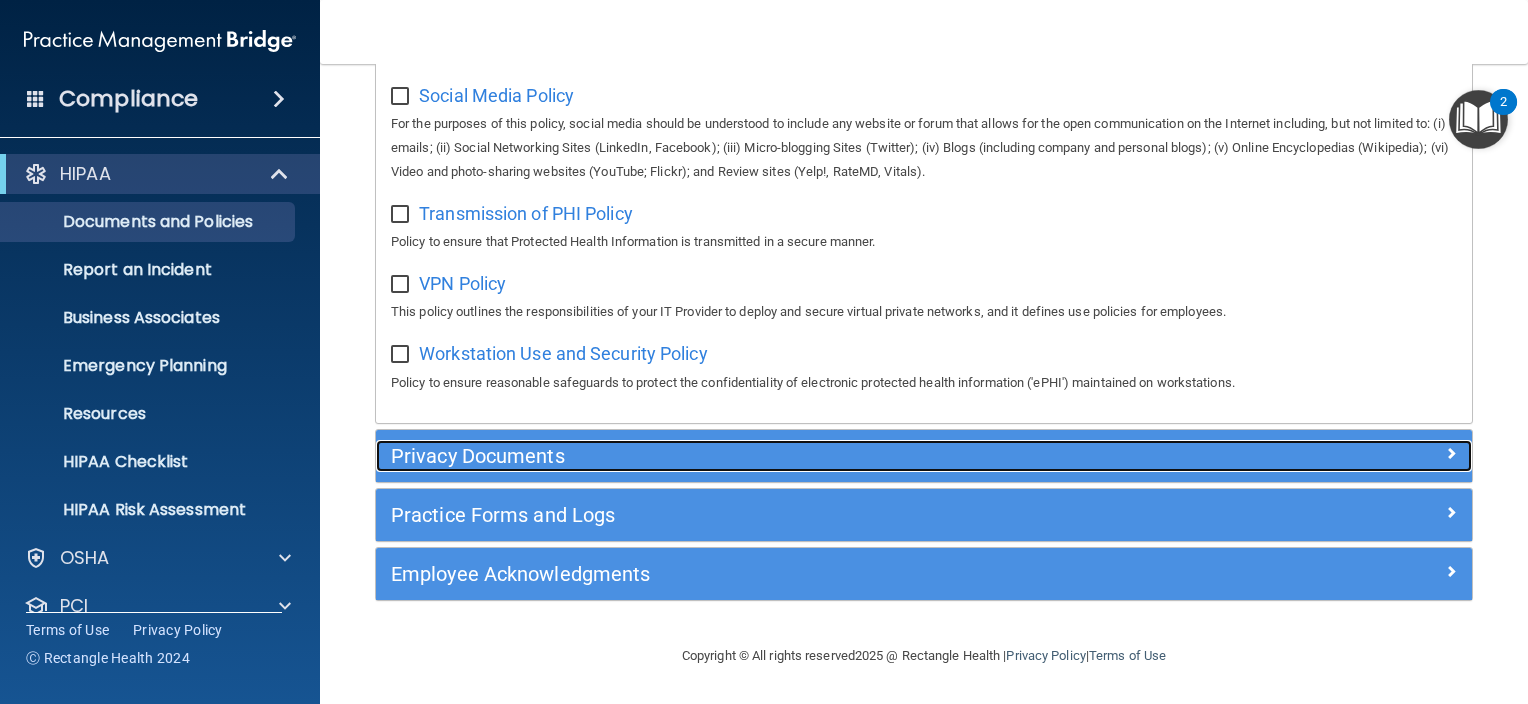 click at bounding box center [1451, 453] 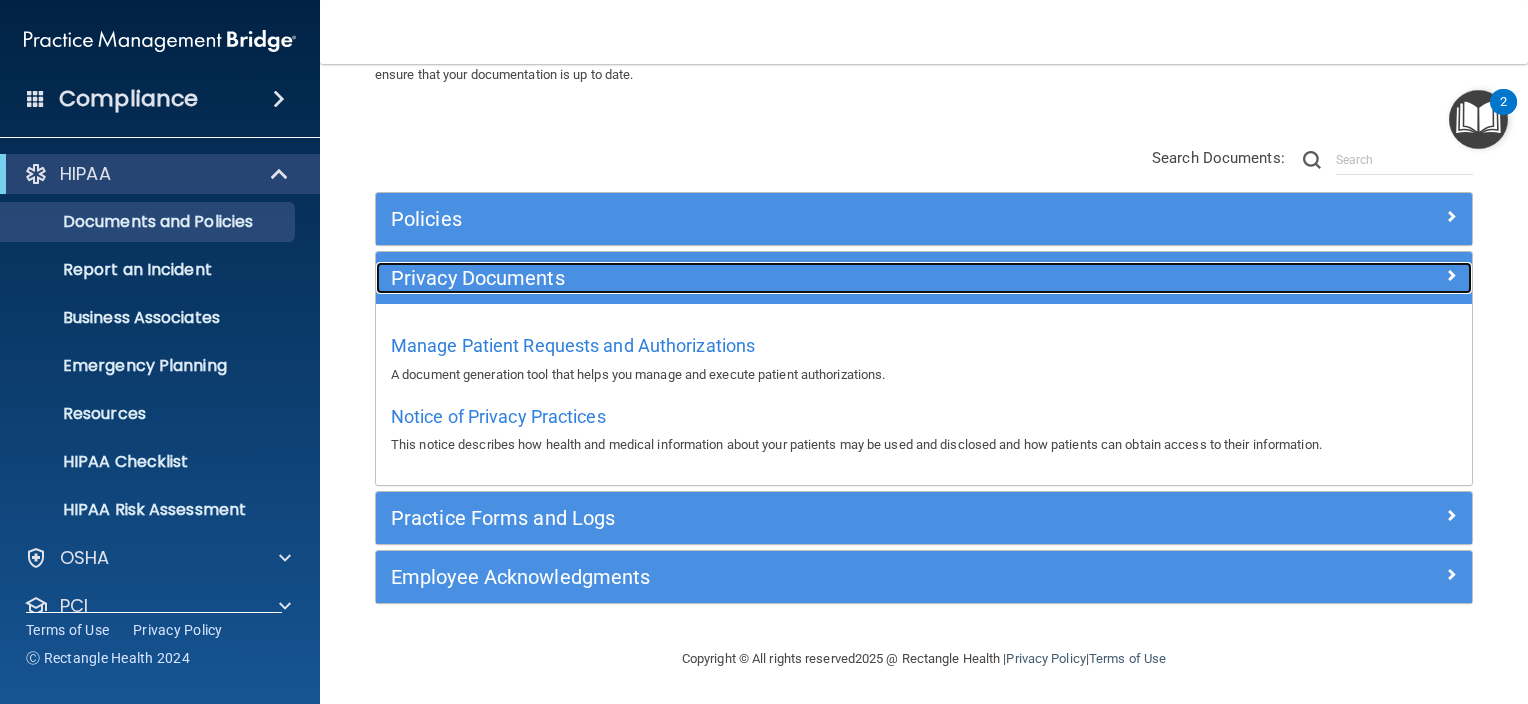 scroll, scrollTop: 115, scrollLeft: 0, axis: vertical 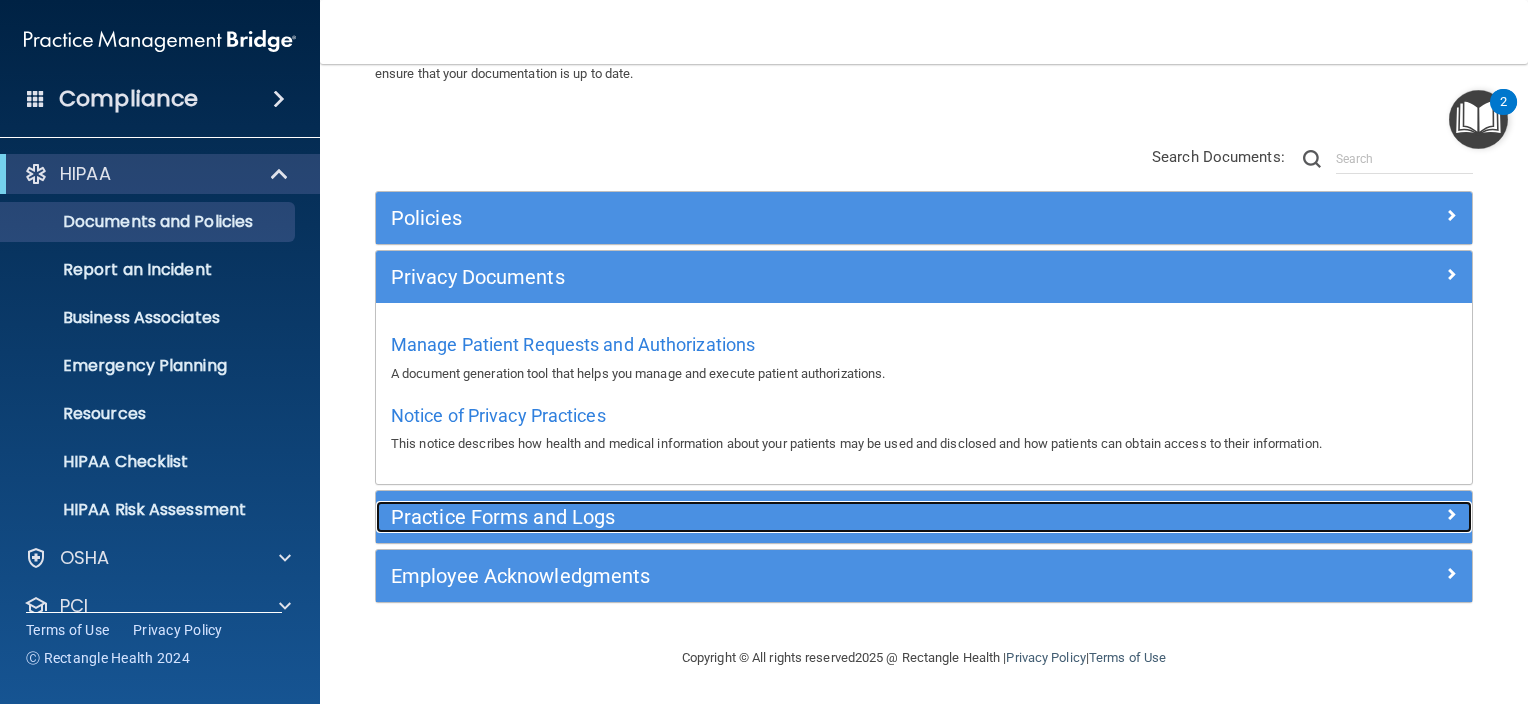 click at bounding box center [1335, 513] 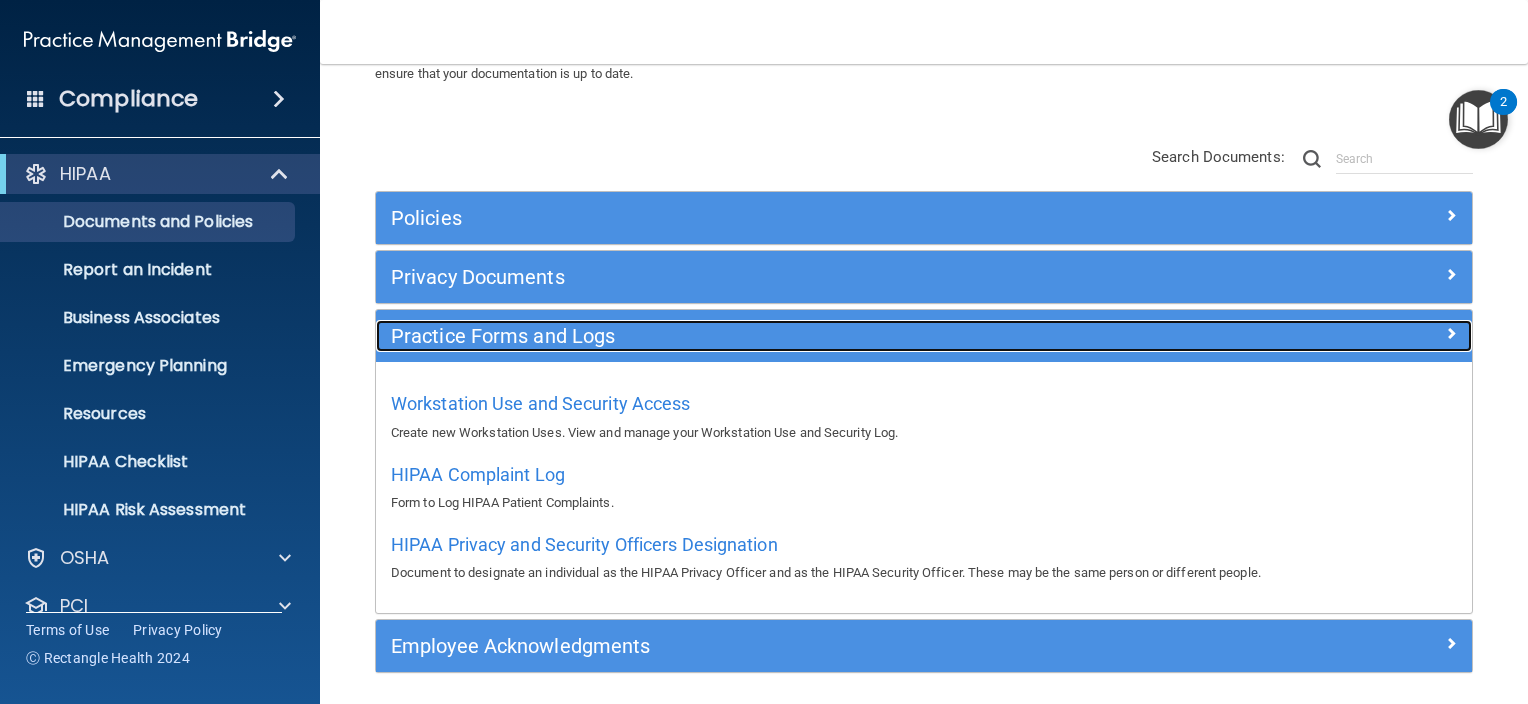 scroll, scrollTop: 185, scrollLeft: 0, axis: vertical 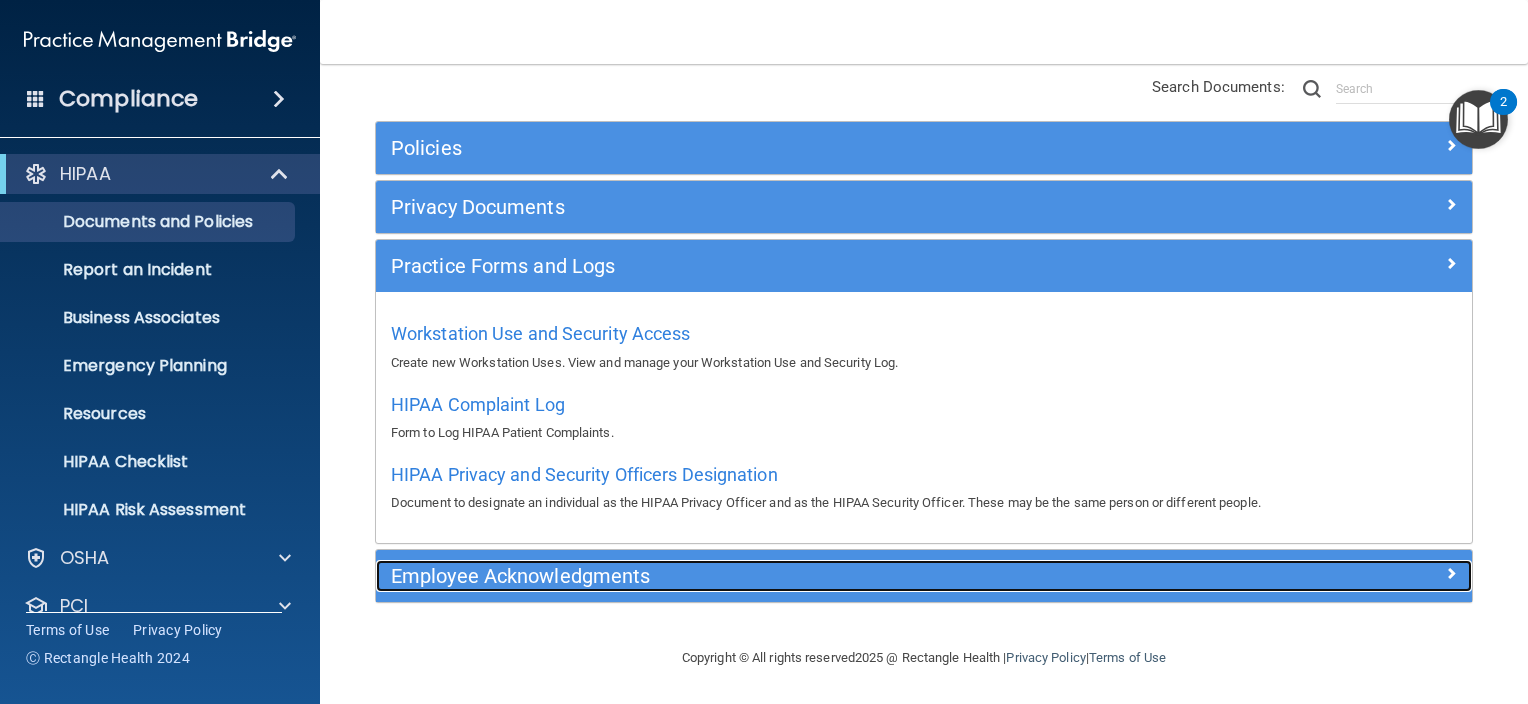 click at bounding box center (1451, 573) 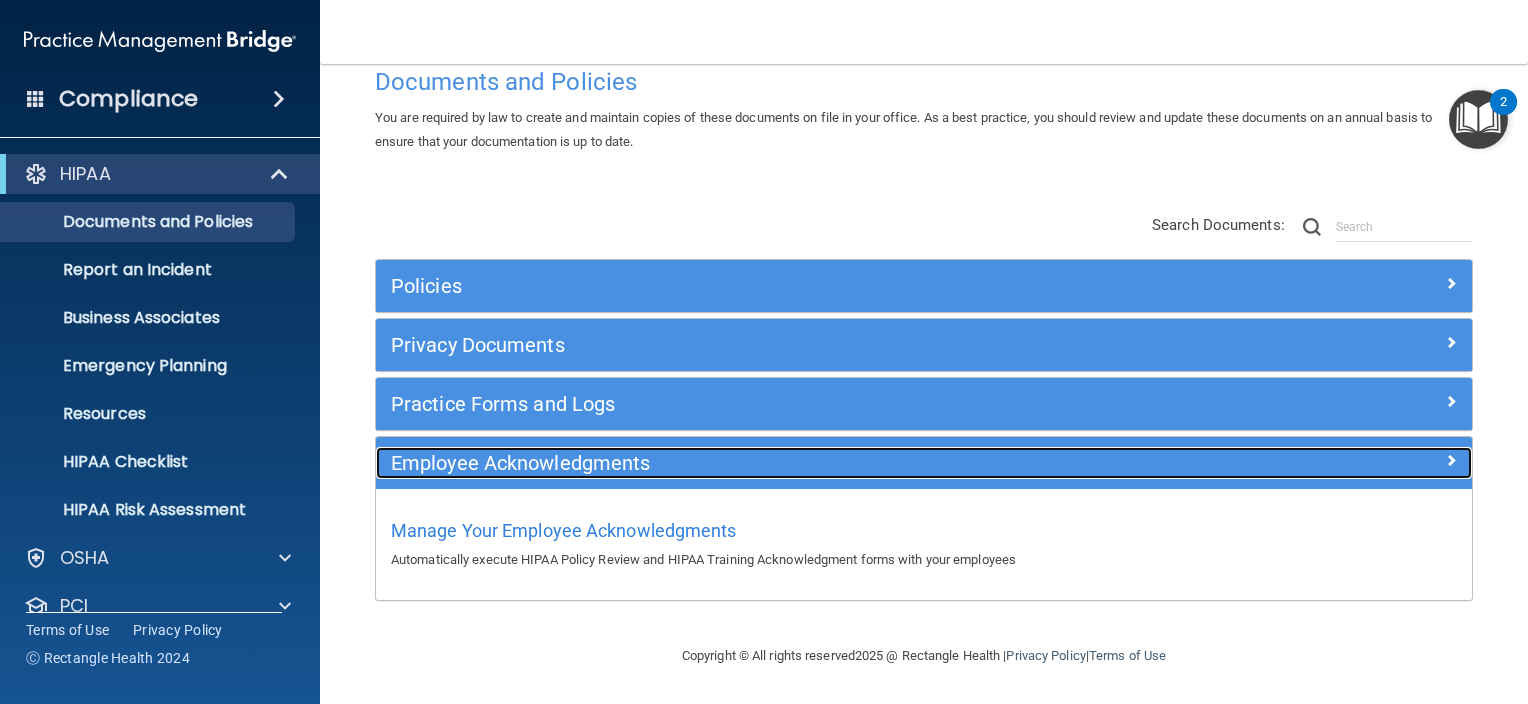 scroll, scrollTop: 44, scrollLeft: 0, axis: vertical 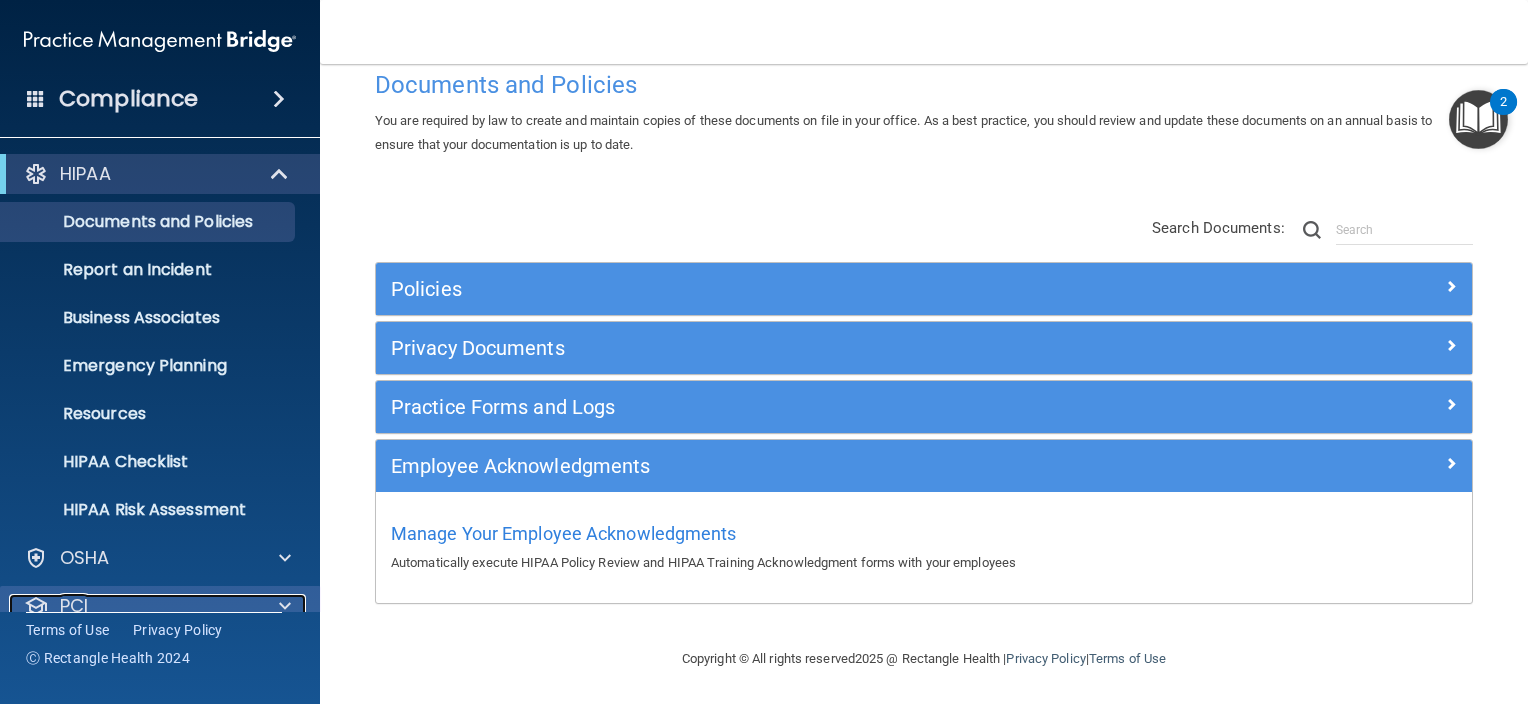 click at bounding box center [285, 606] 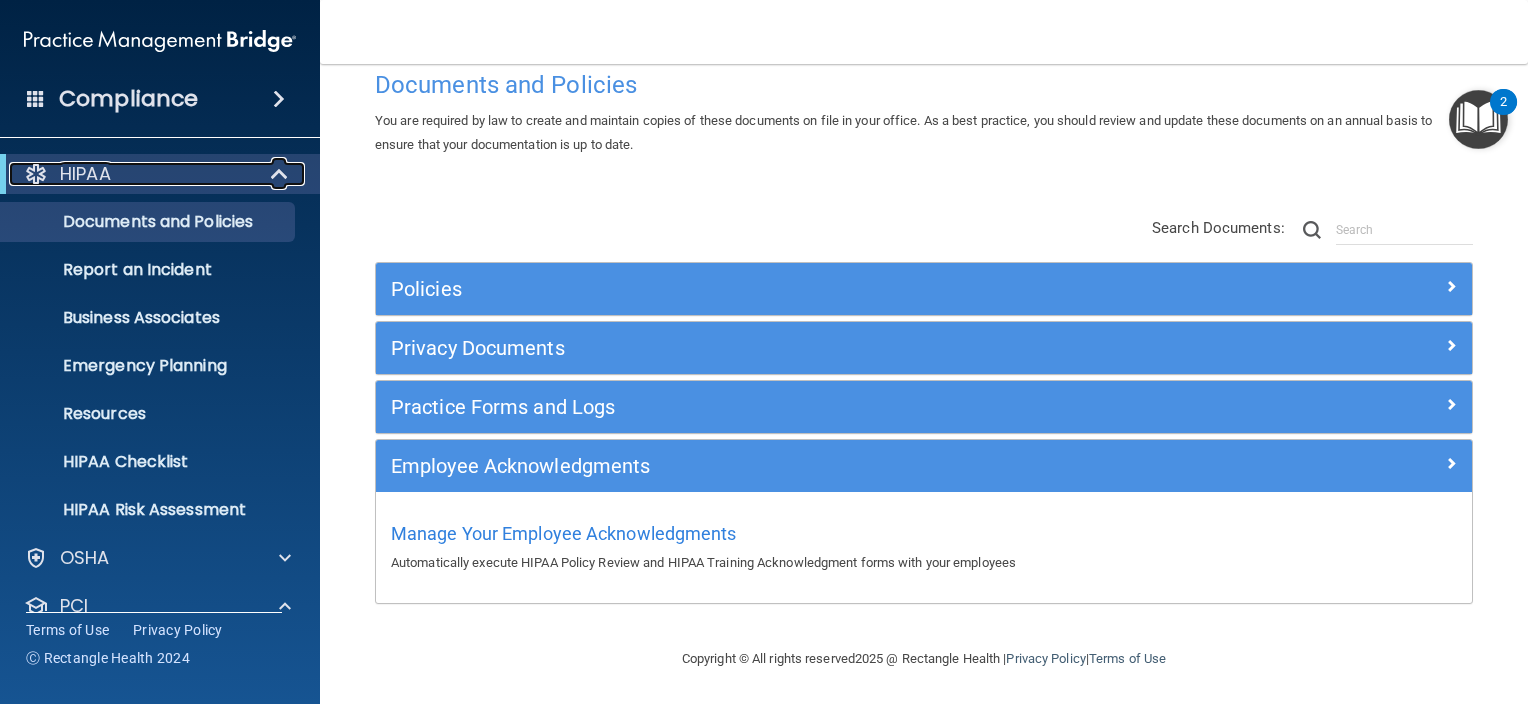 click at bounding box center [281, 174] 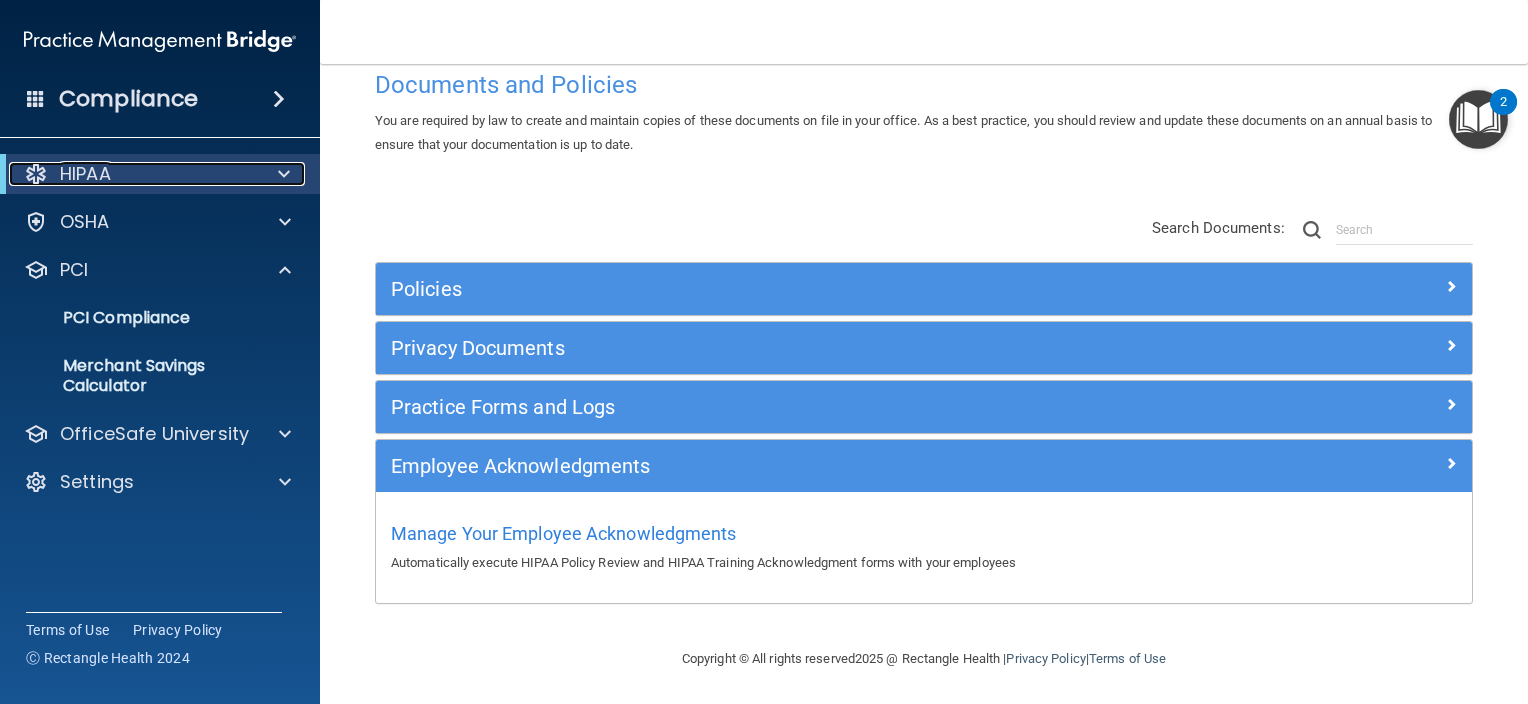 click on "HIPAA" at bounding box center (85, 174) 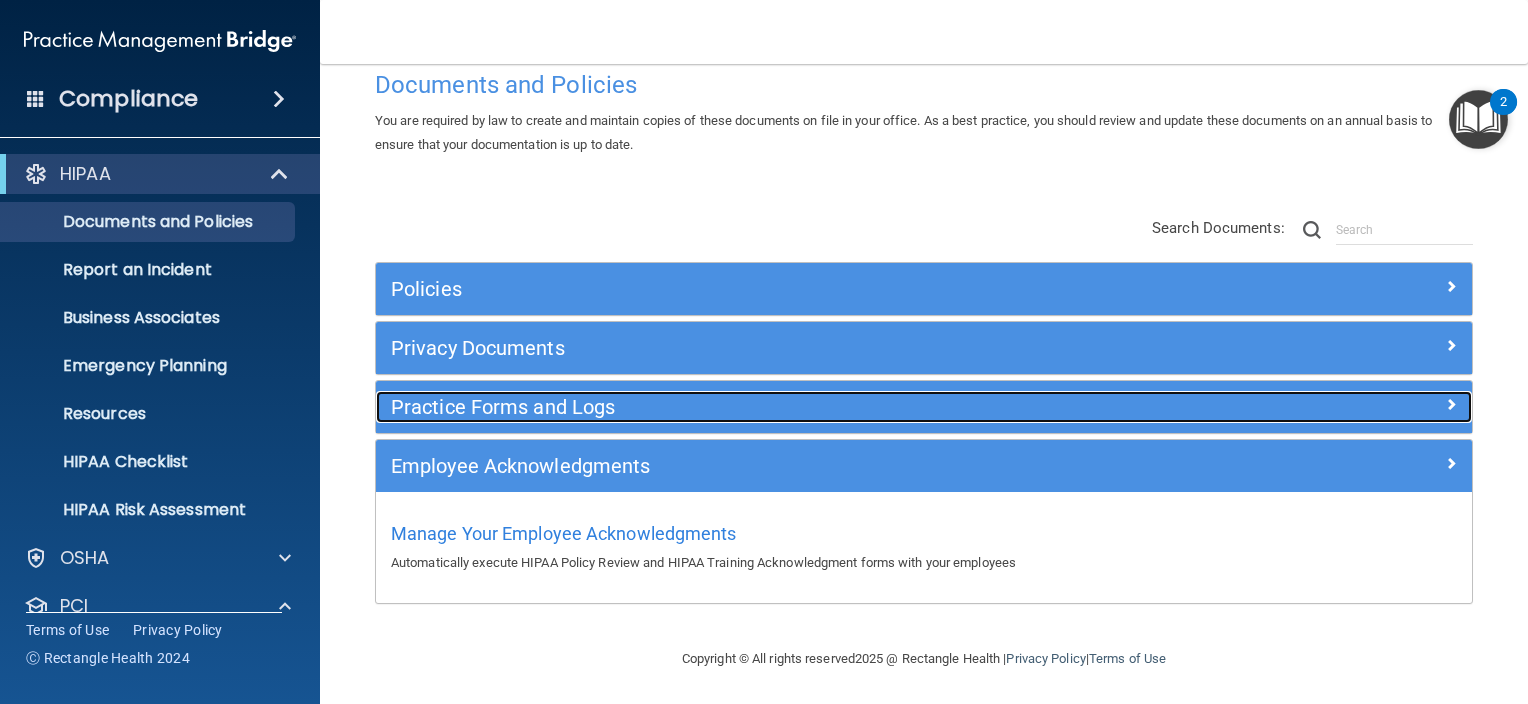 click at bounding box center (1451, 404) 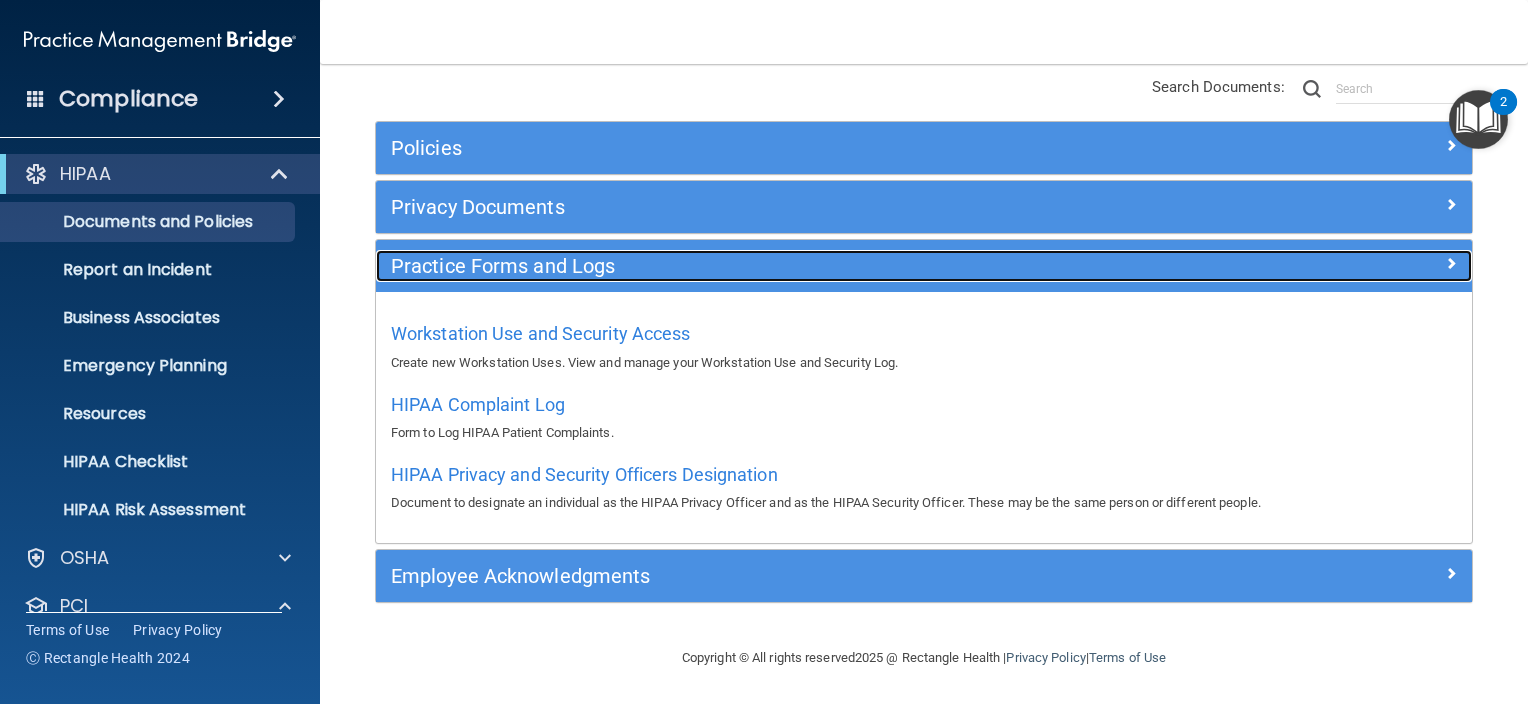 scroll, scrollTop: 0, scrollLeft: 0, axis: both 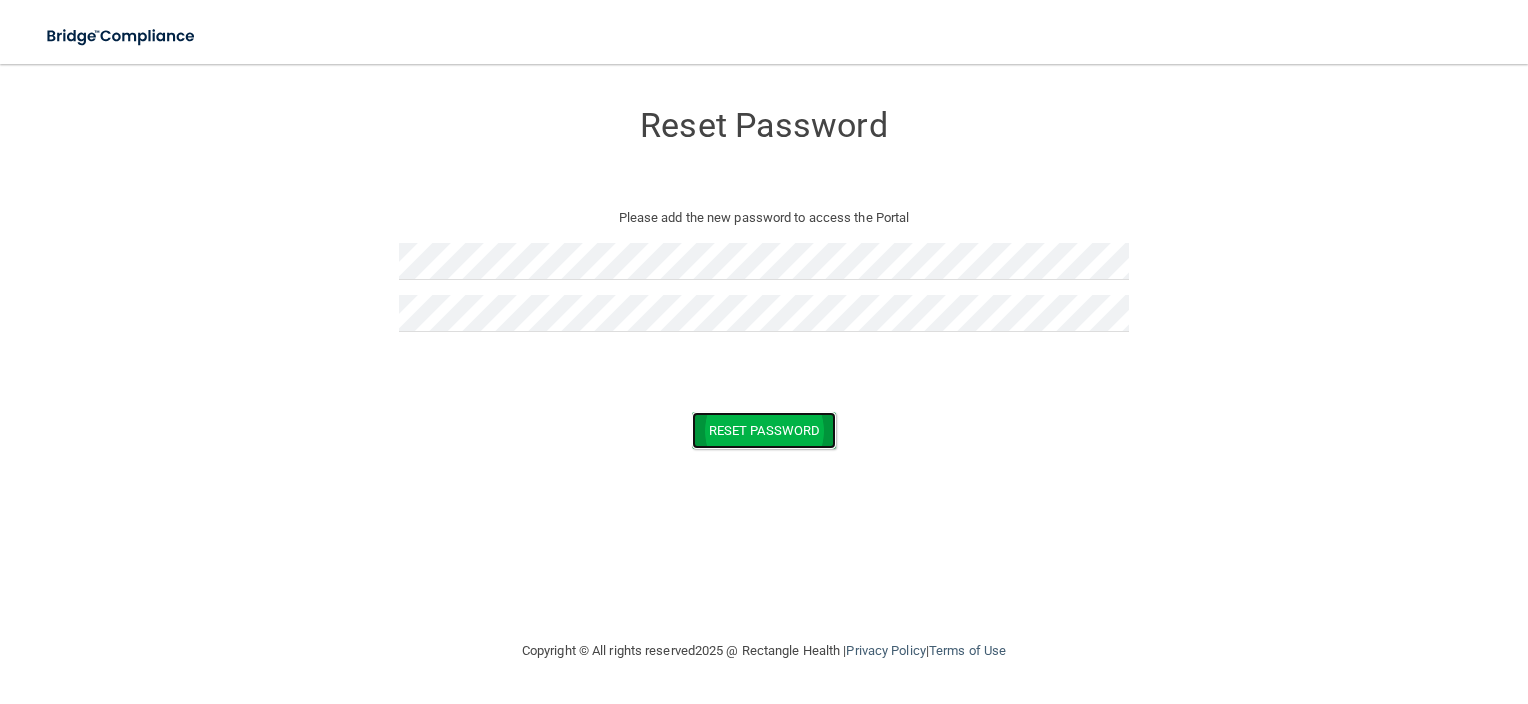 click on "Reset Password" at bounding box center (764, 430) 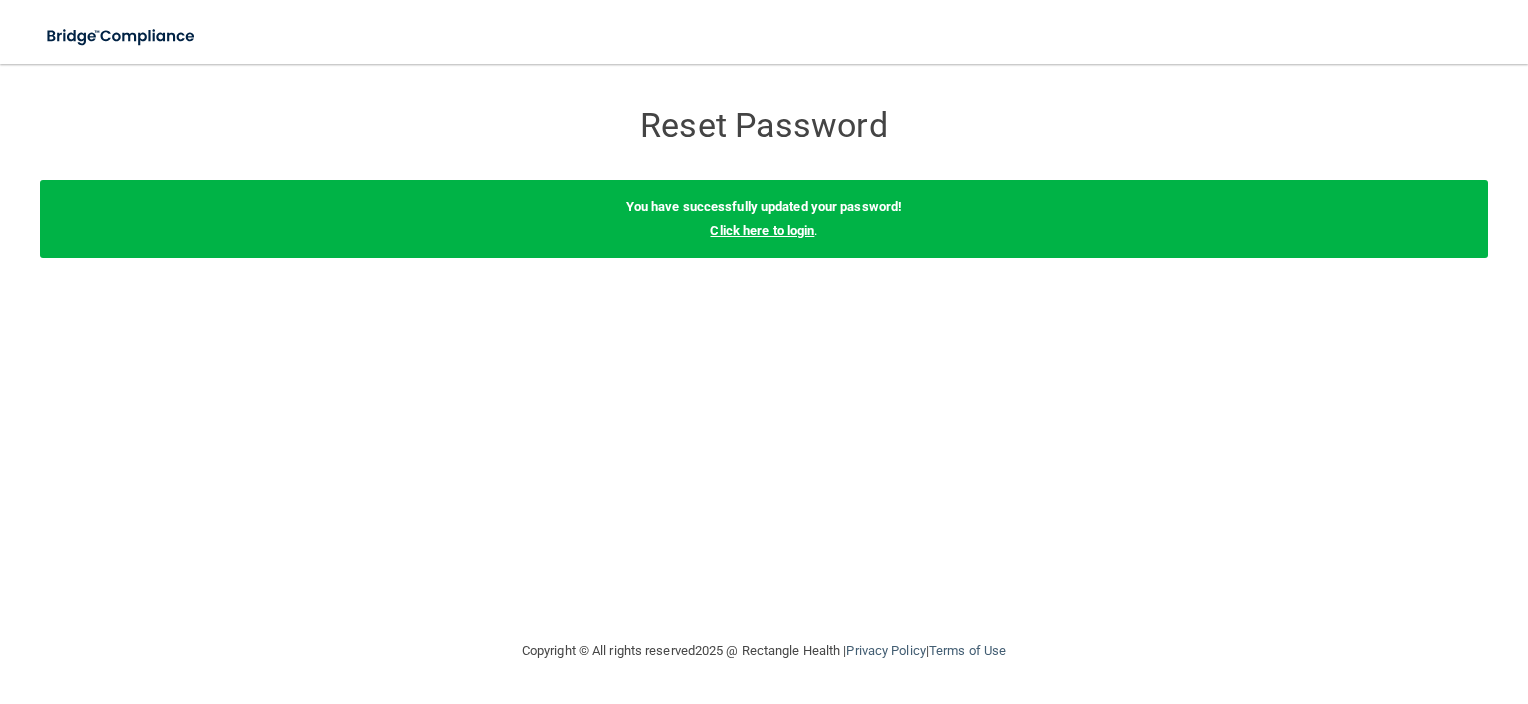 click on "Click here to login" at bounding box center [762, 230] 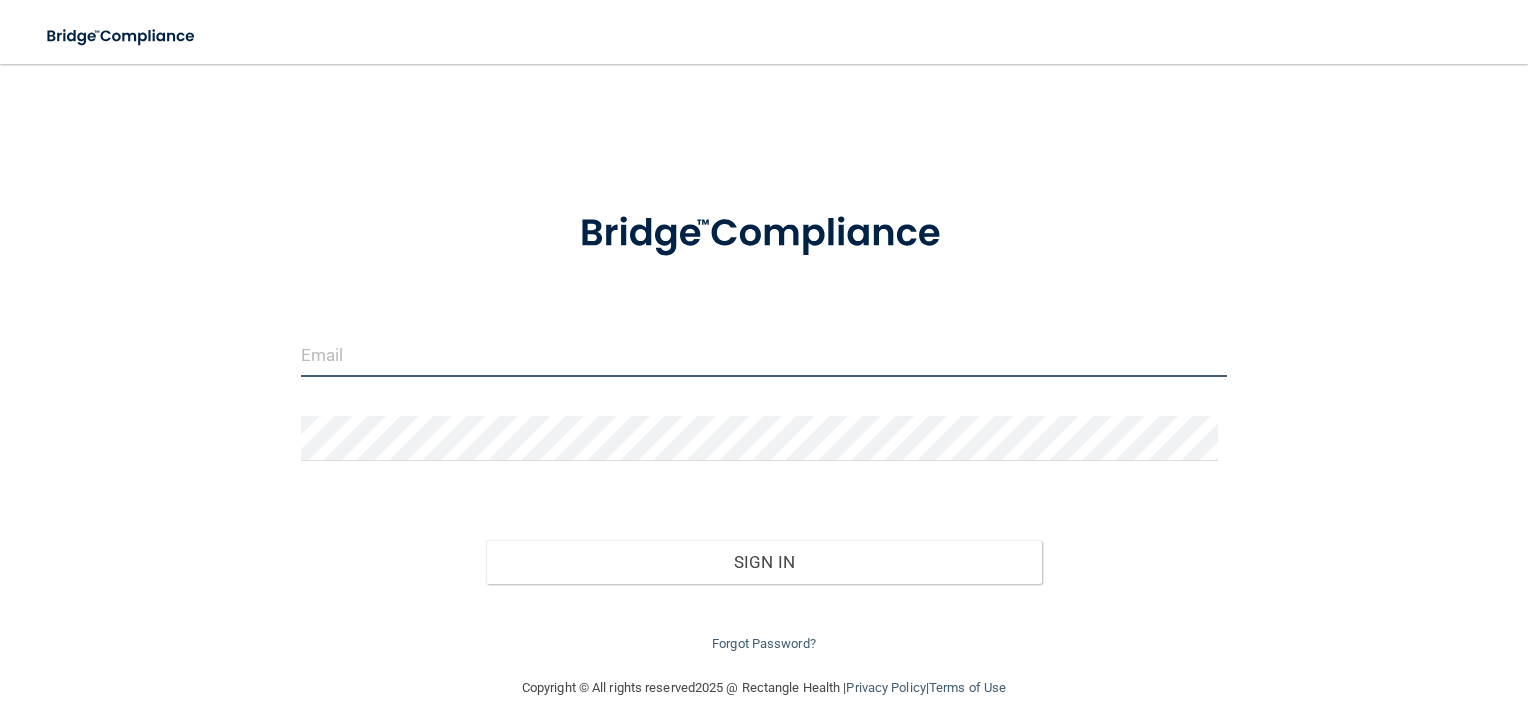 type on "[EMAIL]" 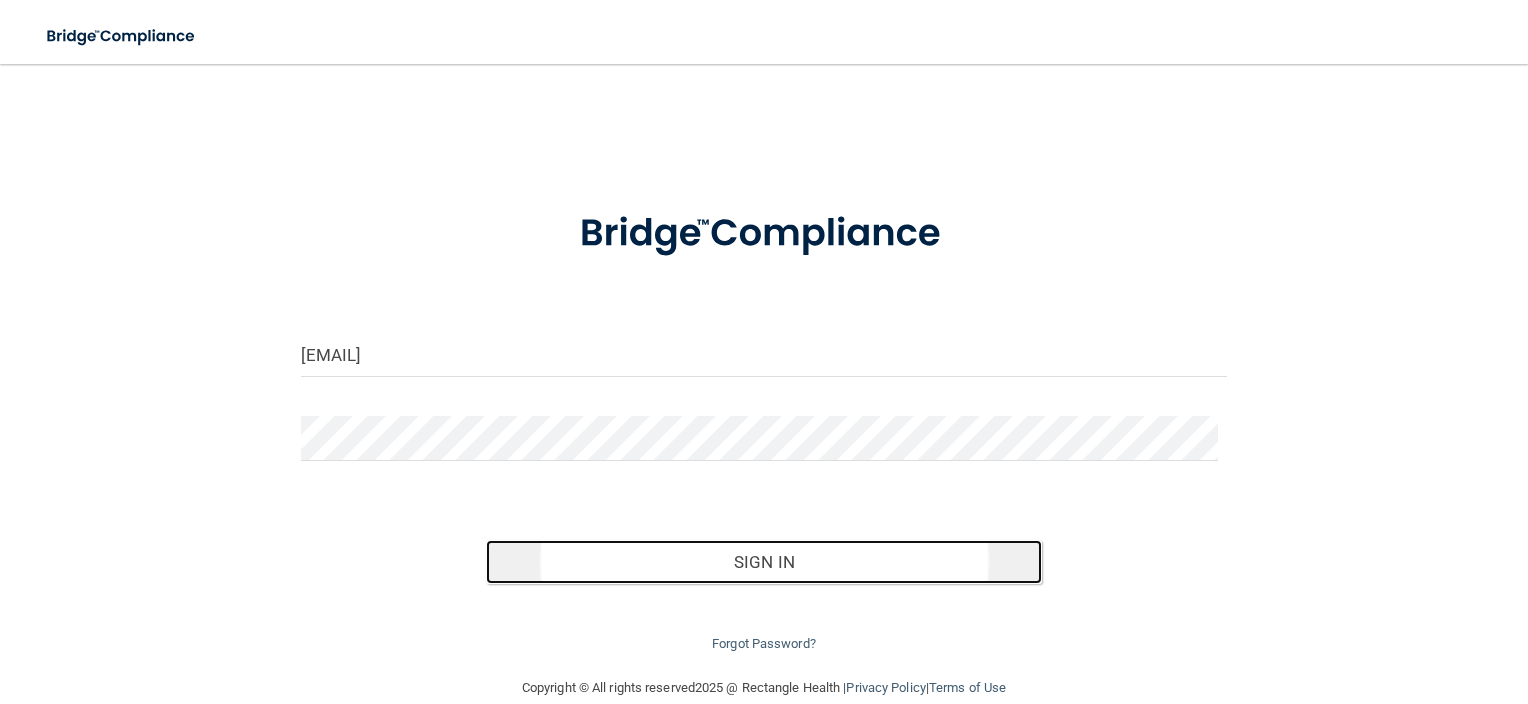 click on "Sign In" at bounding box center (764, 562) 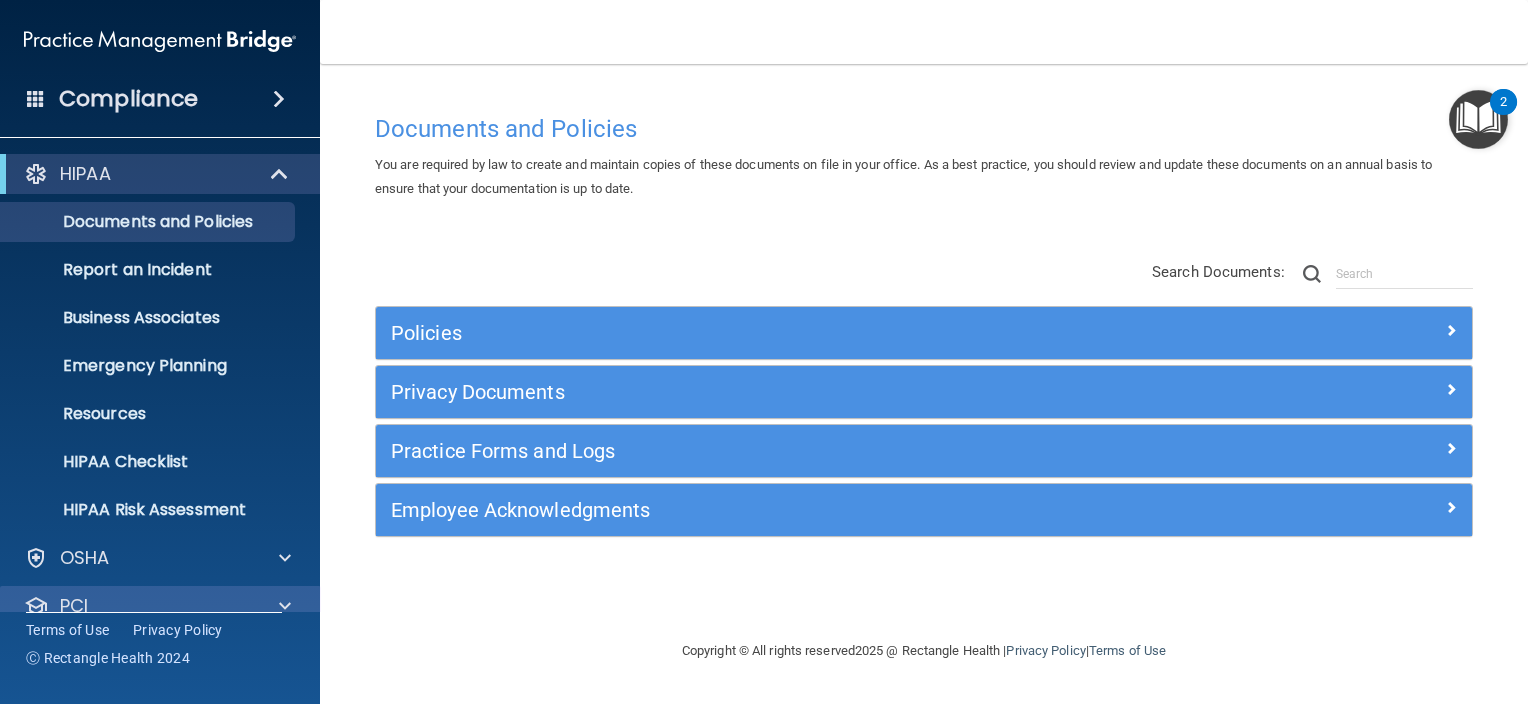 scroll, scrollTop: 125, scrollLeft: 0, axis: vertical 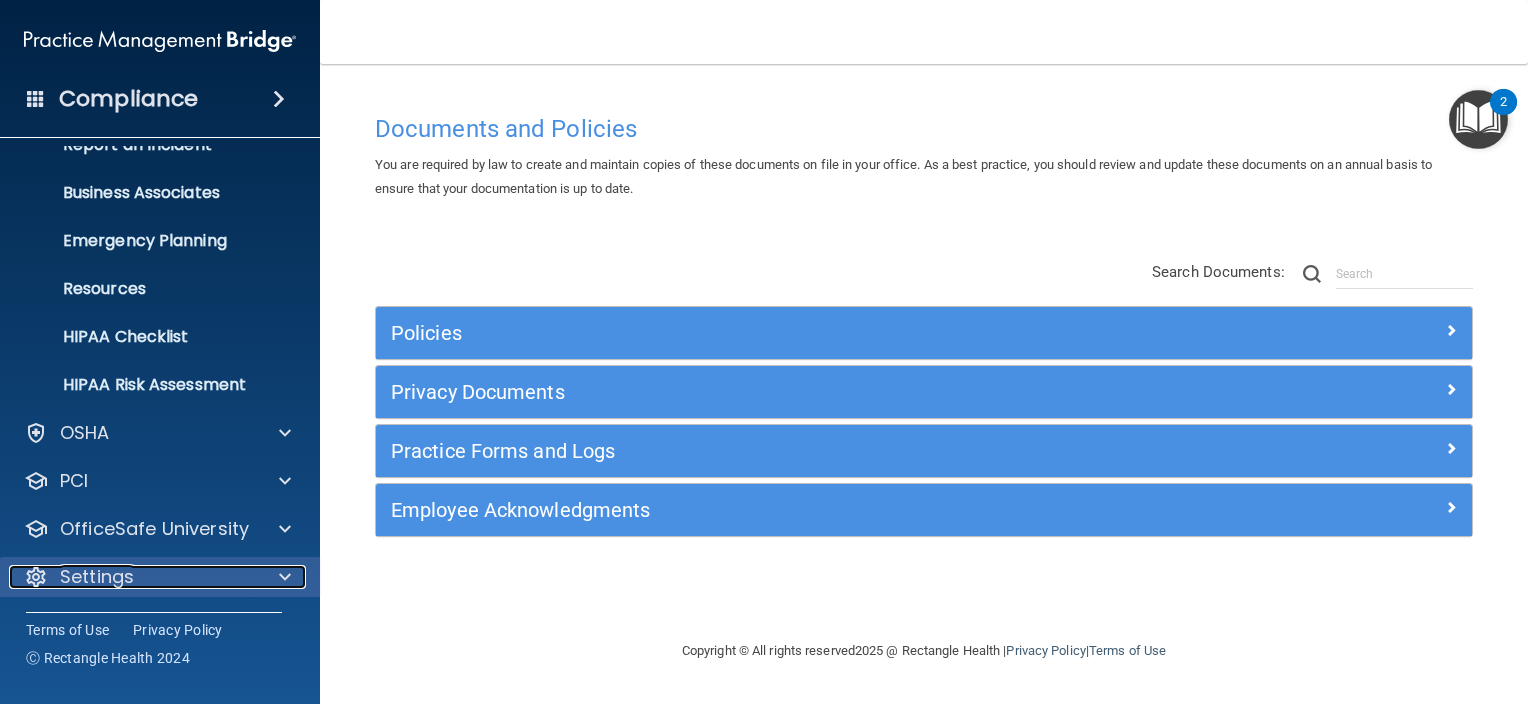 click at bounding box center (285, 577) 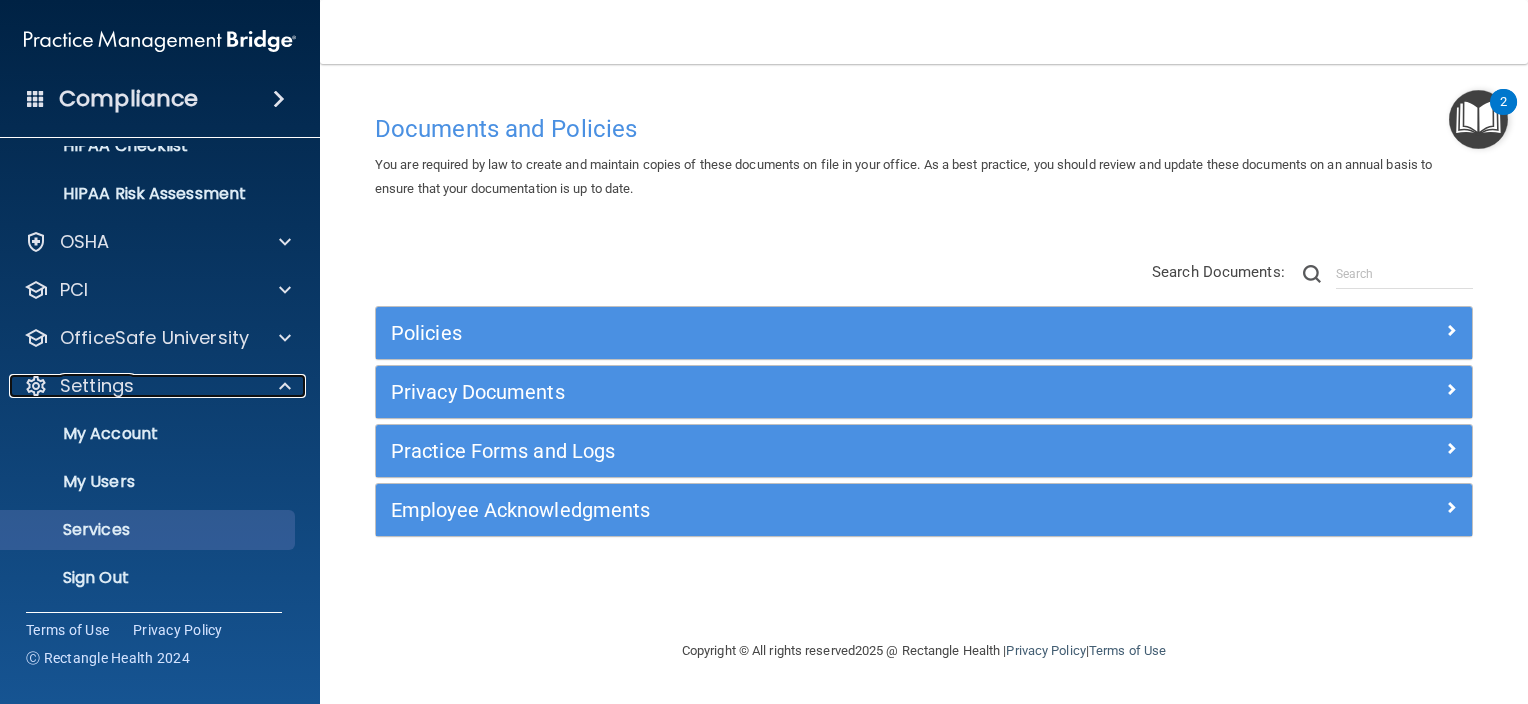 scroll, scrollTop: 317, scrollLeft: 0, axis: vertical 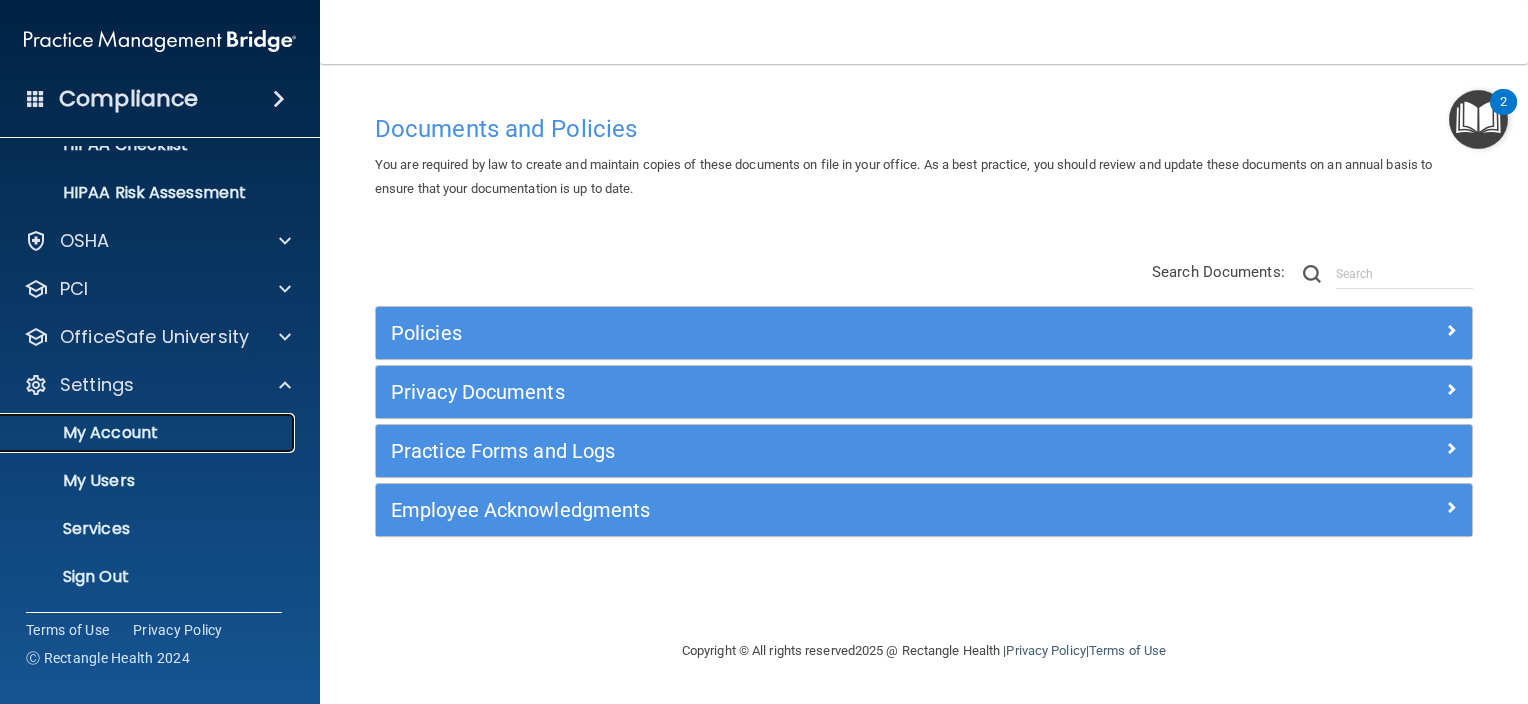 click on "My Account" at bounding box center (149, 433) 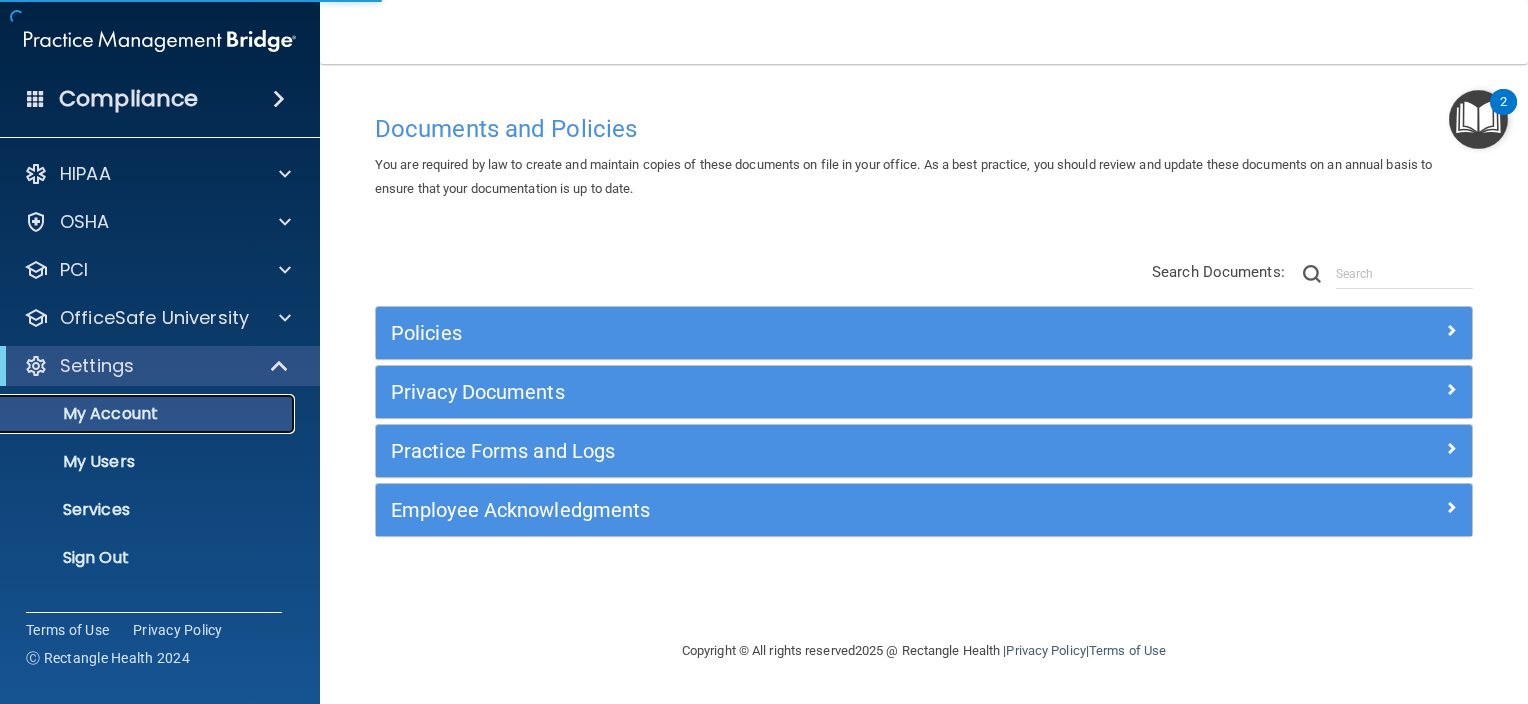 scroll, scrollTop: 0, scrollLeft: 0, axis: both 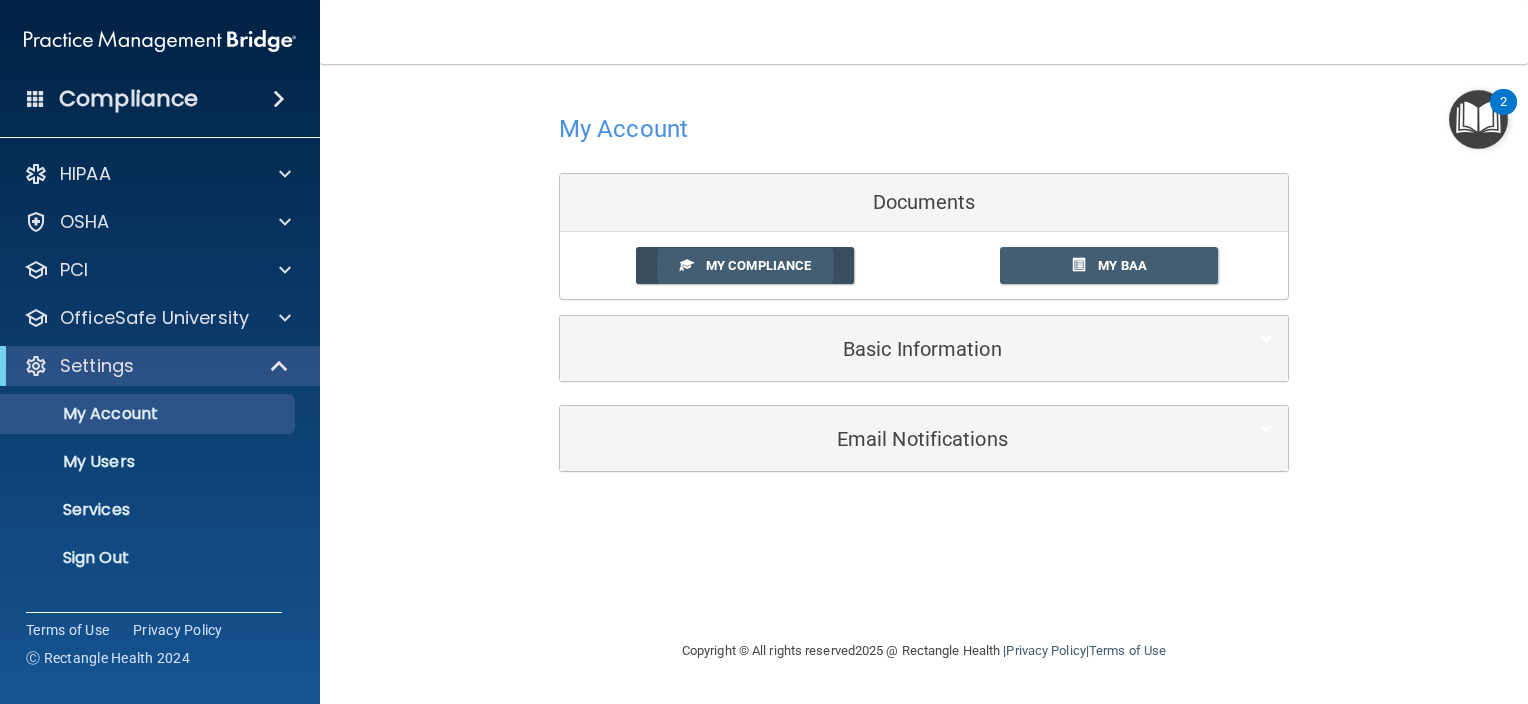 click on "My Compliance" at bounding box center [745, 265] 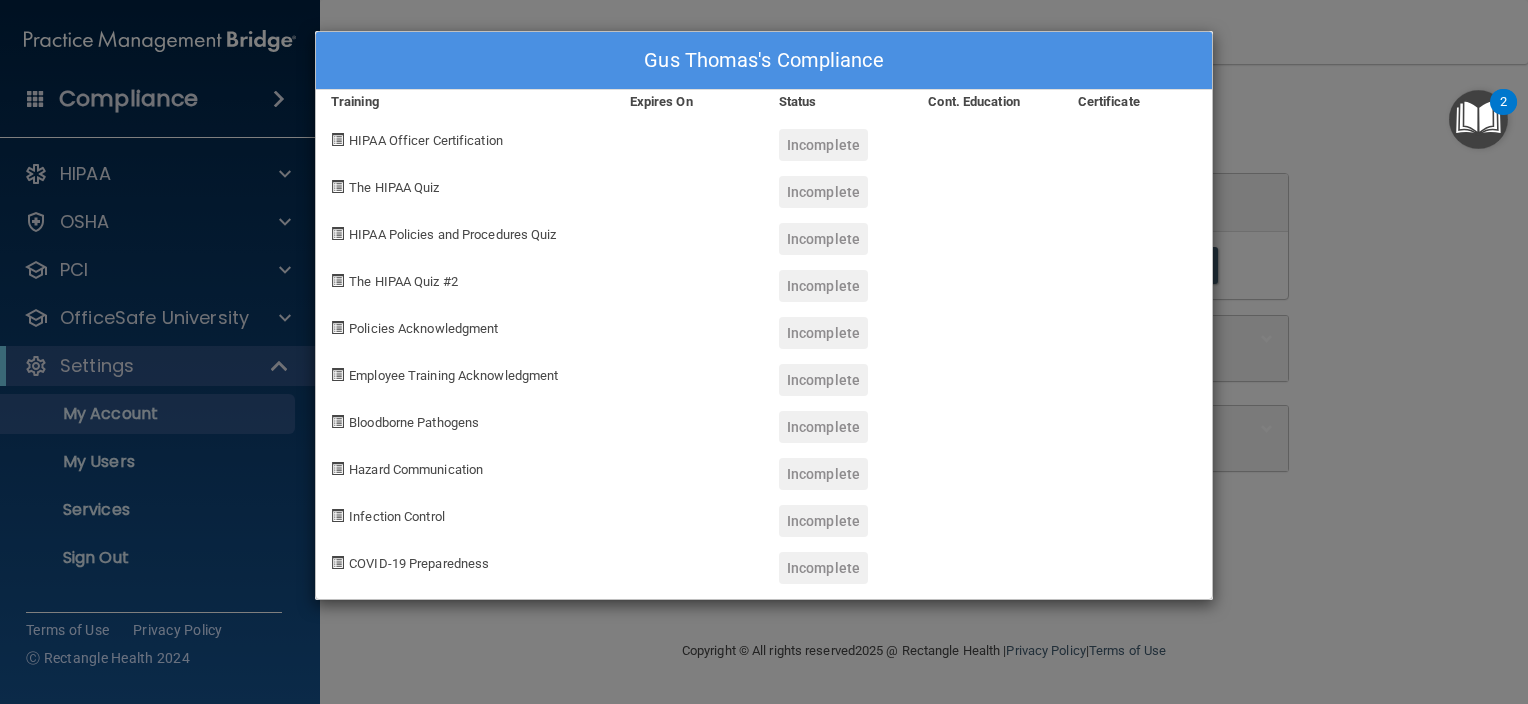 click at bounding box center (987, 231) 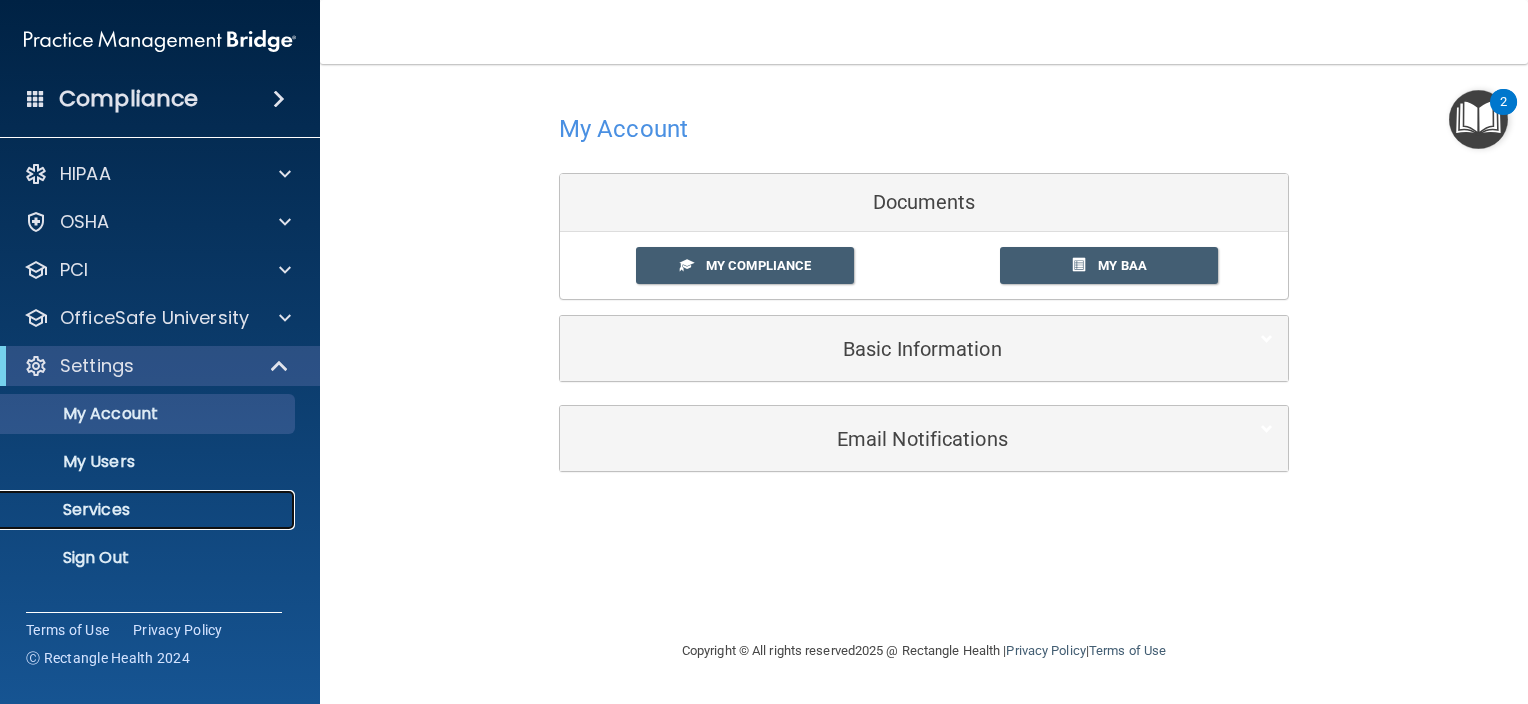click on "Services" at bounding box center [149, 510] 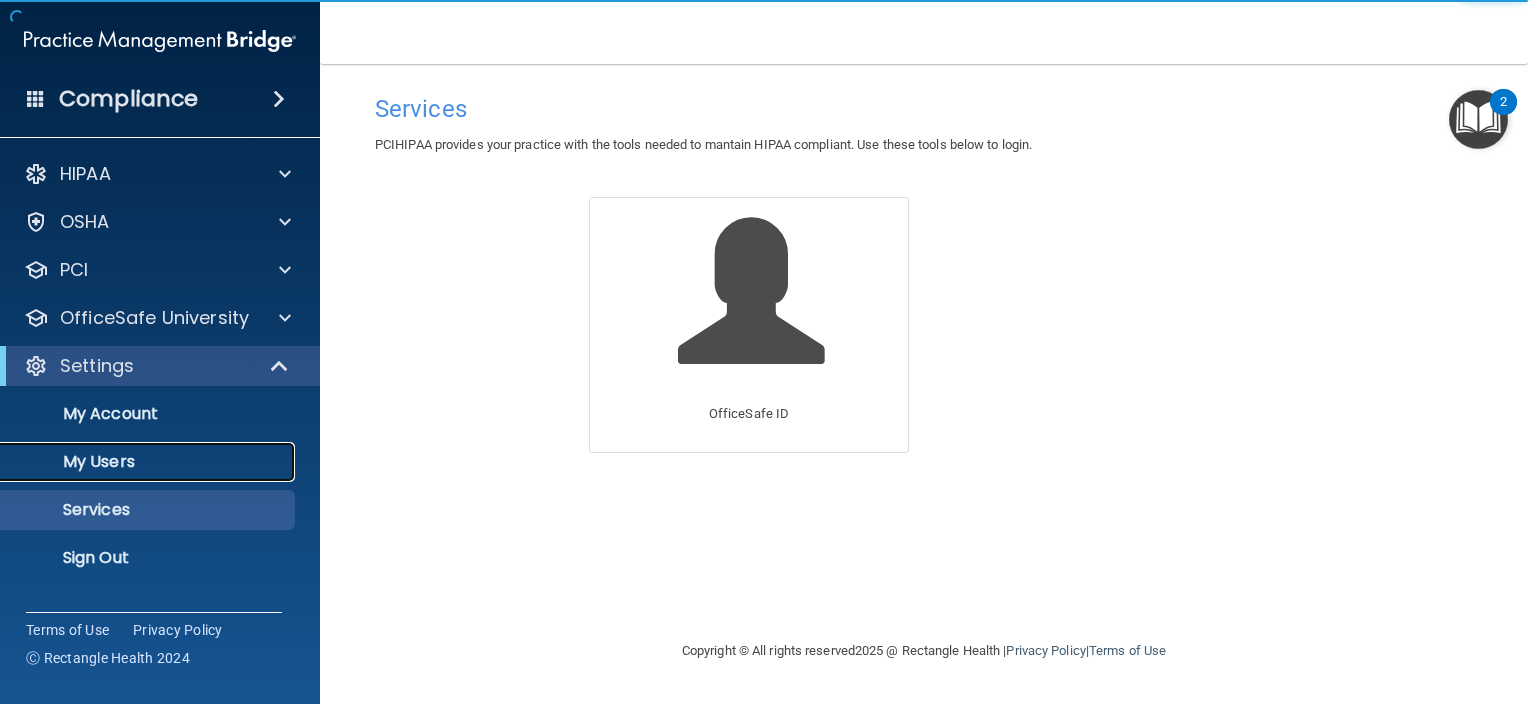 click on "My Users" at bounding box center (149, 462) 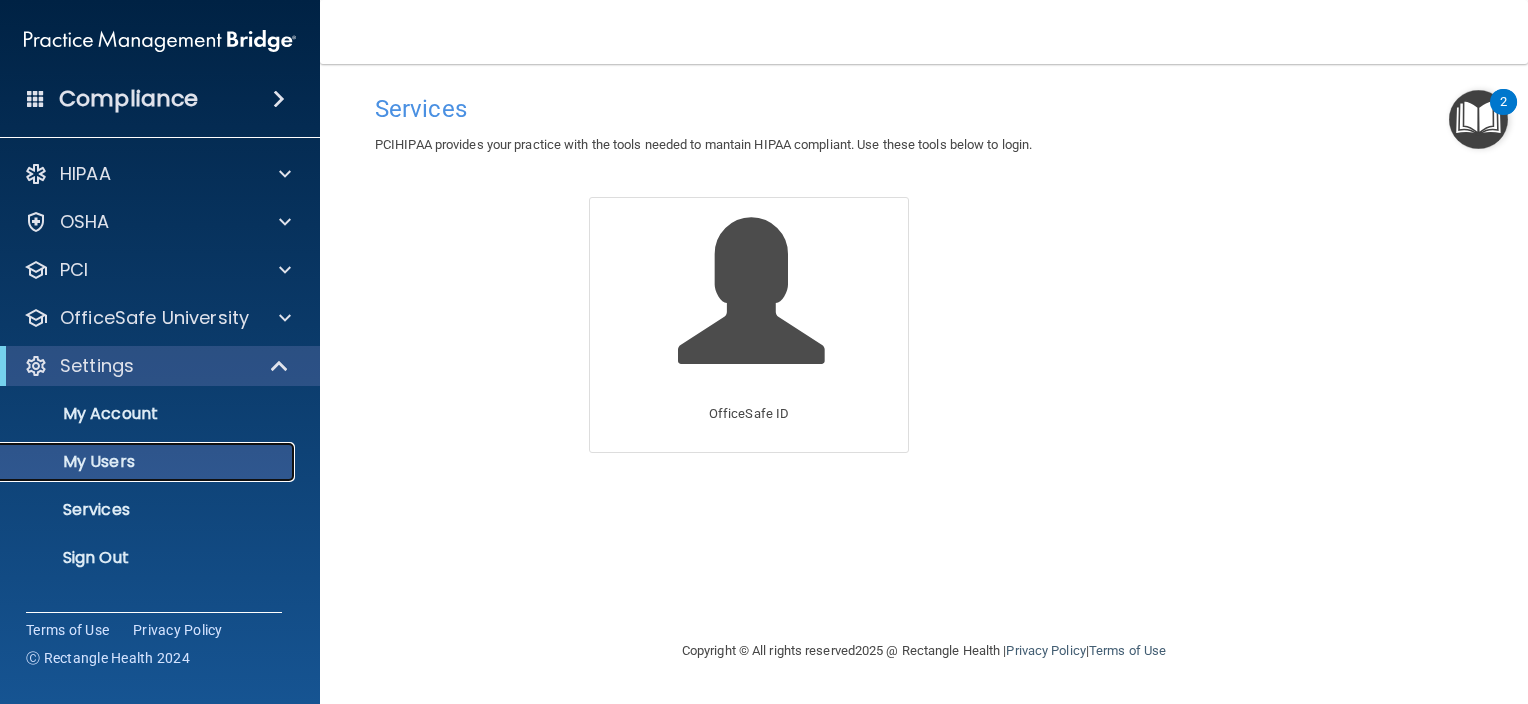 select on "20" 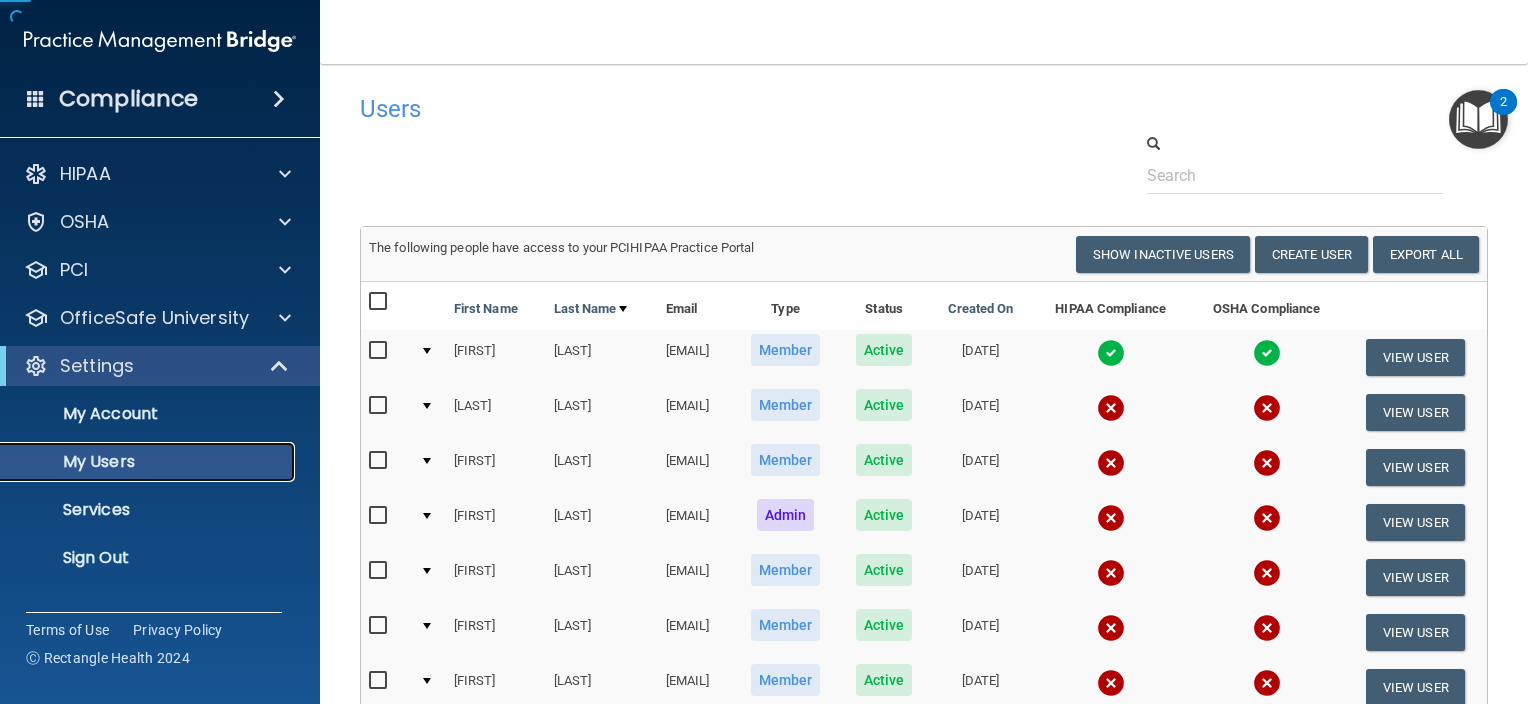 click on "My Users" at bounding box center (149, 462) 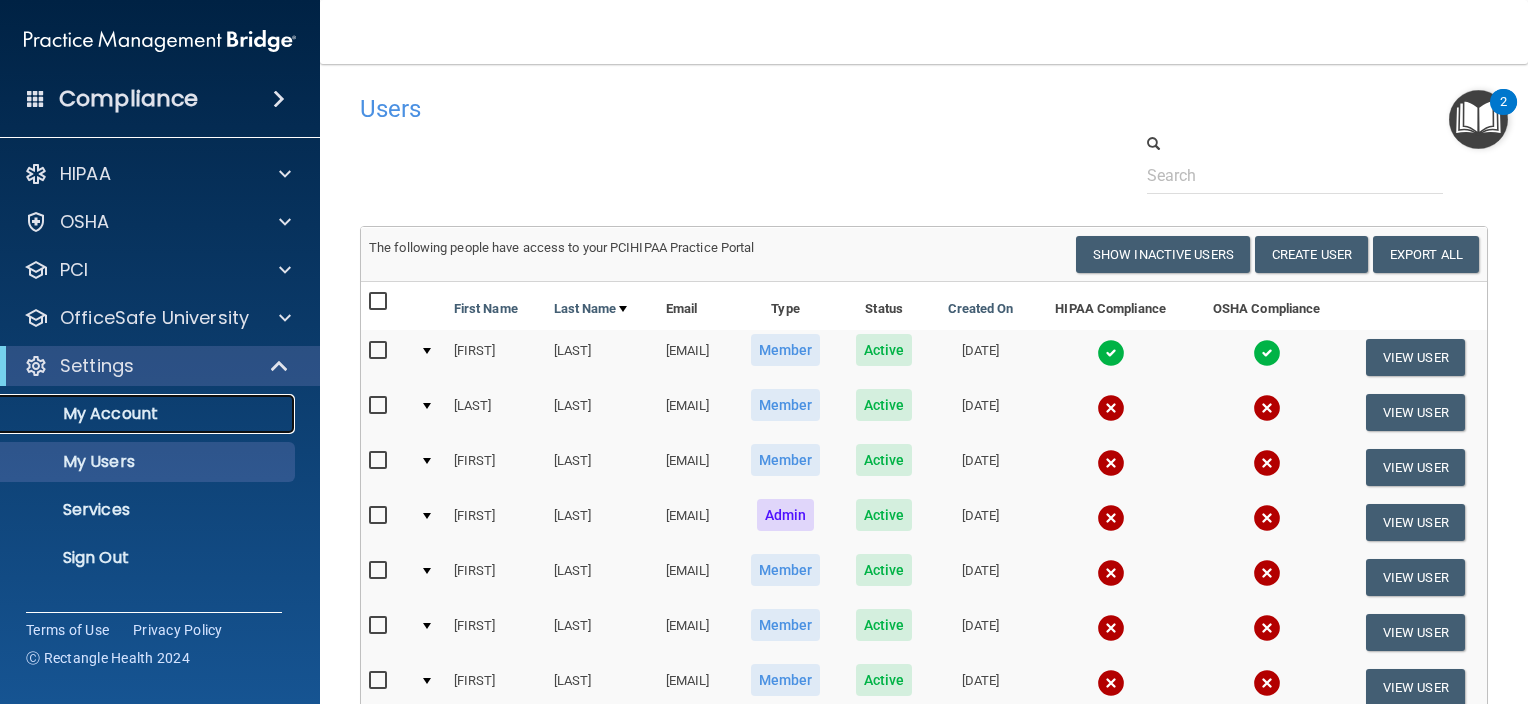 click on "My Account" at bounding box center [149, 414] 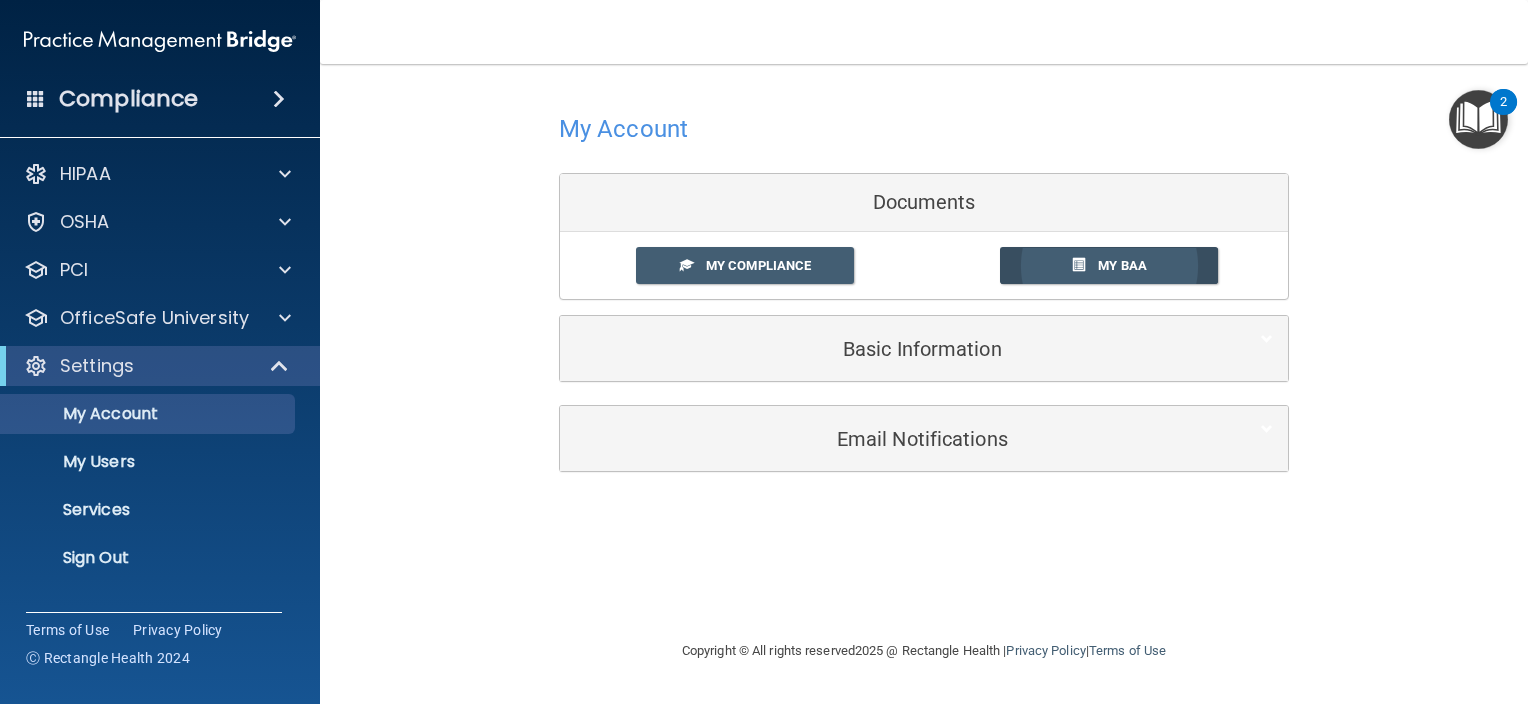 click on "My BAA" at bounding box center (1122, 265) 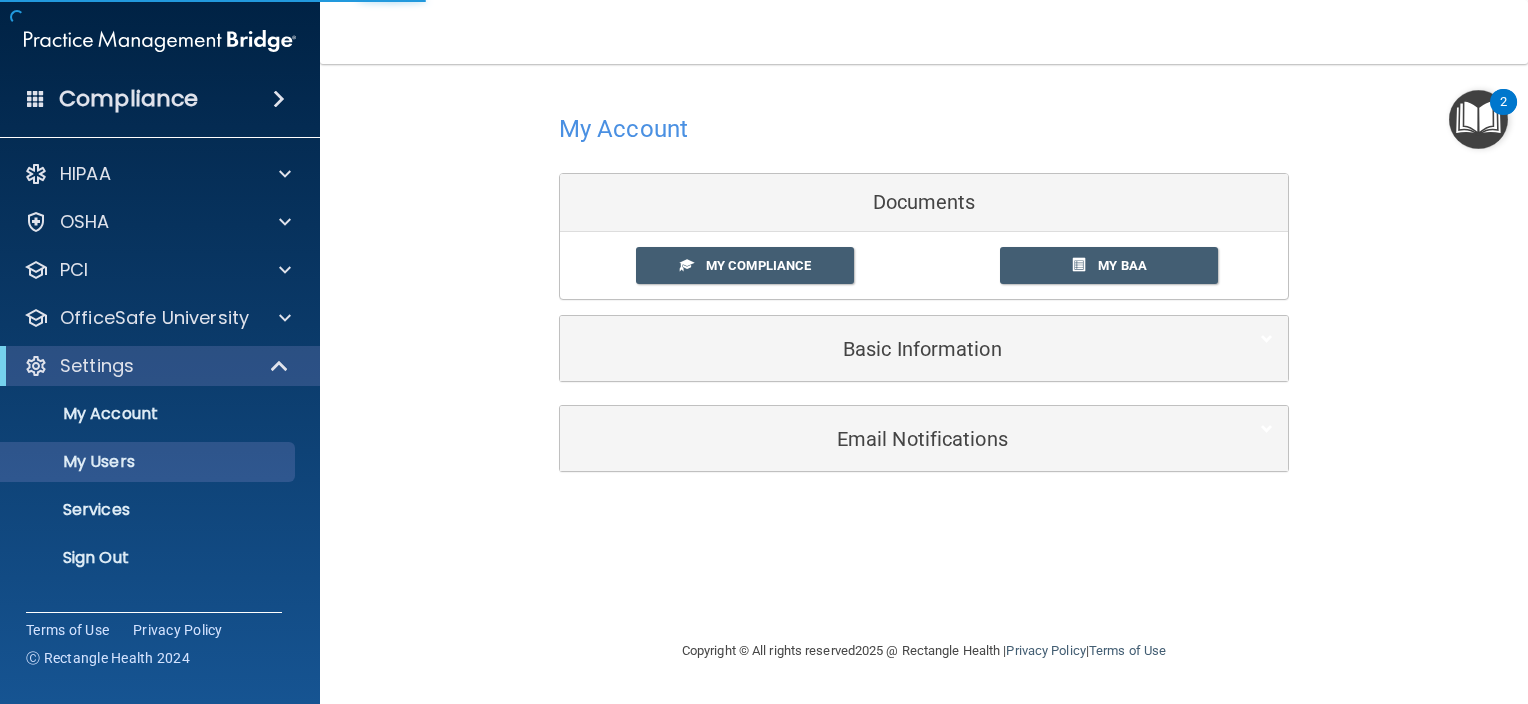 select on "20" 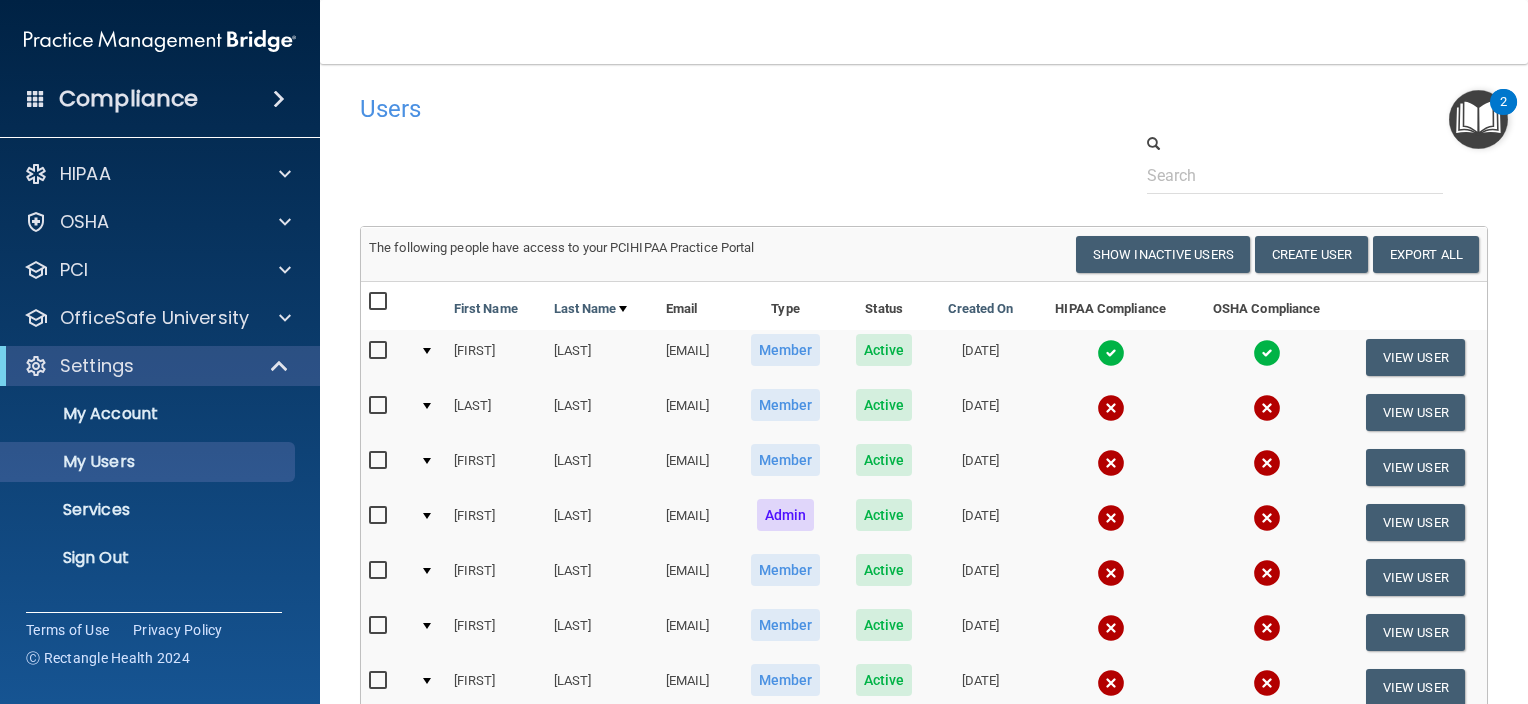 scroll, scrollTop: 100, scrollLeft: 0, axis: vertical 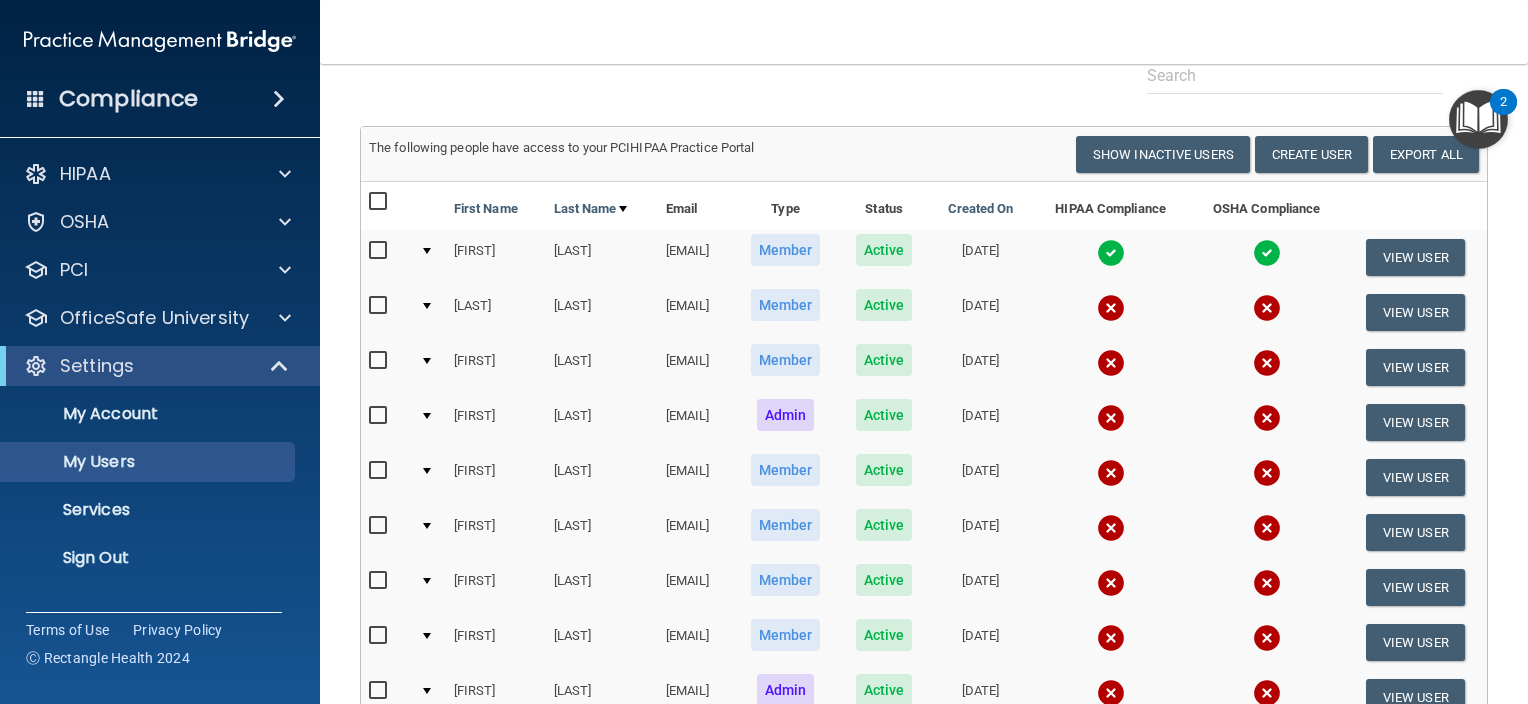 click on "Compliance" at bounding box center [128, 99] 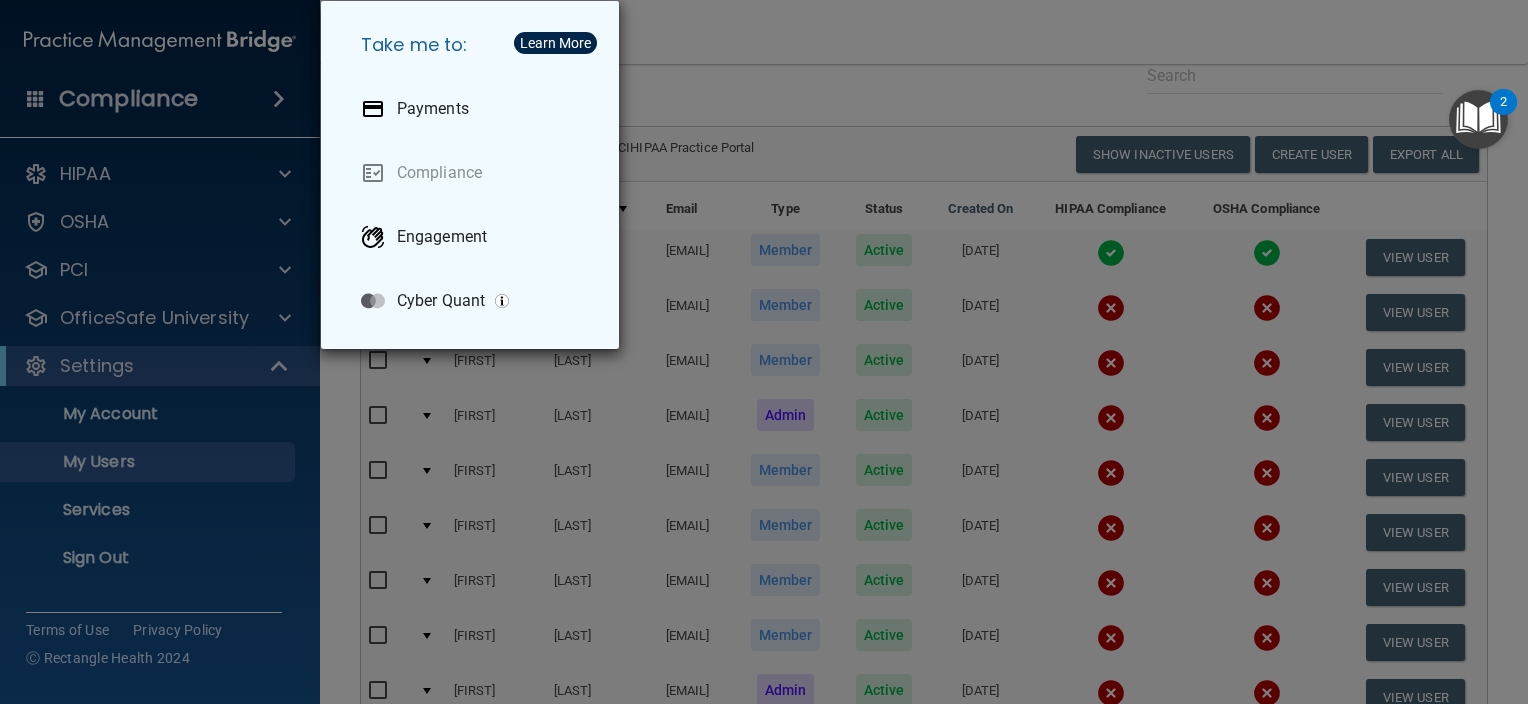 click on "Take me to:             Payments                   Compliance                     Engagement                     Cyber Quant" at bounding box center (764, 352) 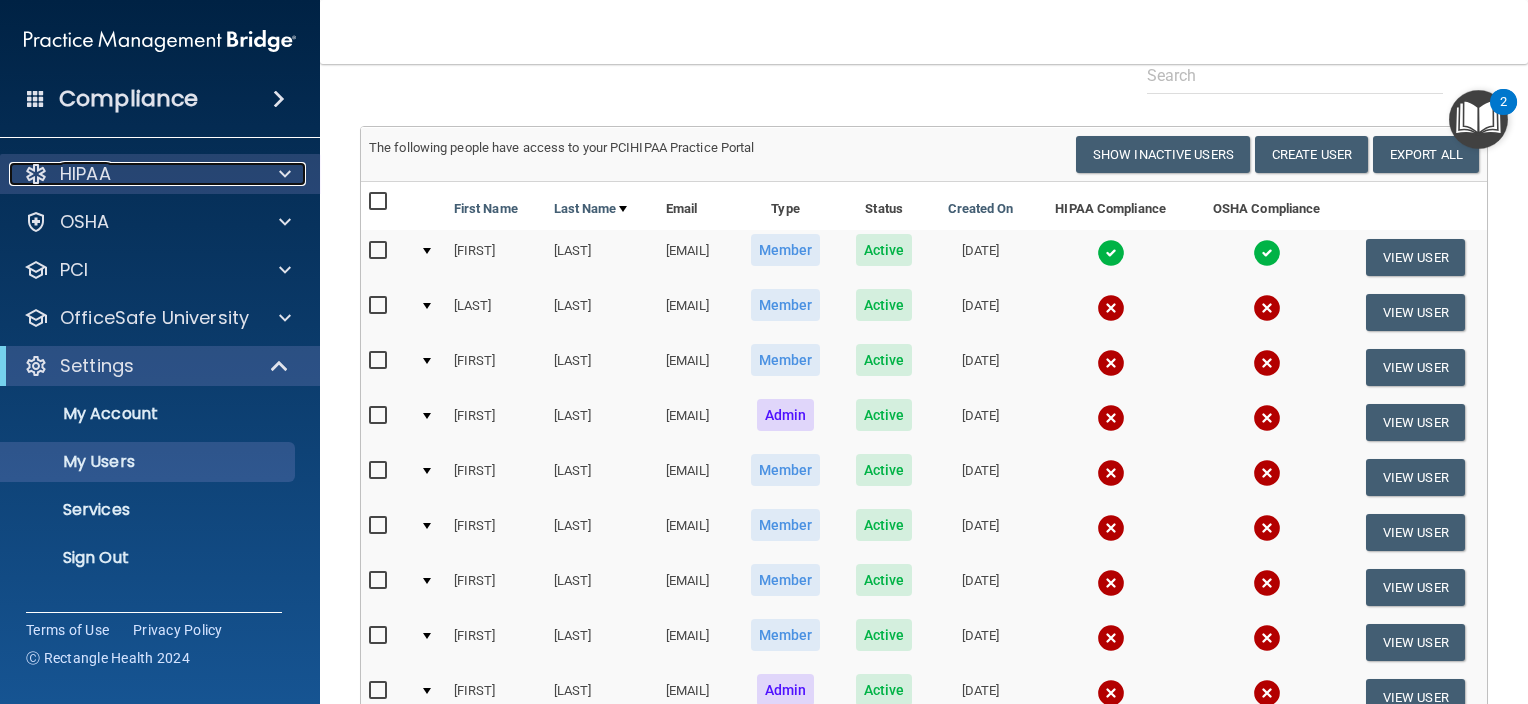 click at bounding box center (285, 174) 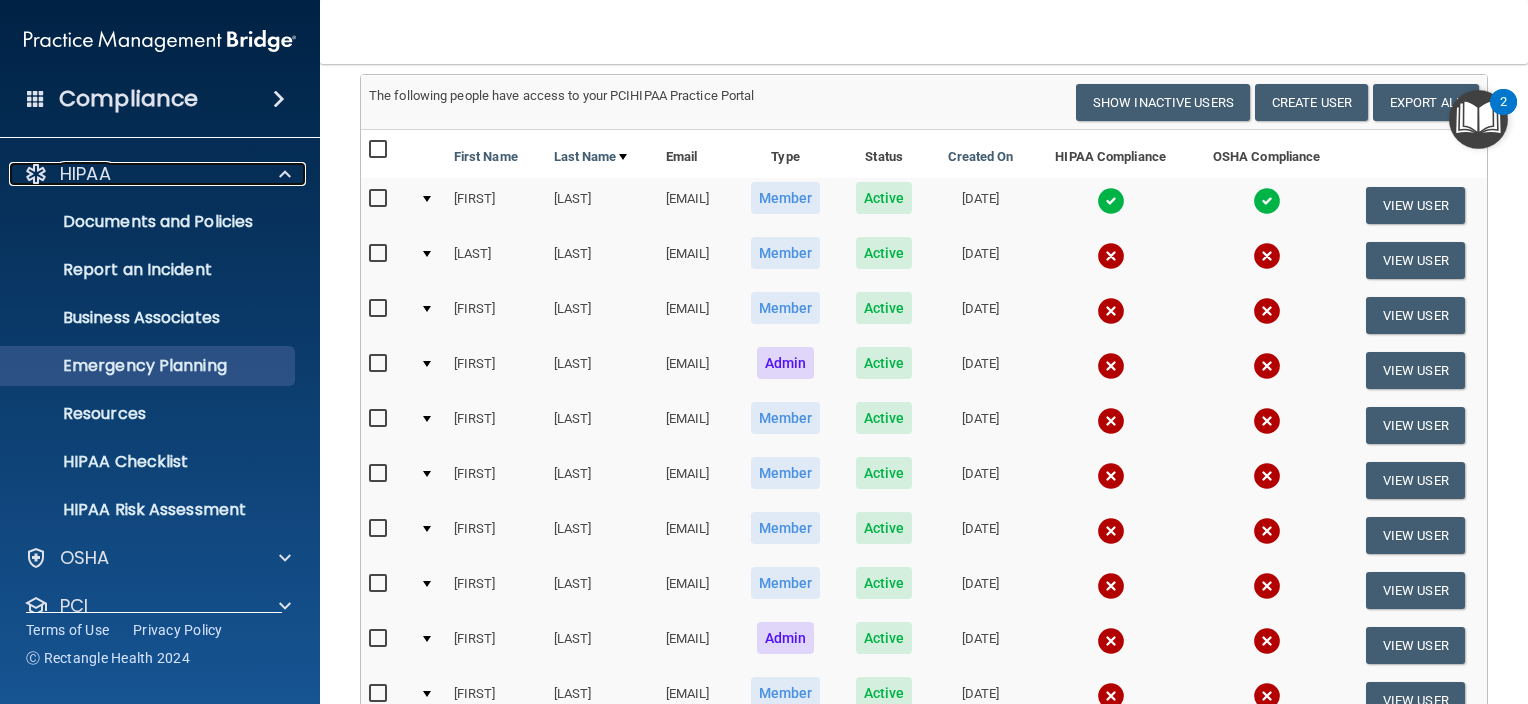 scroll, scrollTop: 200, scrollLeft: 0, axis: vertical 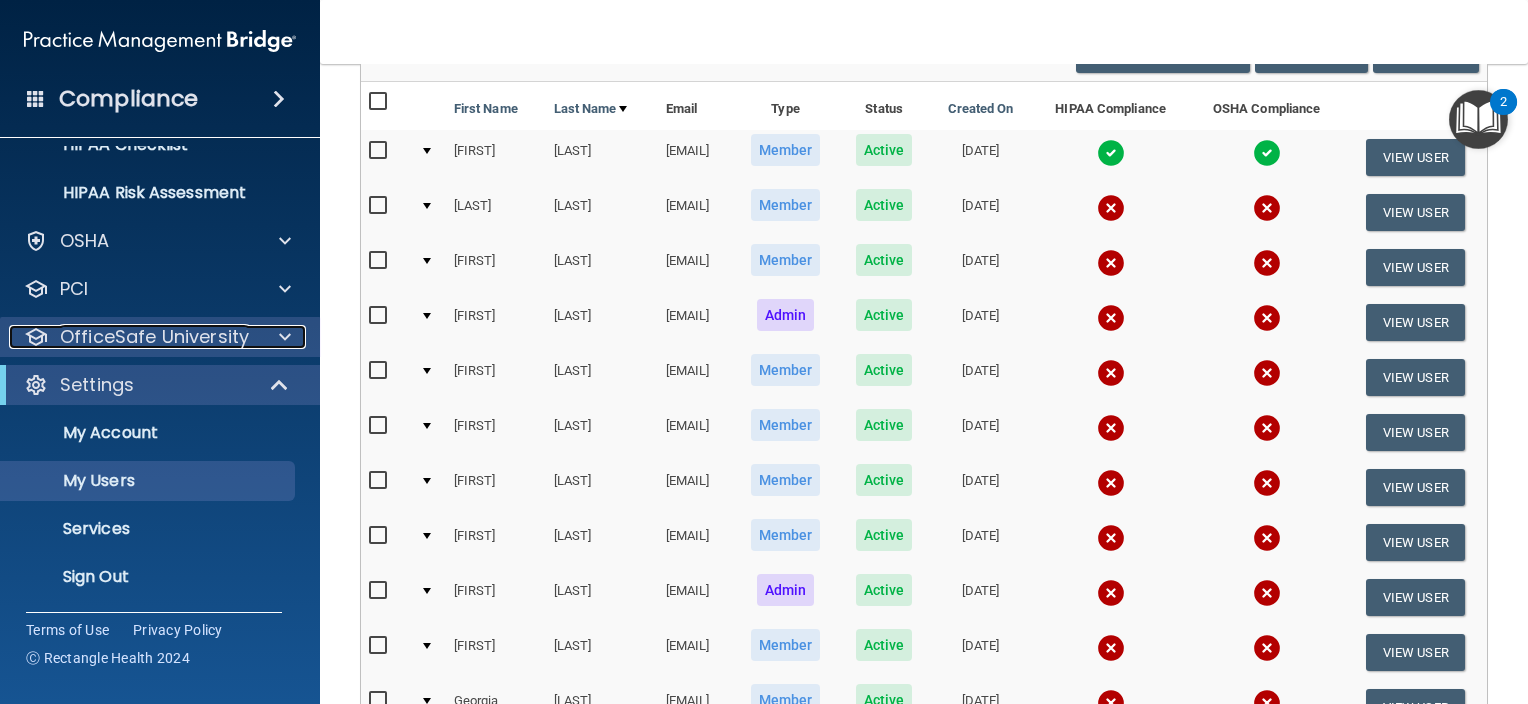 click on "OfficeSafe University" at bounding box center [154, 337] 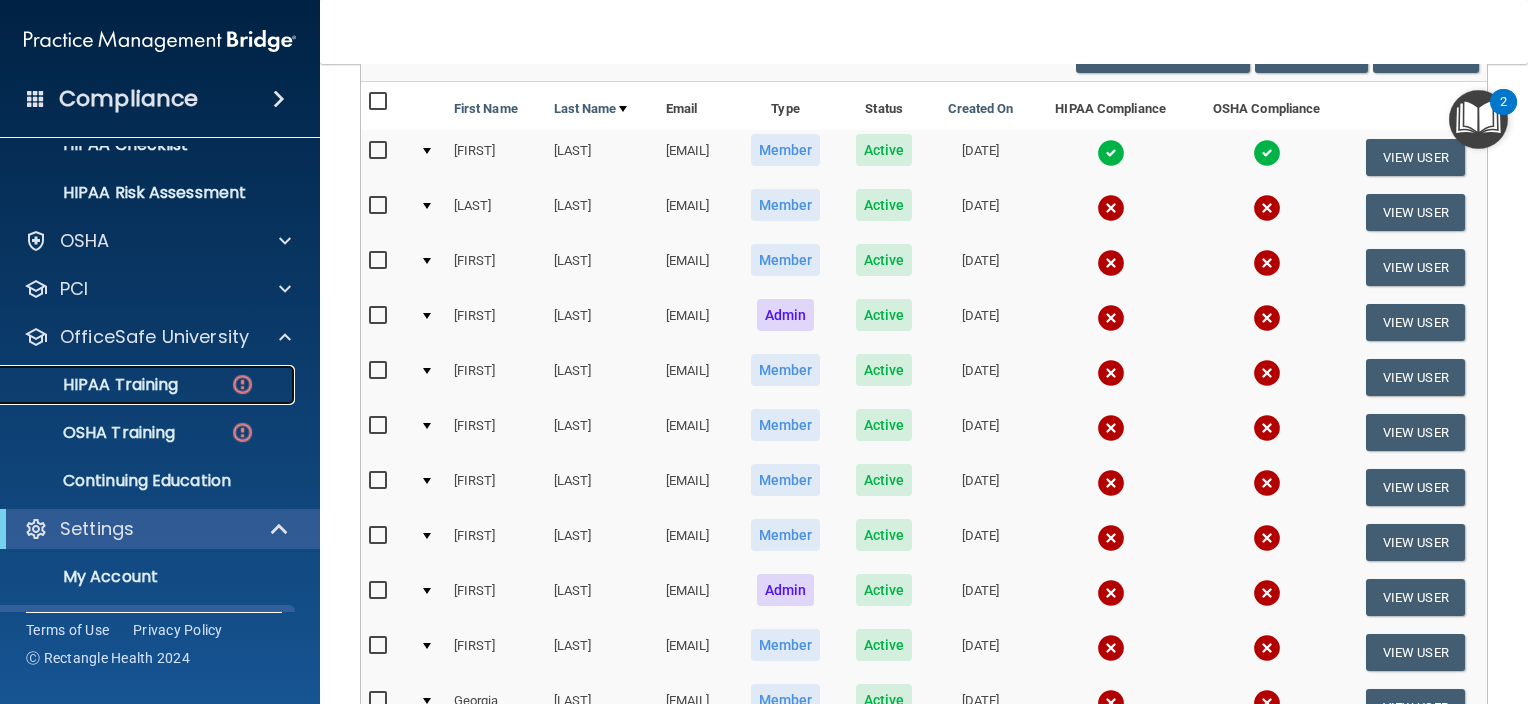 click on "HIPAA Training" at bounding box center [95, 385] 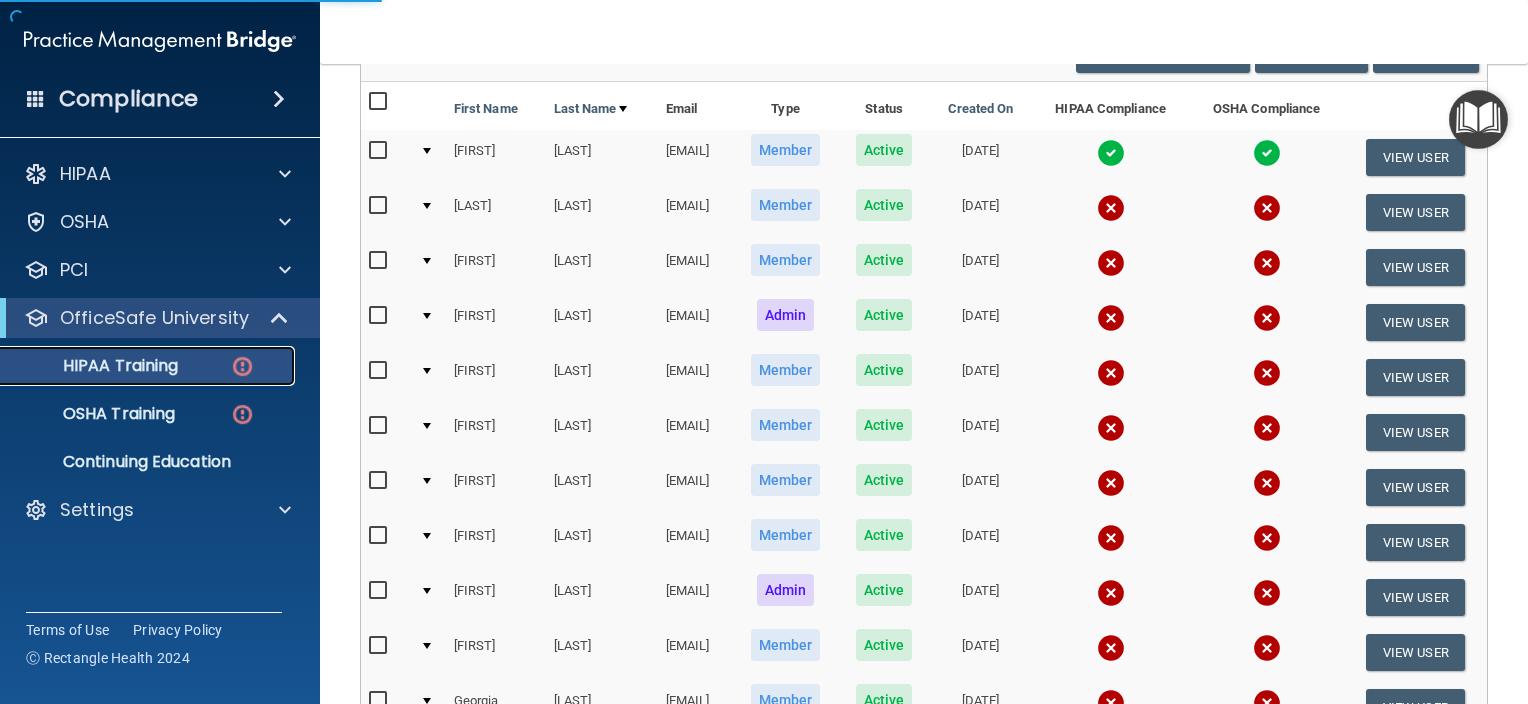 scroll, scrollTop: 0, scrollLeft: 0, axis: both 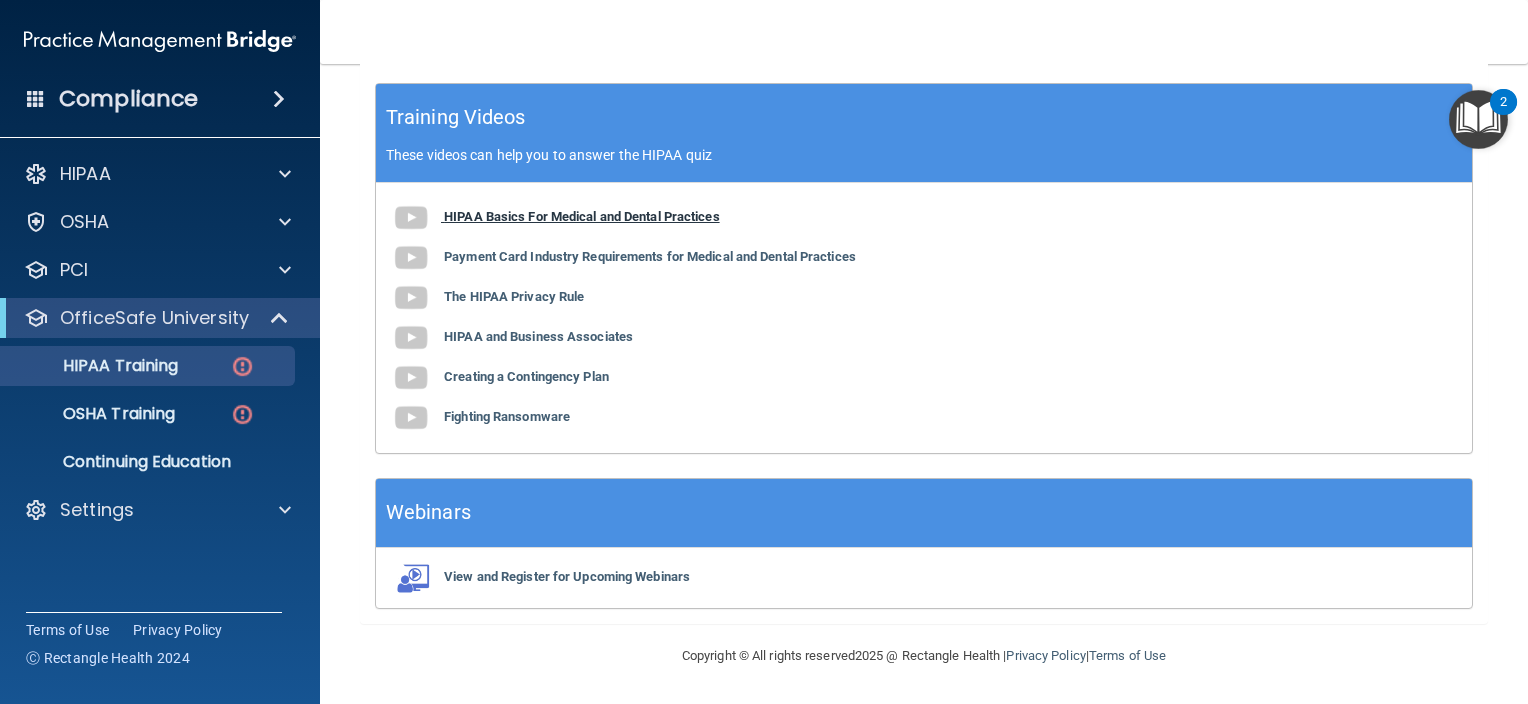 click on "HIPAA Basics For Medical and Dental Practices" at bounding box center (582, 216) 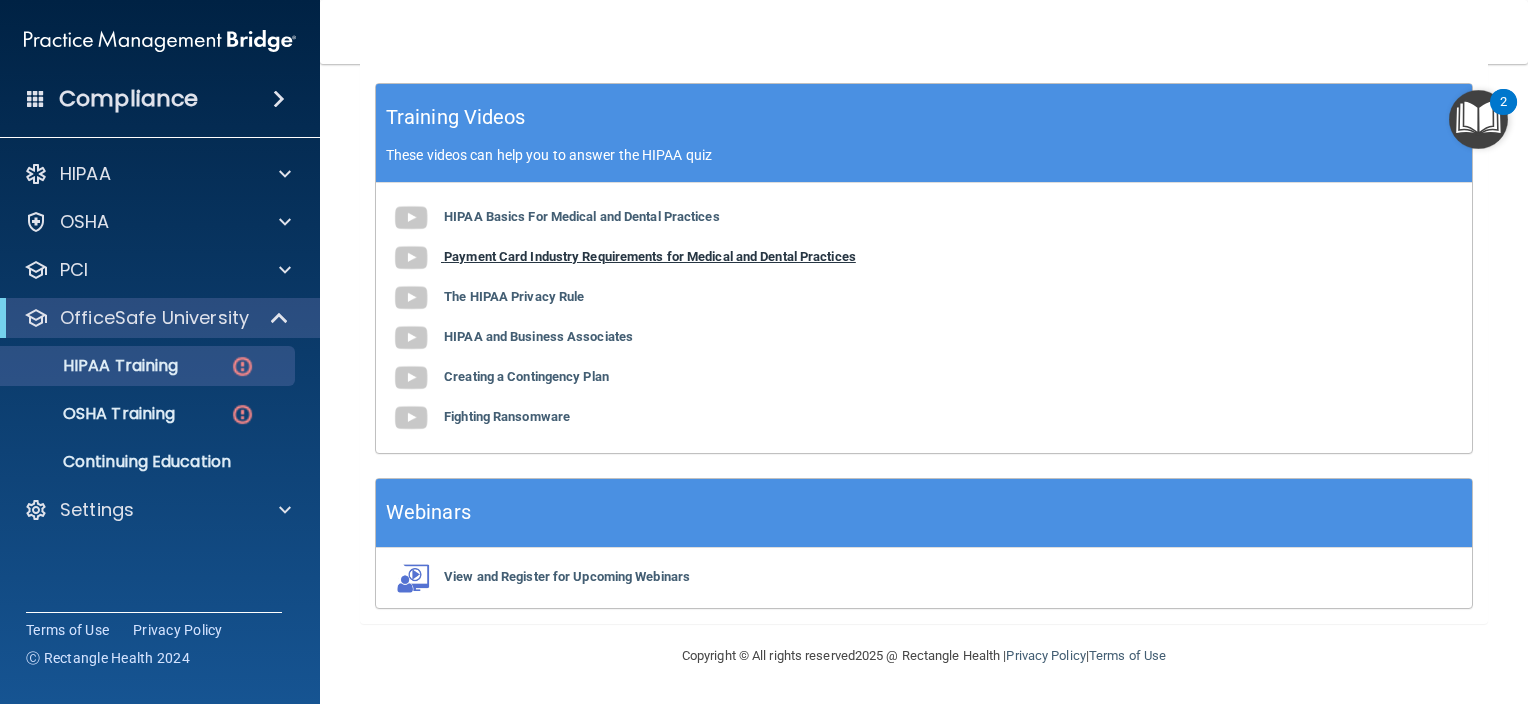 click on "Payment Card Industry Requirements for Medical and Dental Practices" at bounding box center (650, 256) 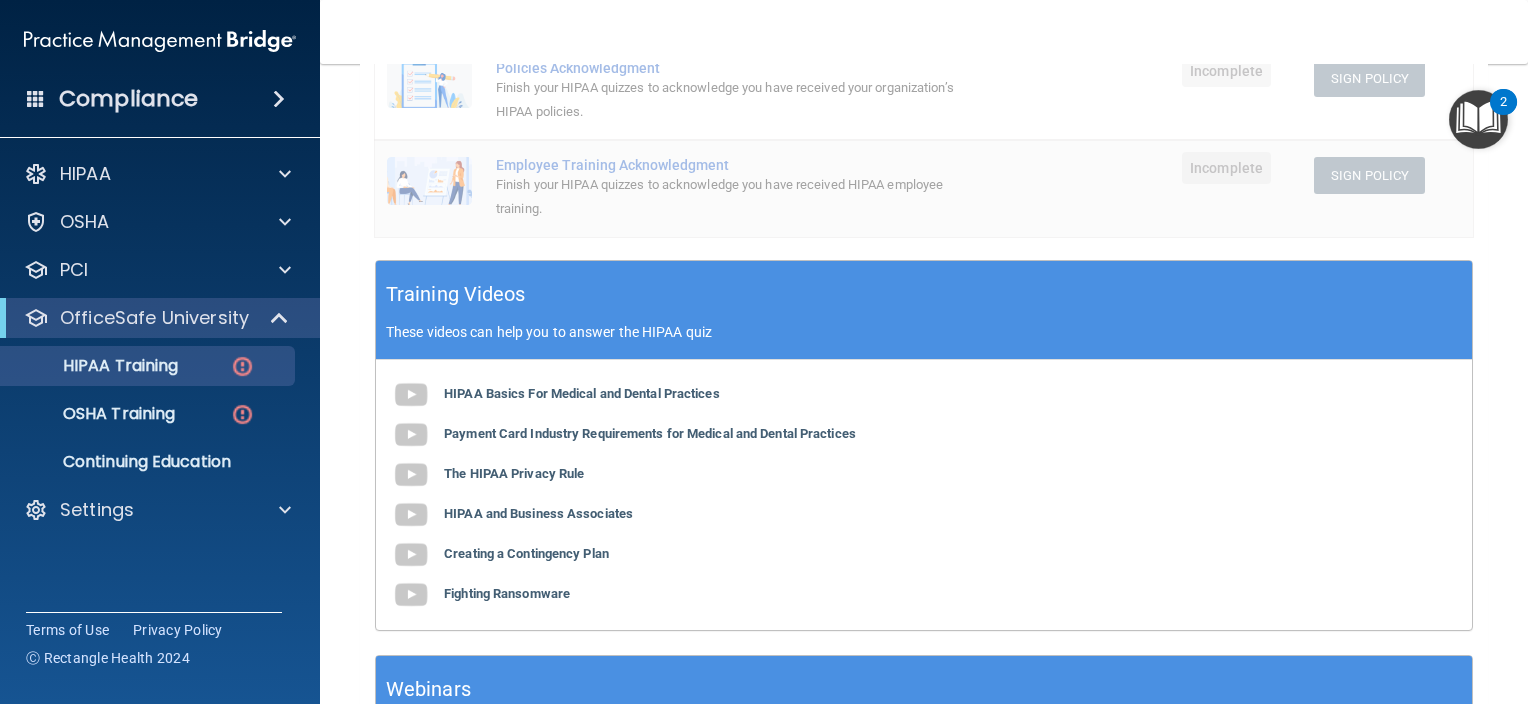 scroll, scrollTop: 654, scrollLeft: 0, axis: vertical 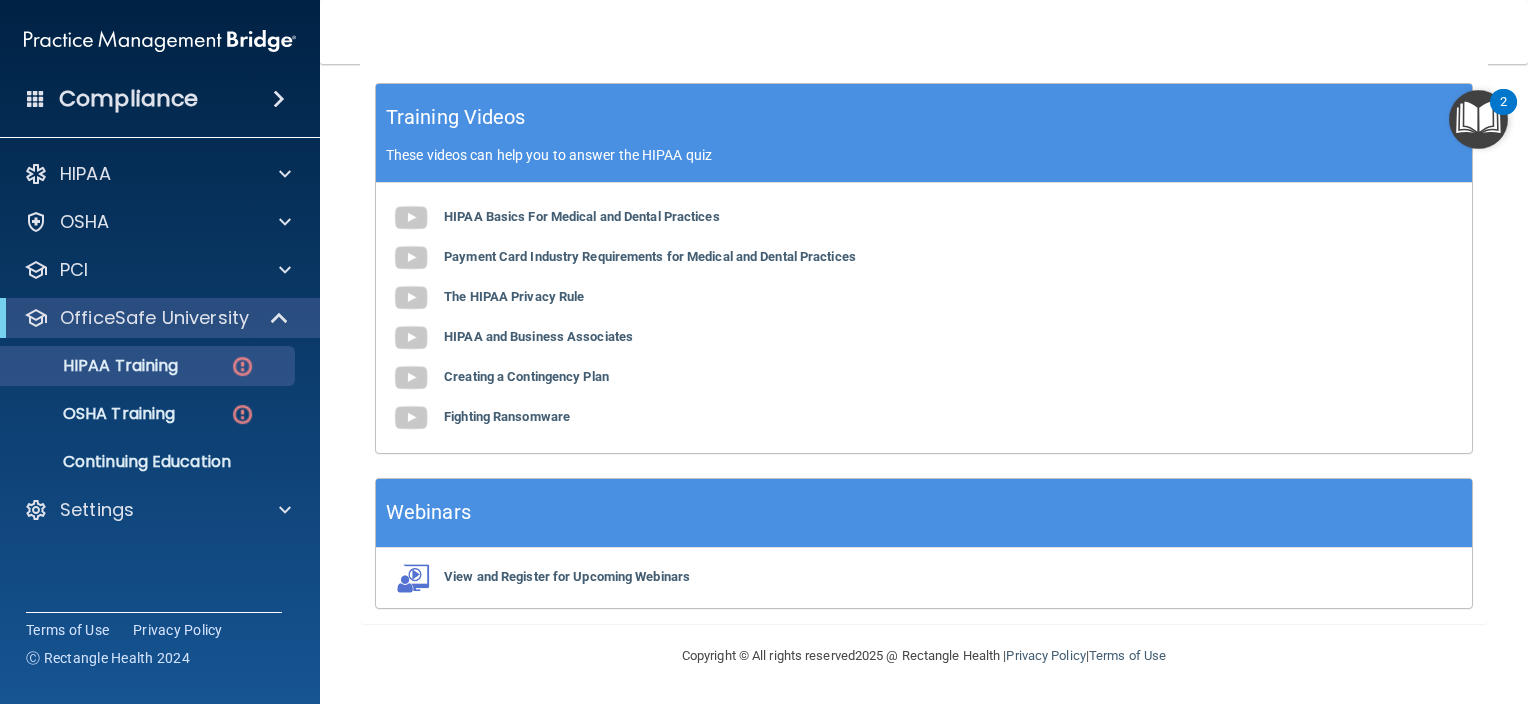 click on "HIPAA Basics For Medical and Dental Practices                     Payment Card Industry Requirements for Medical and Dental Practices                     The HIPAA Privacy Rule                     HIPAA and Business Associates                     Creating a Contingency Plan                     Fighting Ransomware" at bounding box center (924, 318) 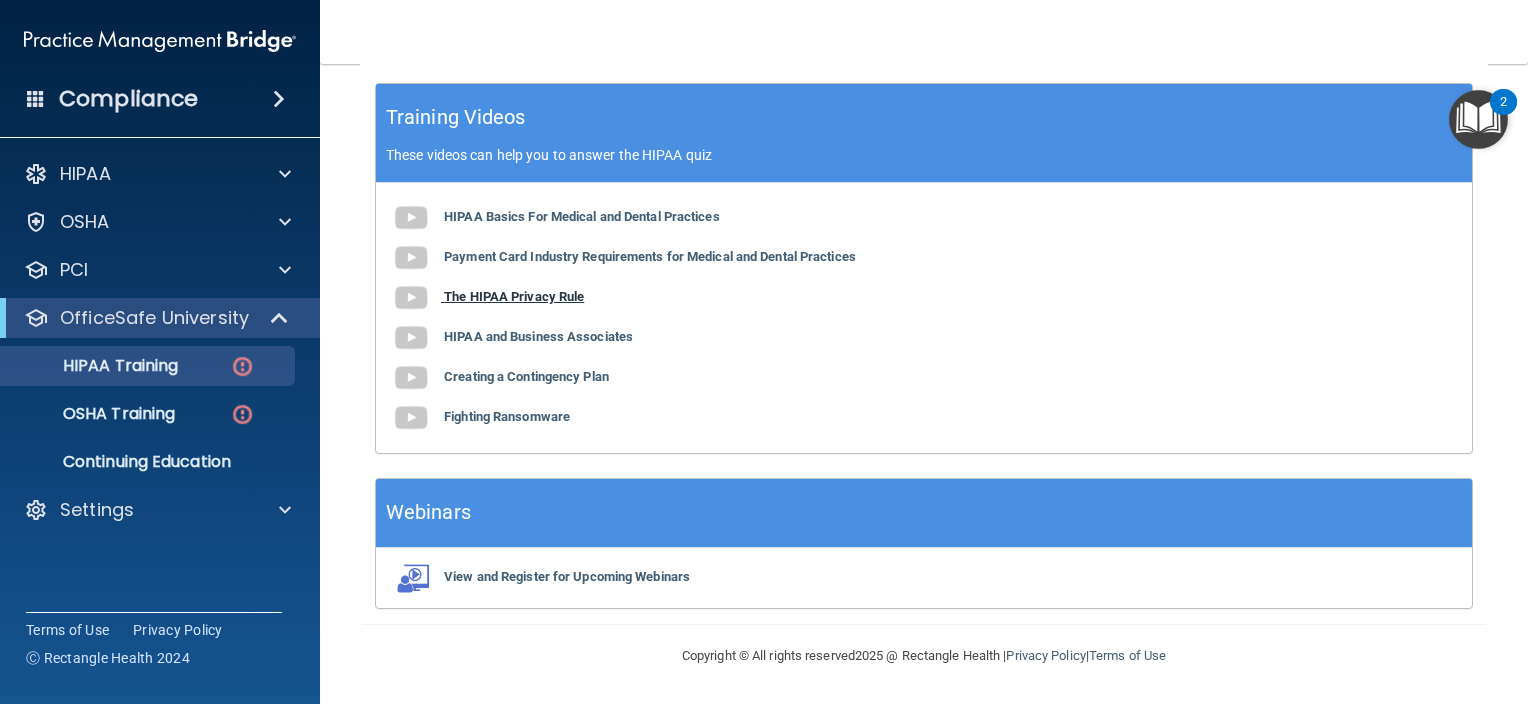 click on "The HIPAA Privacy Rule" at bounding box center [514, 296] 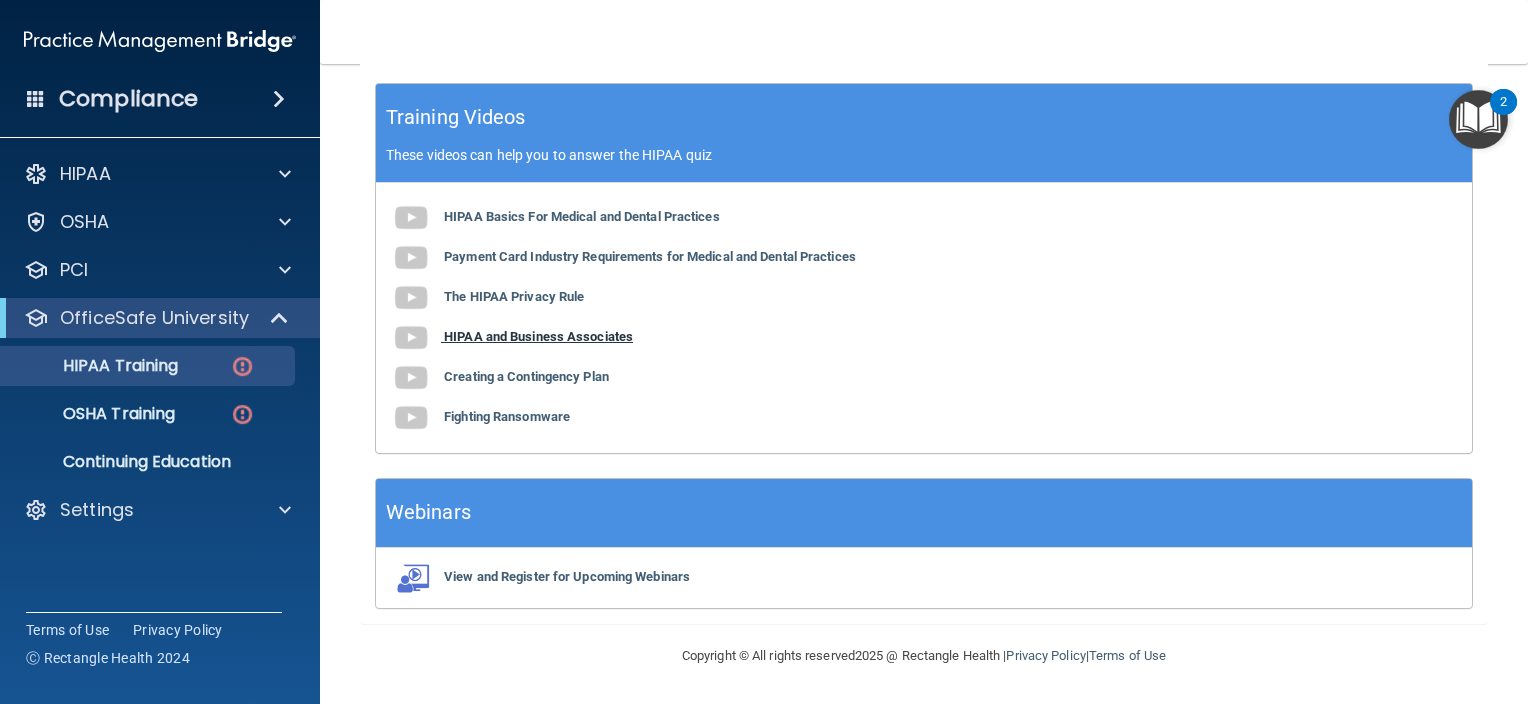 click on "HIPAA and Business Associates" at bounding box center (538, 336) 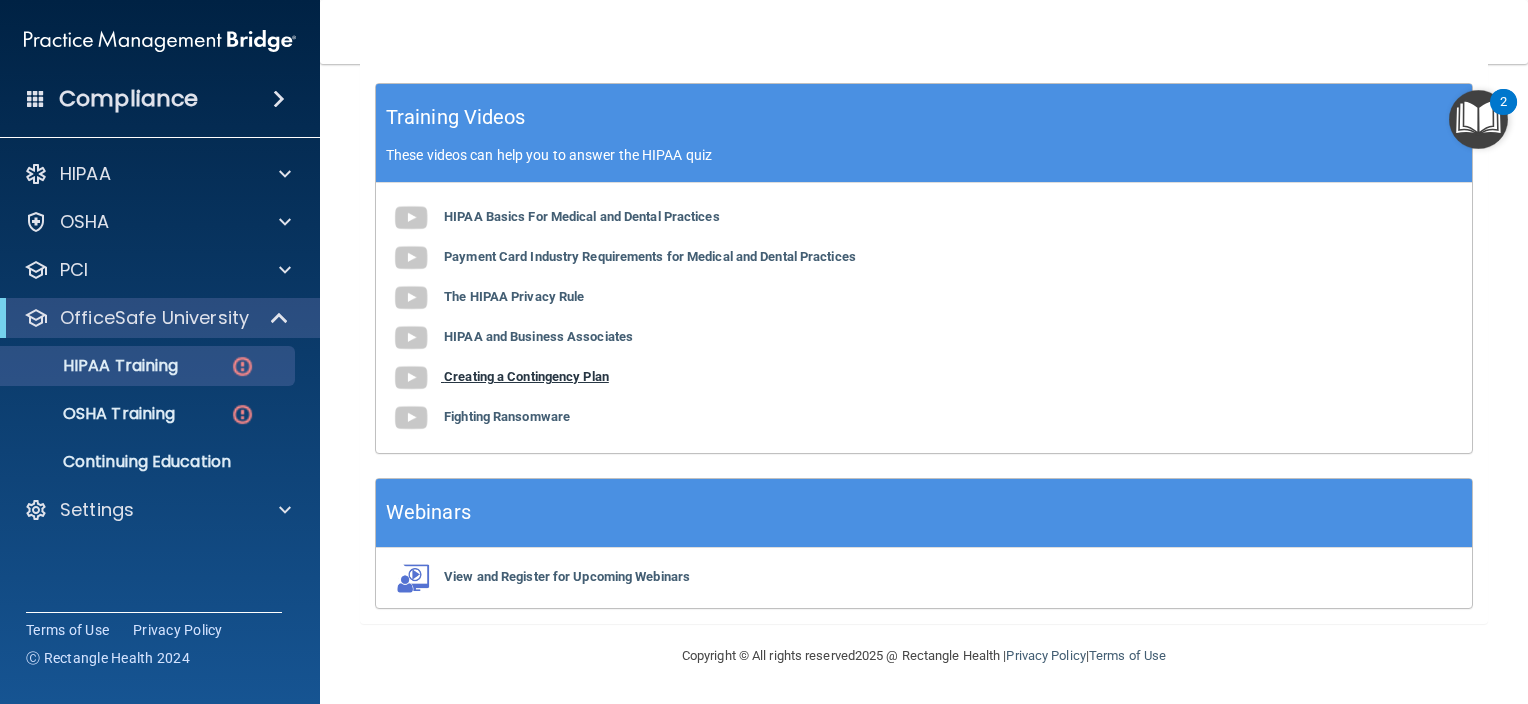 click on "Creating a Contingency Plan" at bounding box center [526, 376] 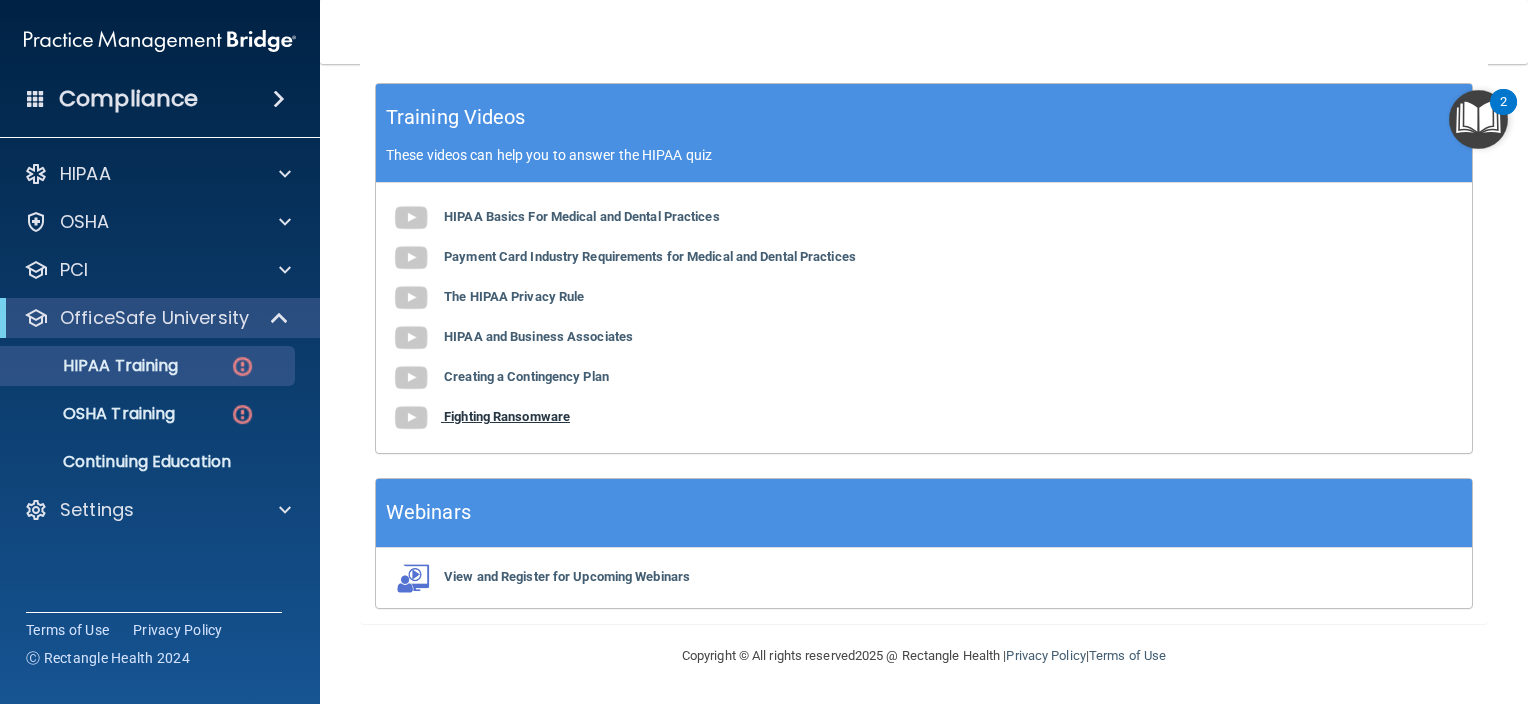 click on "Fighting Ransomware" at bounding box center [507, 416] 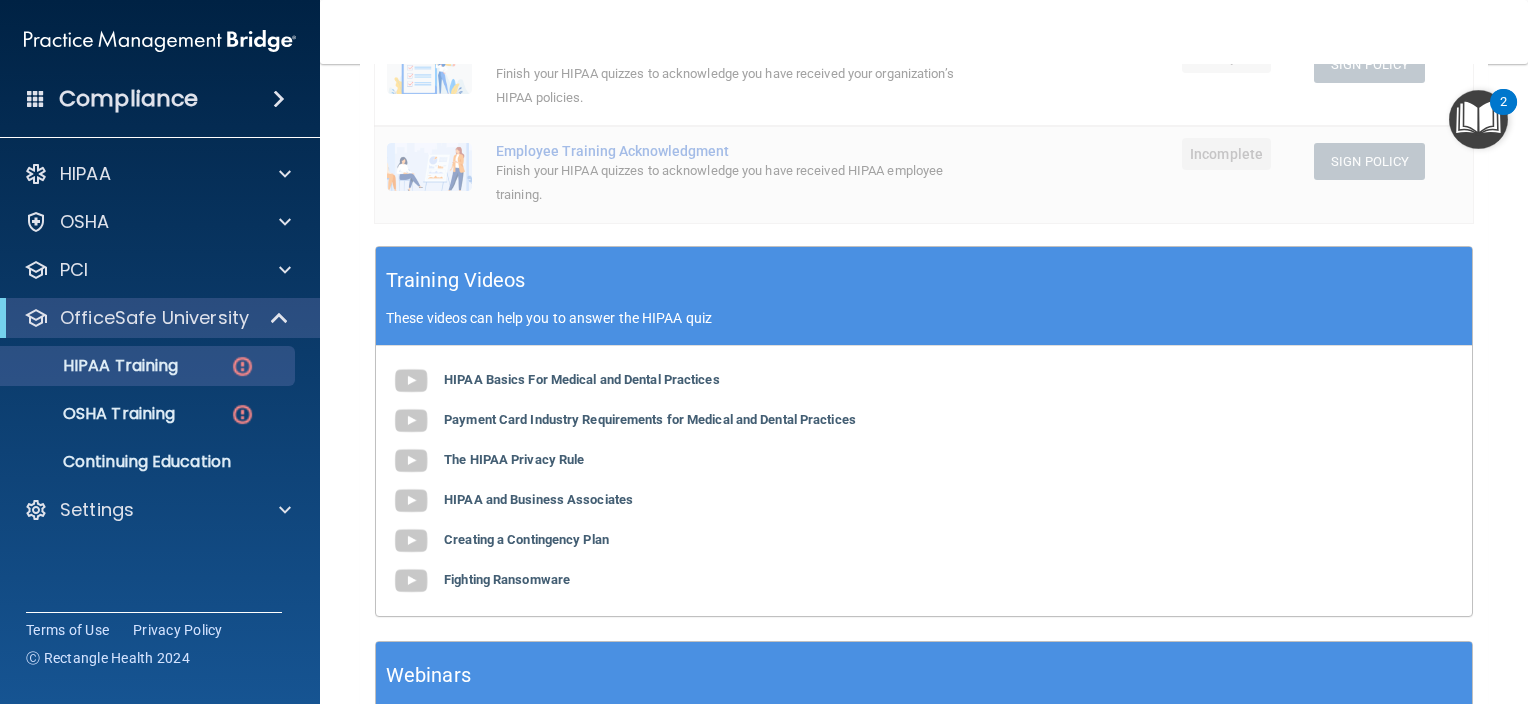 scroll, scrollTop: 654, scrollLeft: 0, axis: vertical 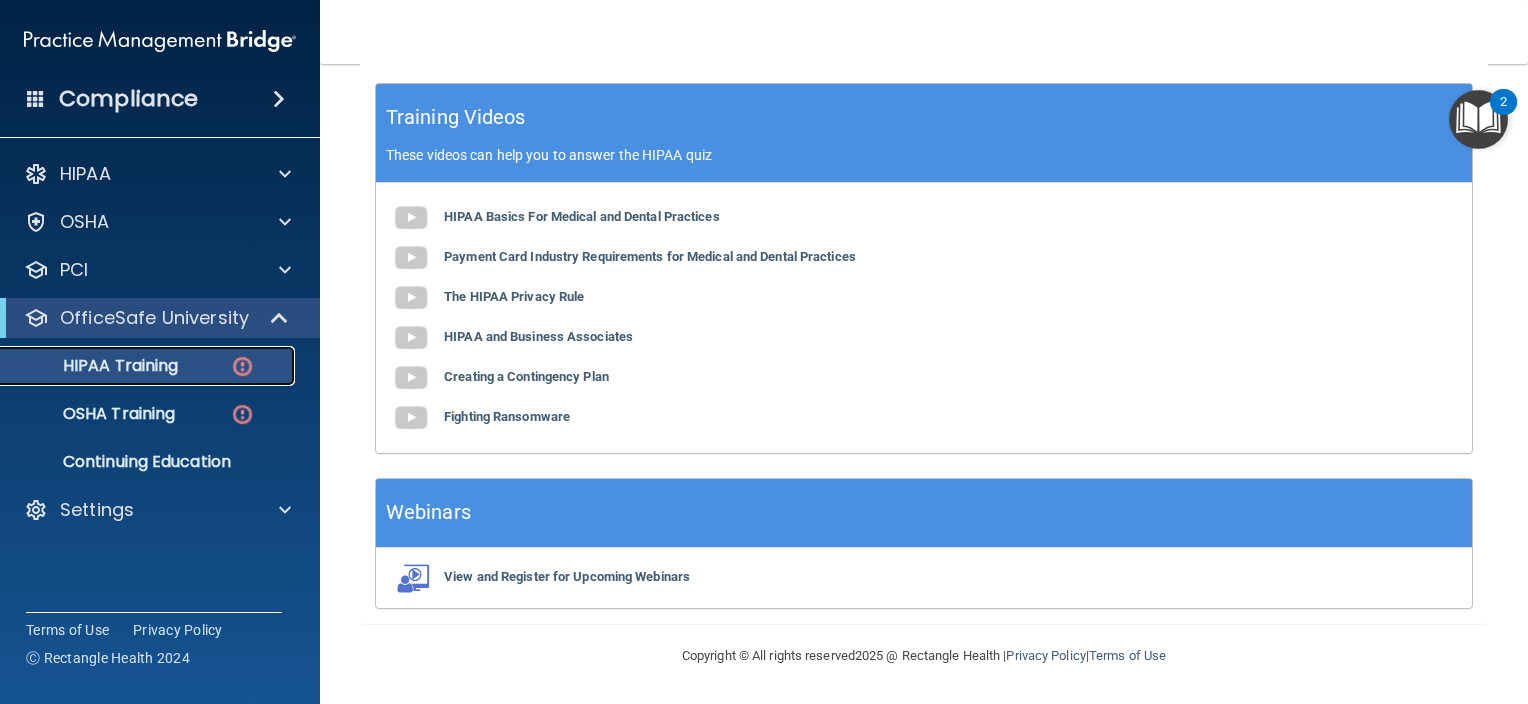click on "HIPAA Training" at bounding box center (149, 366) 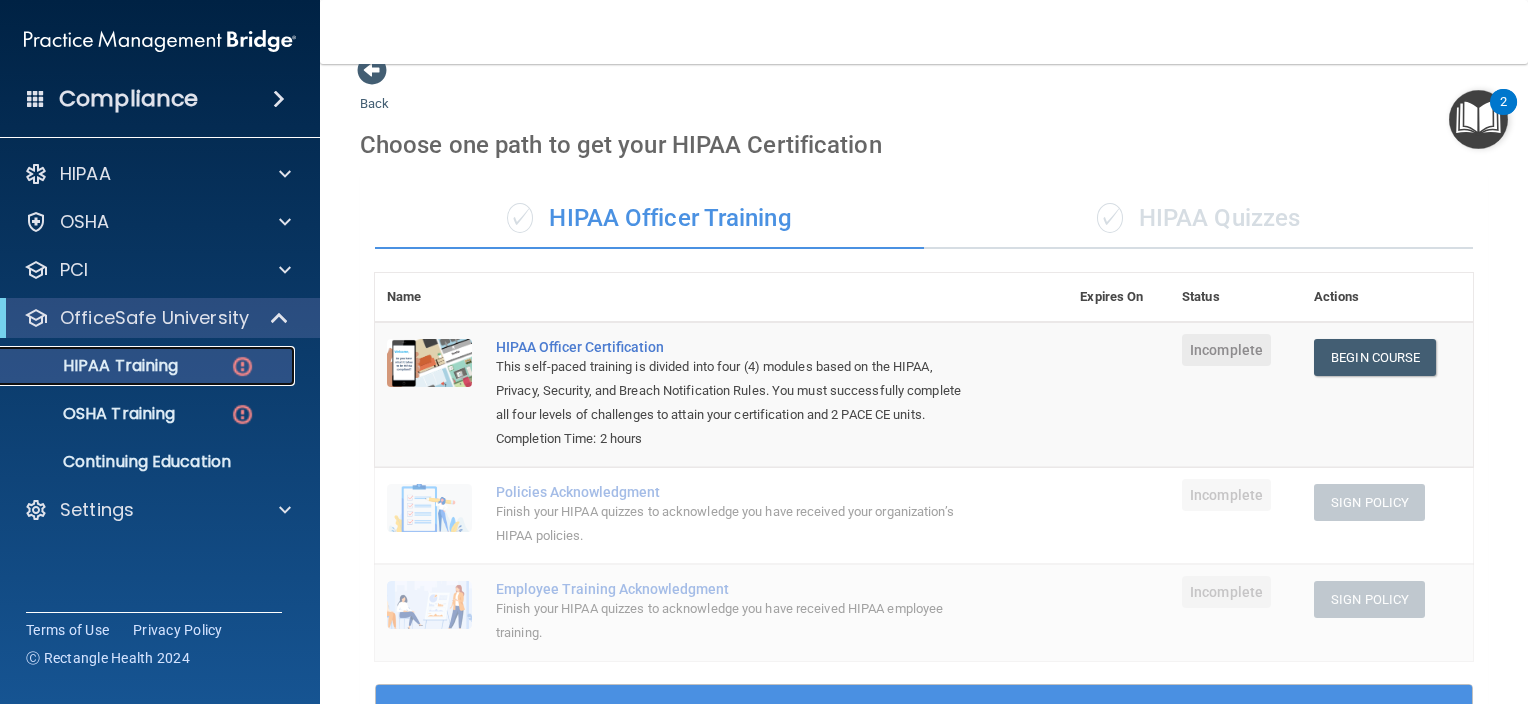 scroll, scrollTop: 0, scrollLeft: 0, axis: both 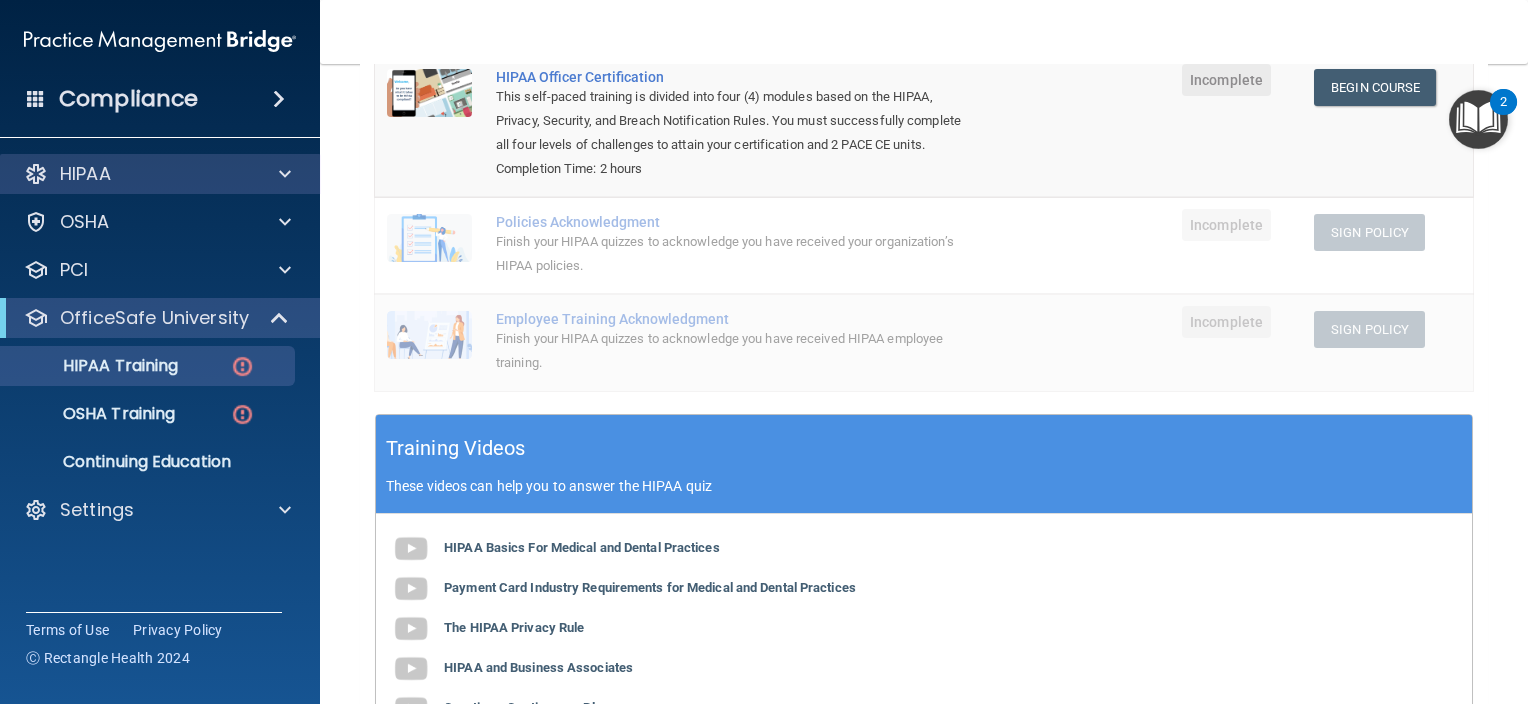 click on "HIPAA" at bounding box center (160, 174) 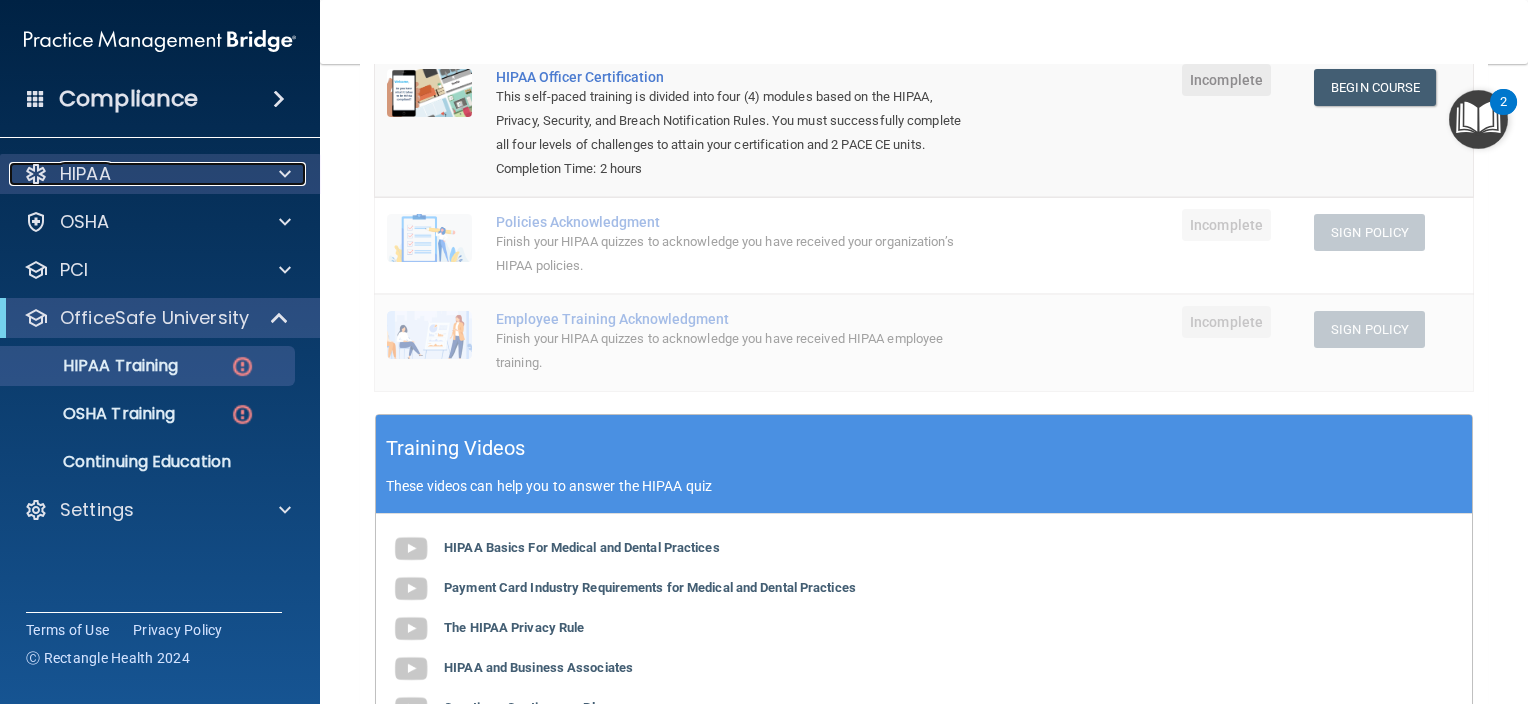 click at bounding box center [285, 174] 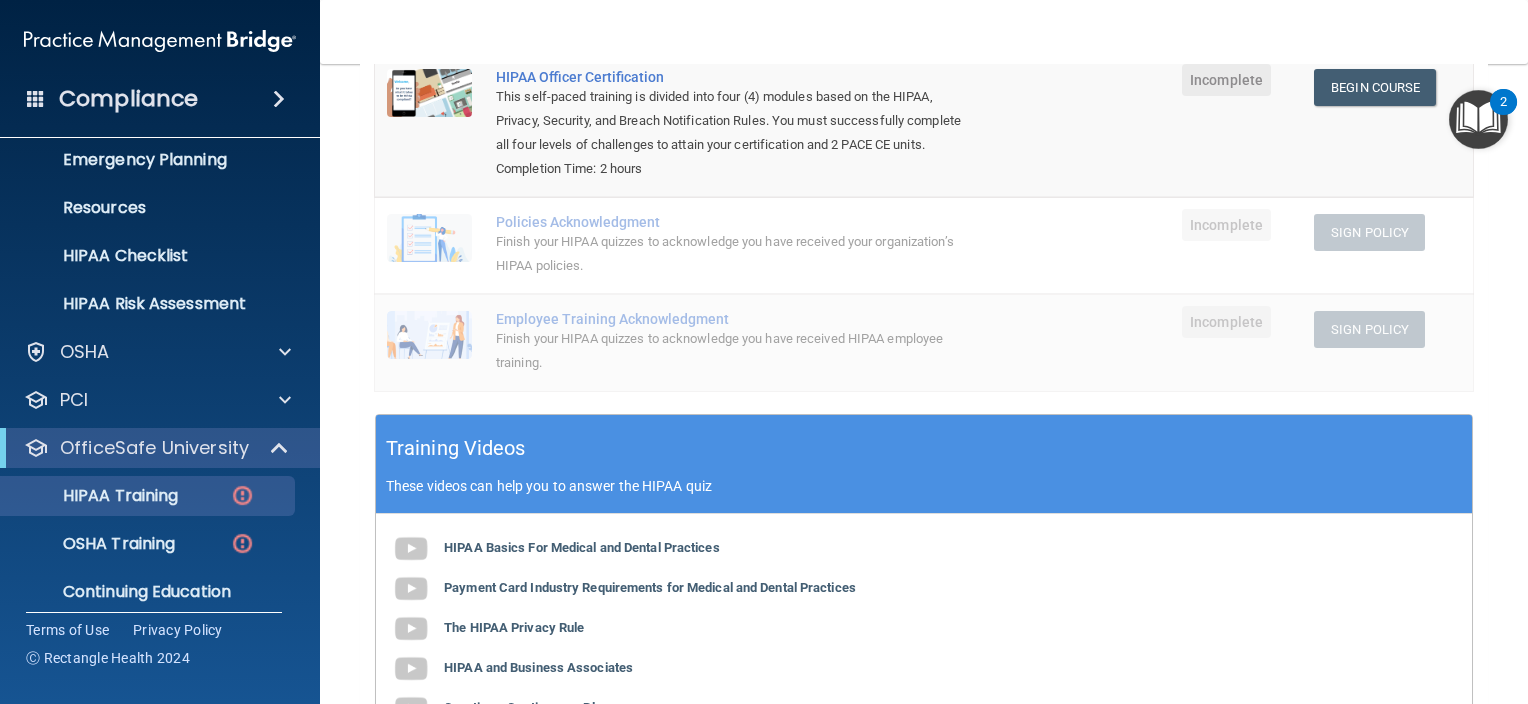 scroll, scrollTop: 269, scrollLeft: 0, axis: vertical 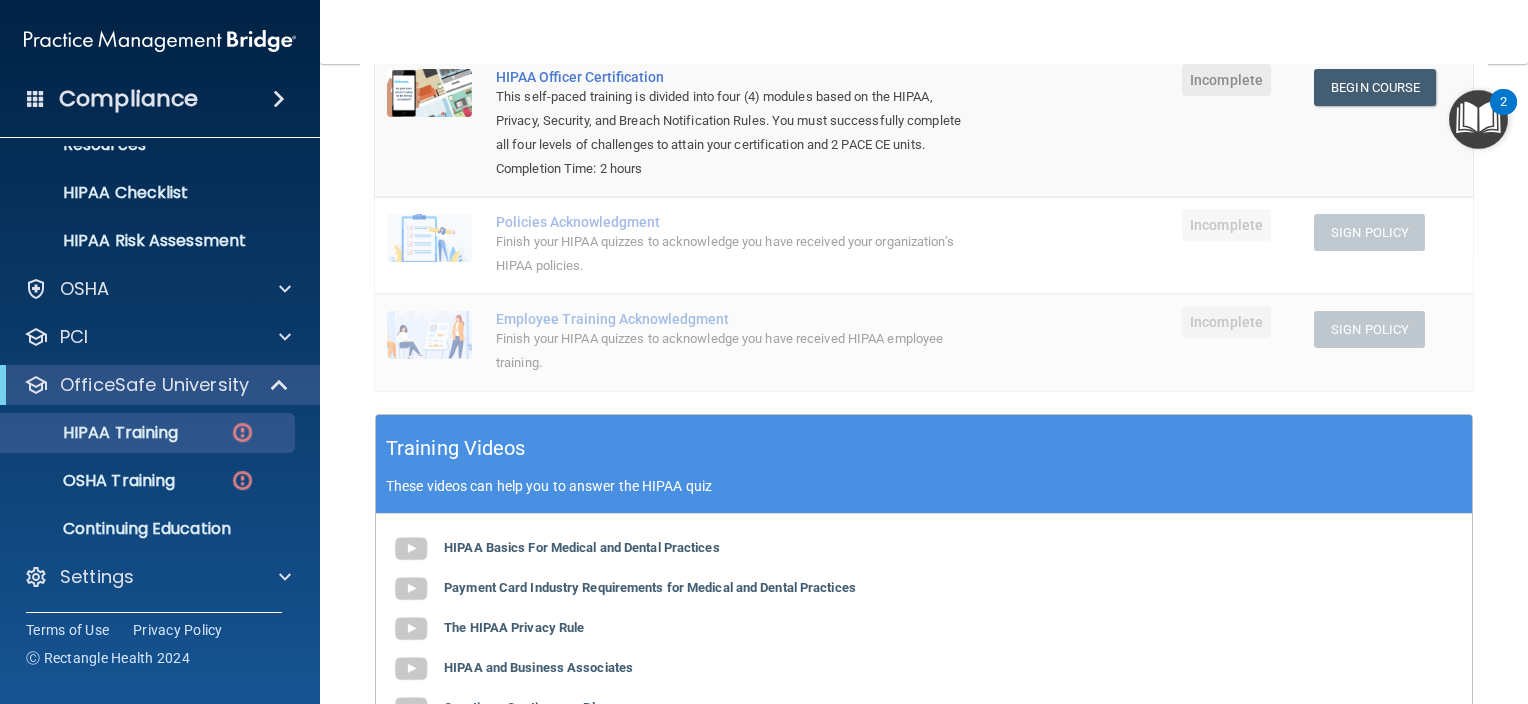 click on "OfficeSafe University" at bounding box center (160, 385) 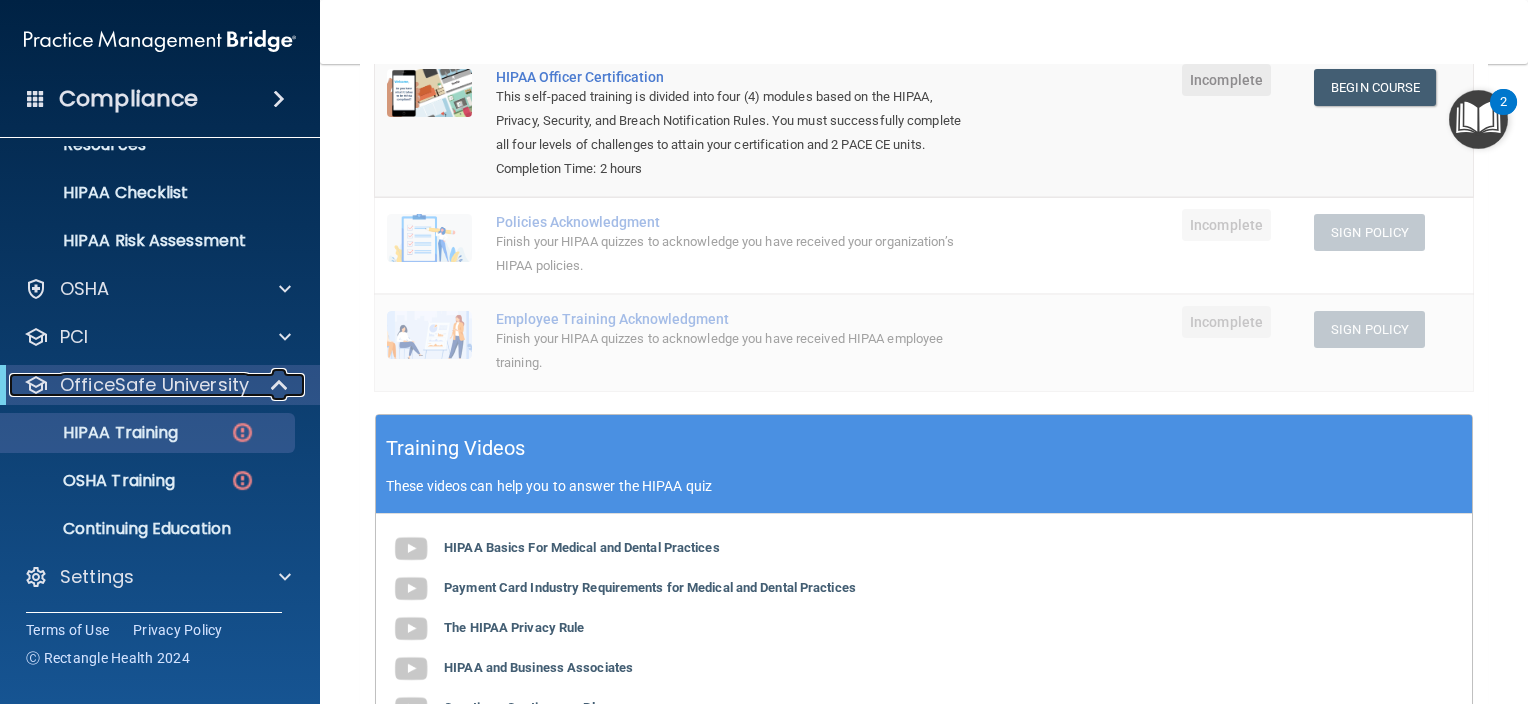 click on "OfficeSafe University" at bounding box center [132, 385] 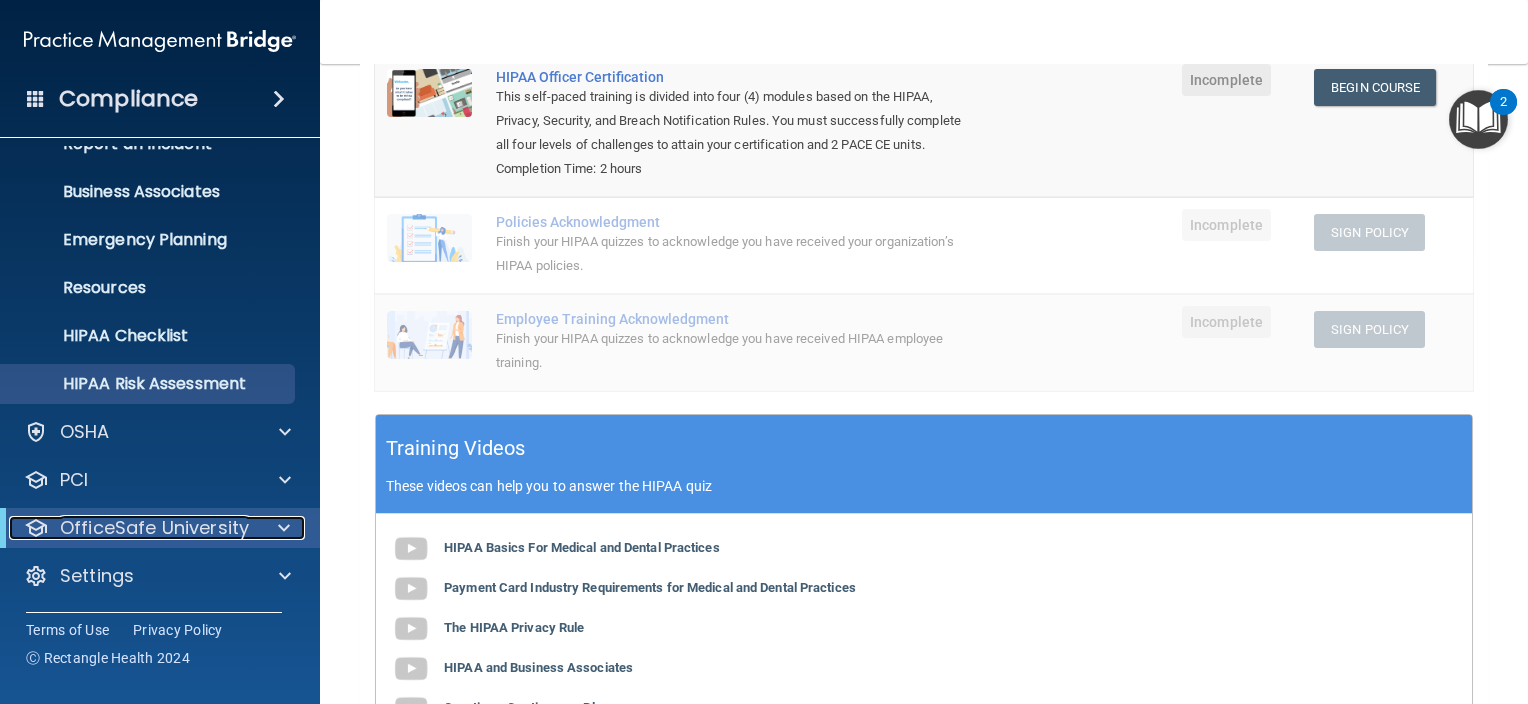 scroll, scrollTop: 125, scrollLeft: 0, axis: vertical 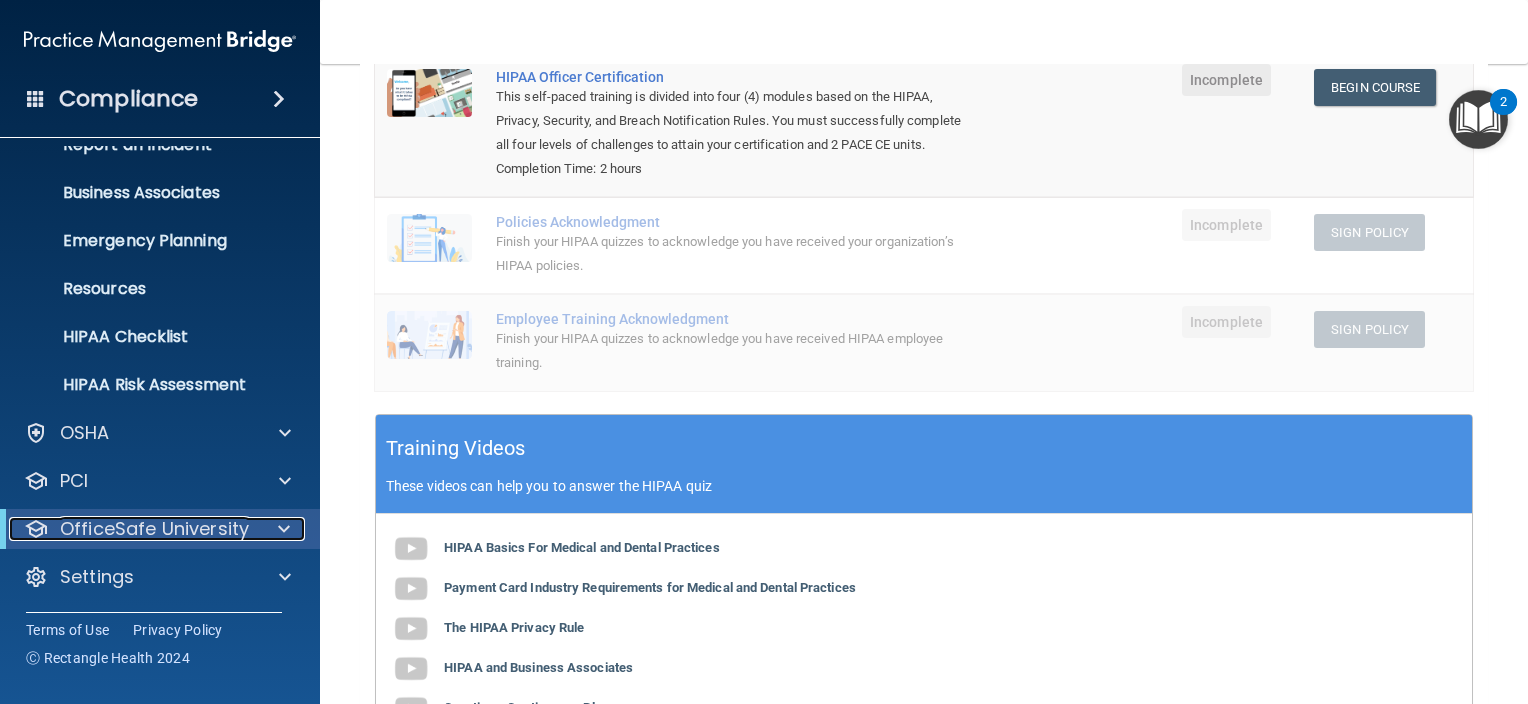 click on "OfficeSafe University" at bounding box center [154, 529] 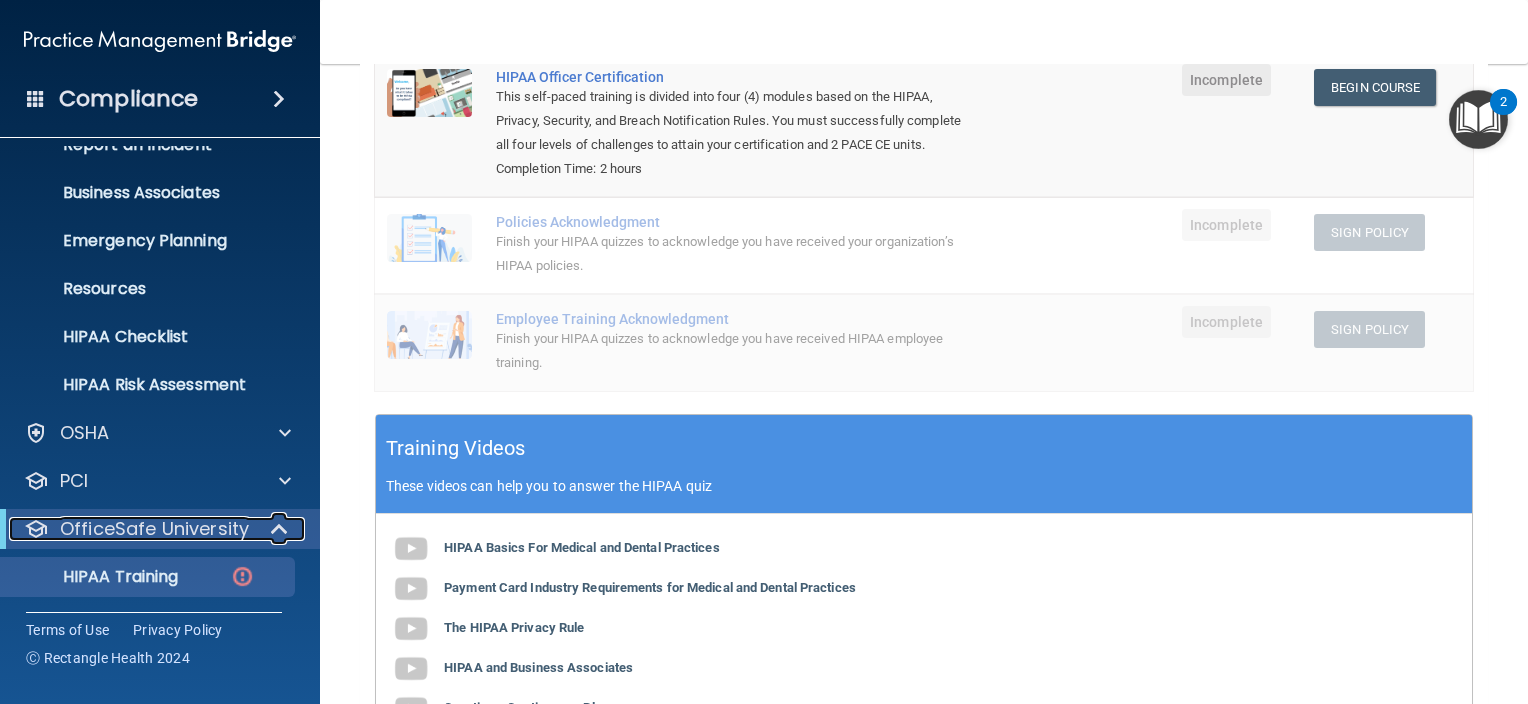 scroll, scrollTop: 269, scrollLeft: 0, axis: vertical 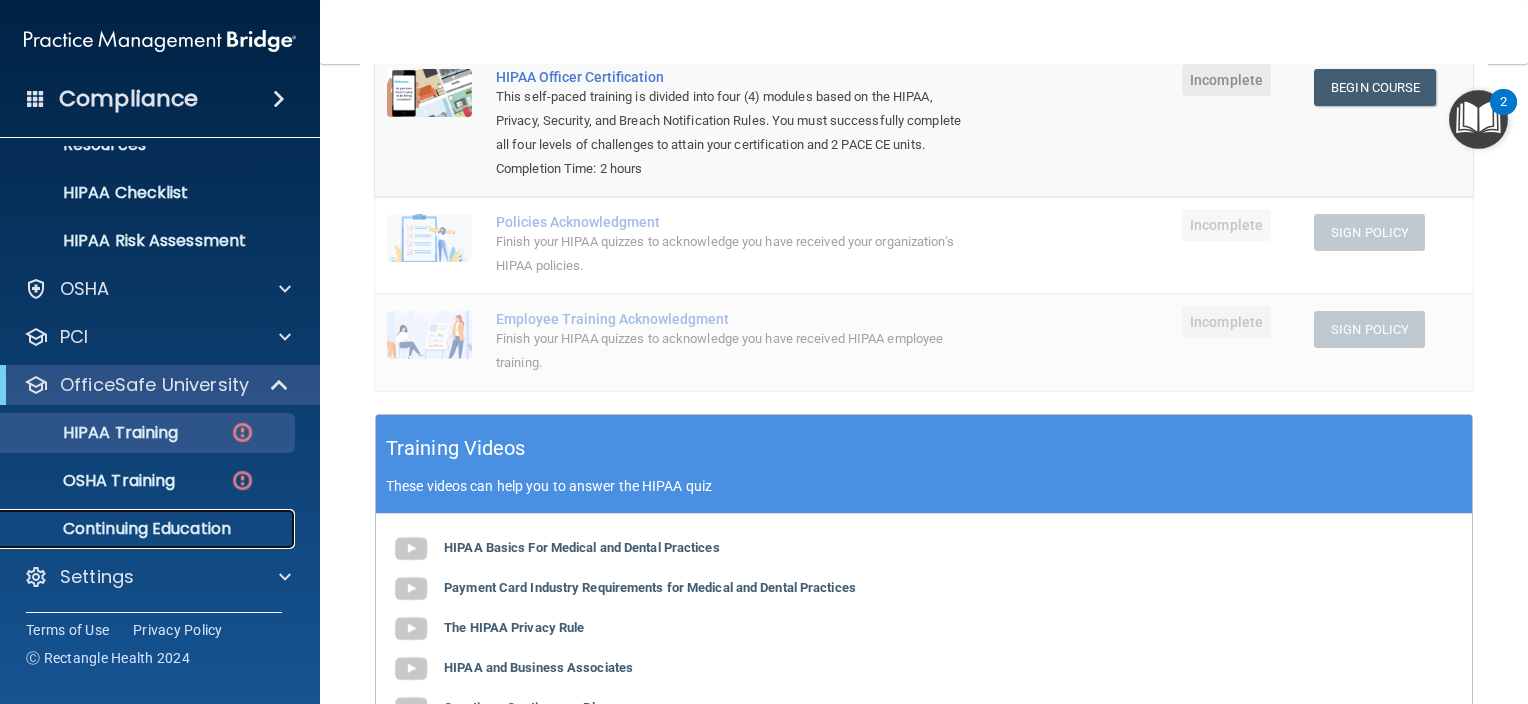 click on "Continuing Education" at bounding box center (149, 529) 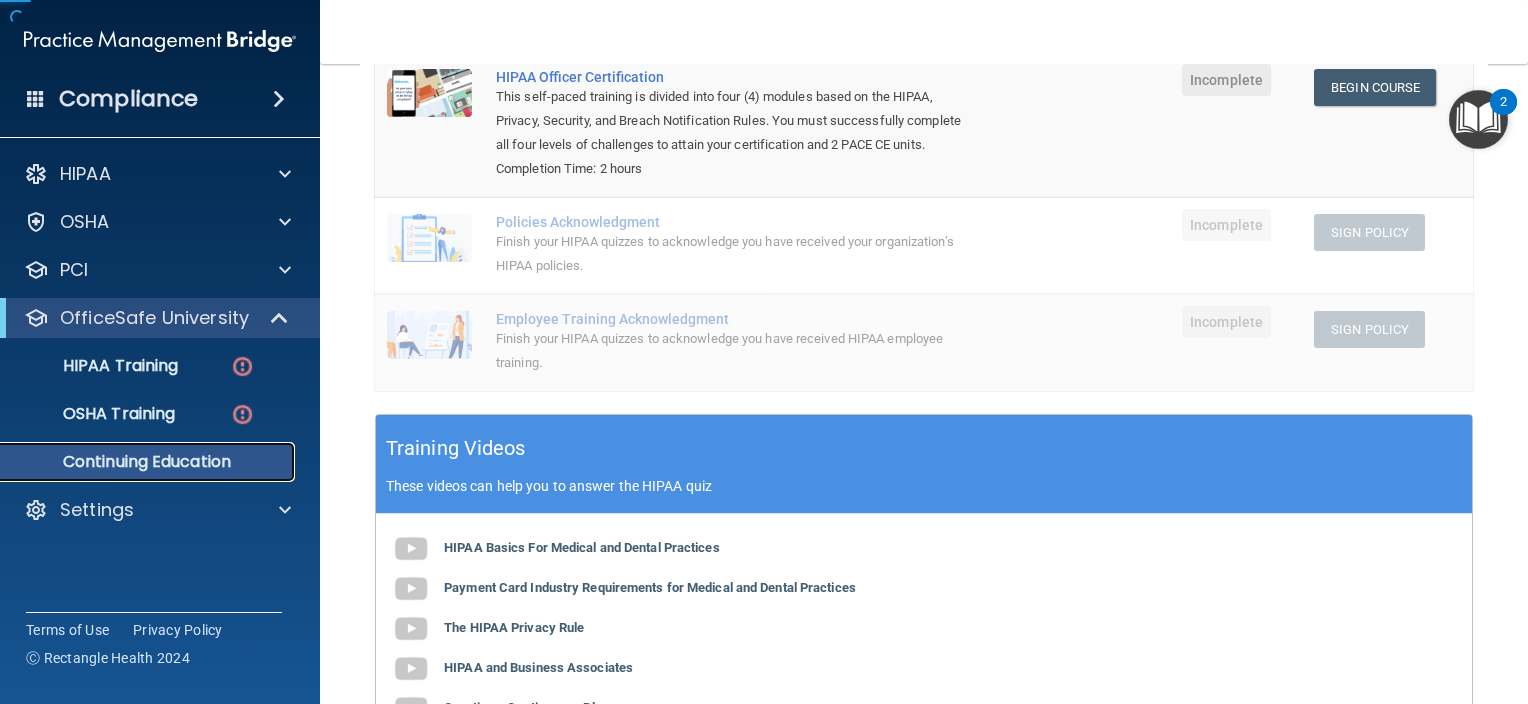 scroll, scrollTop: 0, scrollLeft: 0, axis: both 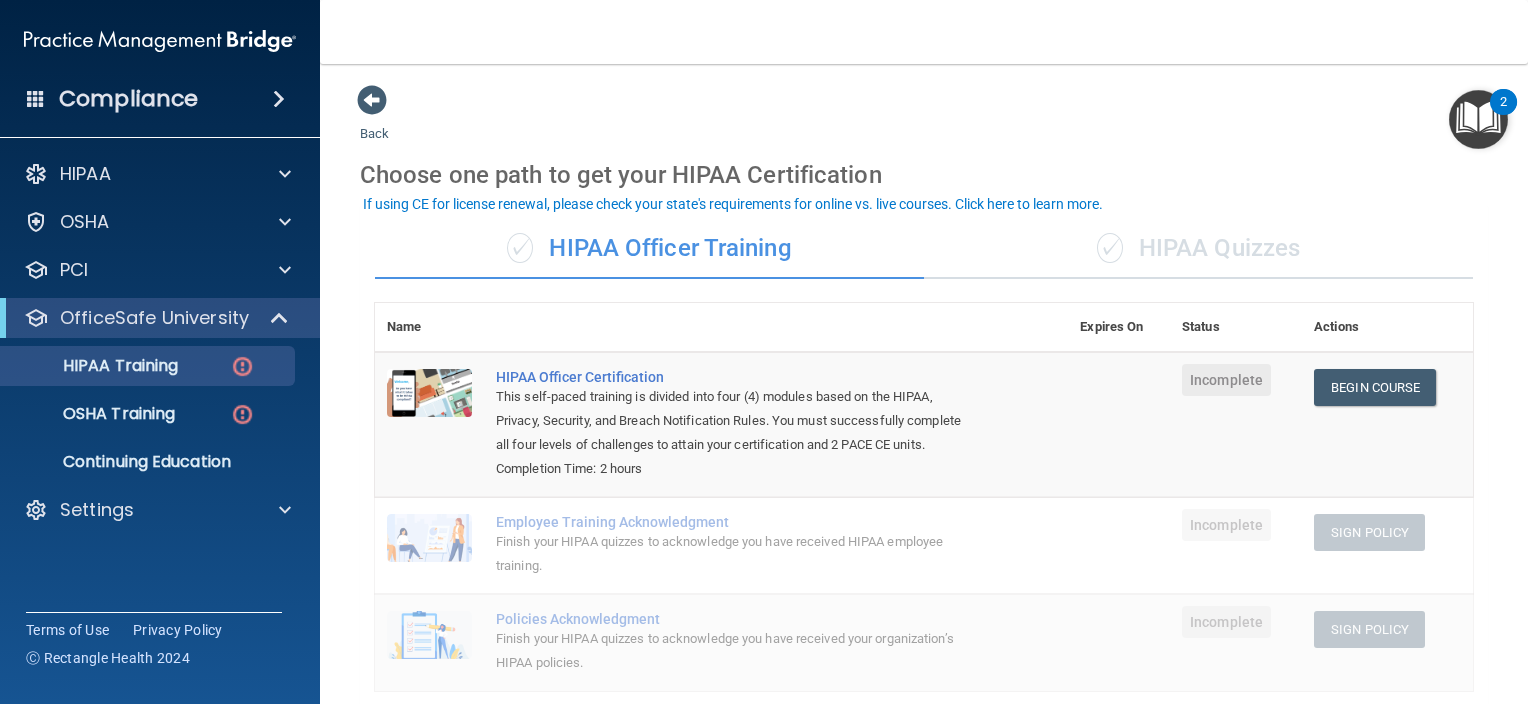 click on "✓   HIPAA Quizzes" at bounding box center [1198, 249] 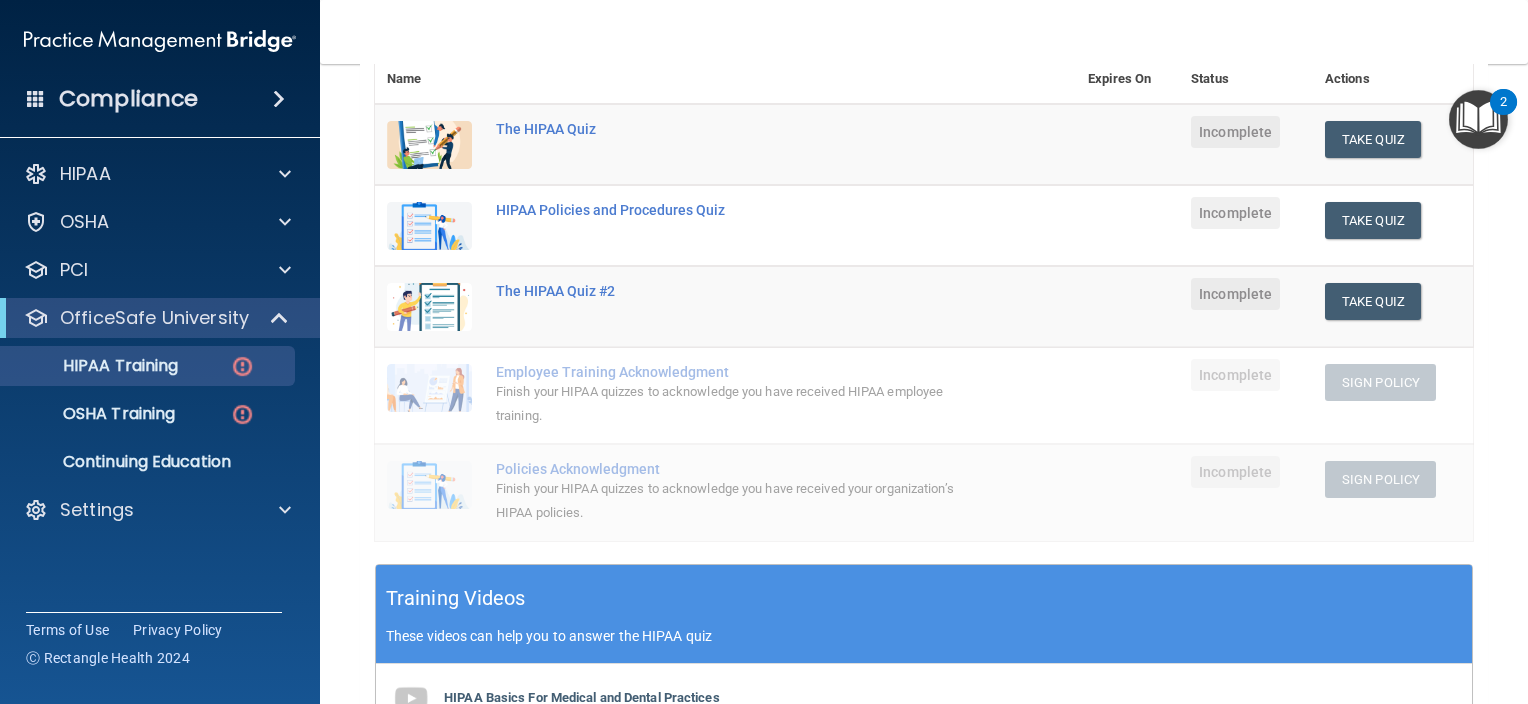 scroll, scrollTop: 200, scrollLeft: 0, axis: vertical 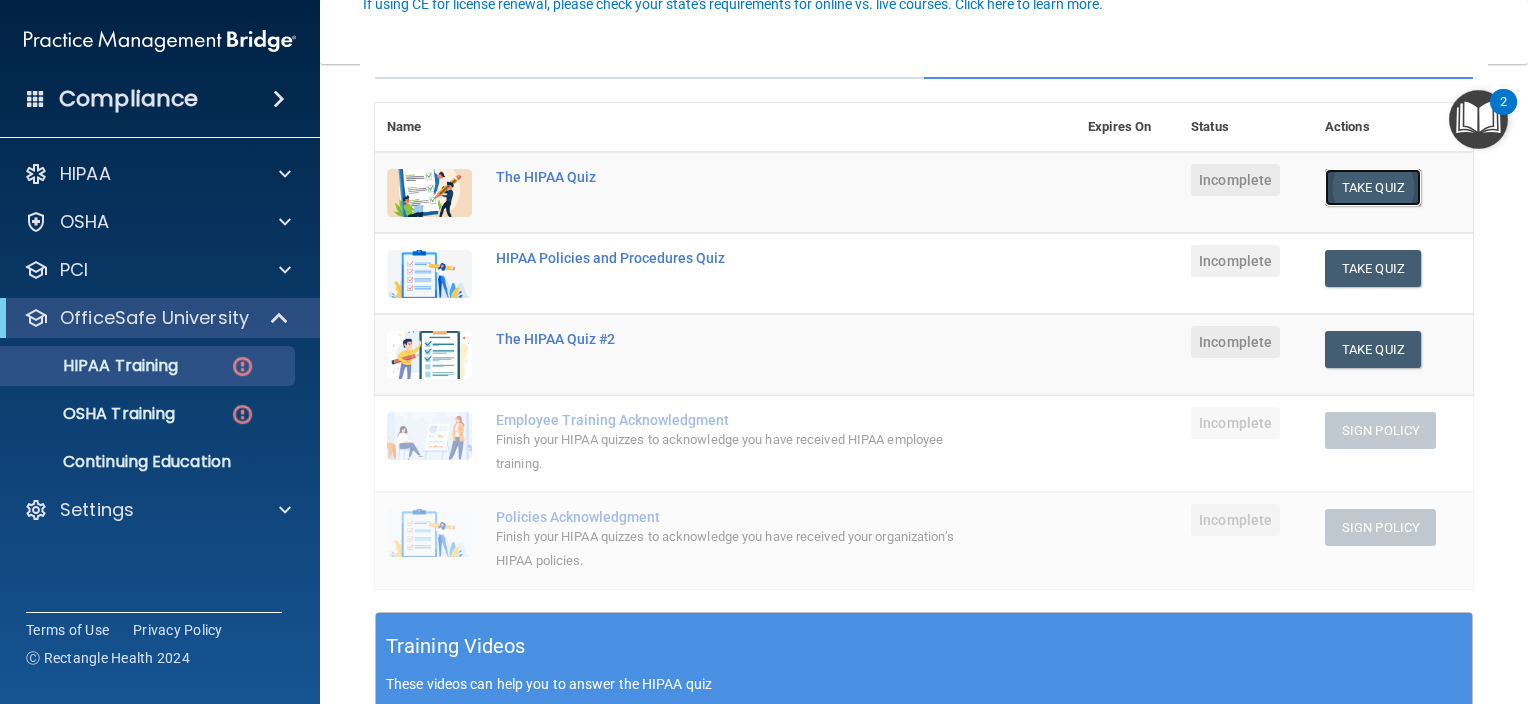 click on "Take Quiz" at bounding box center [1373, 187] 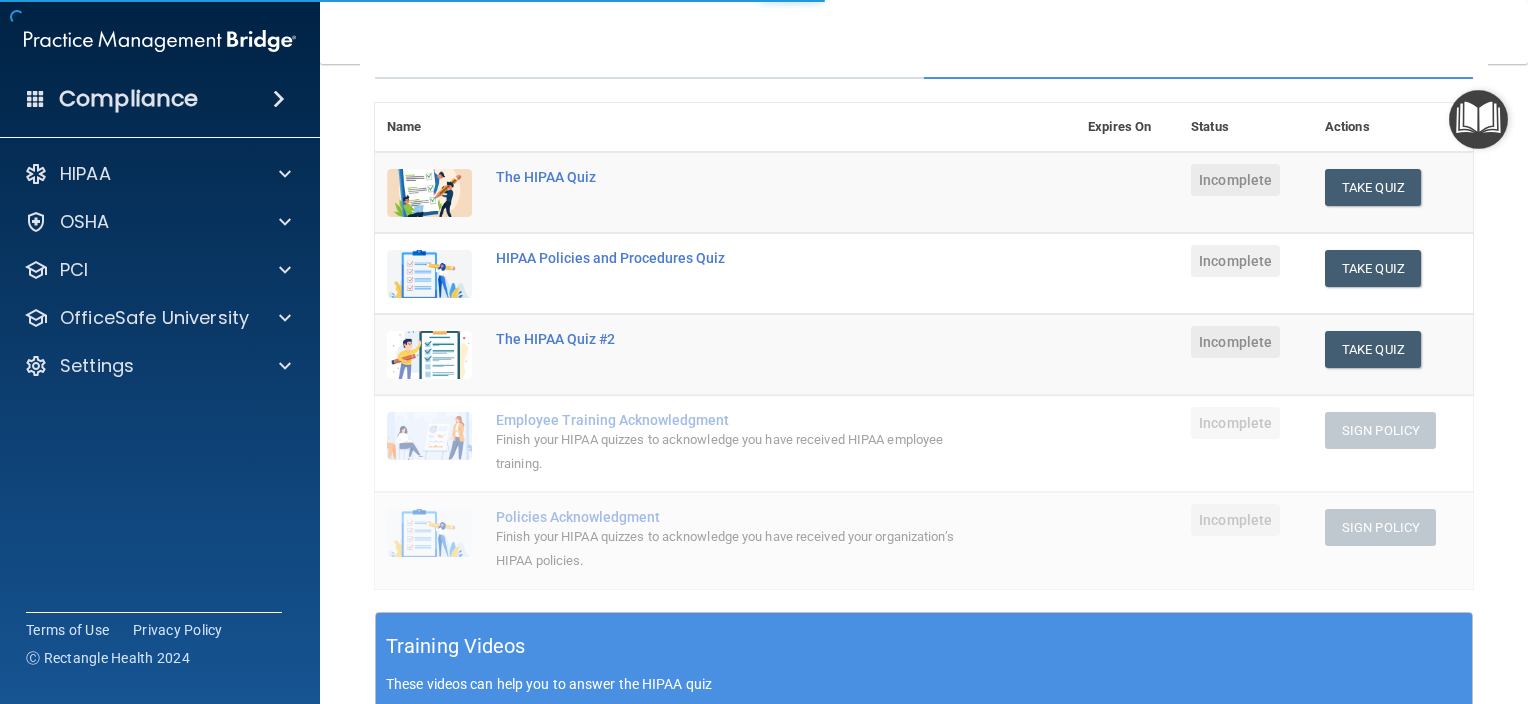 scroll, scrollTop: 0, scrollLeft: 0, axis: both 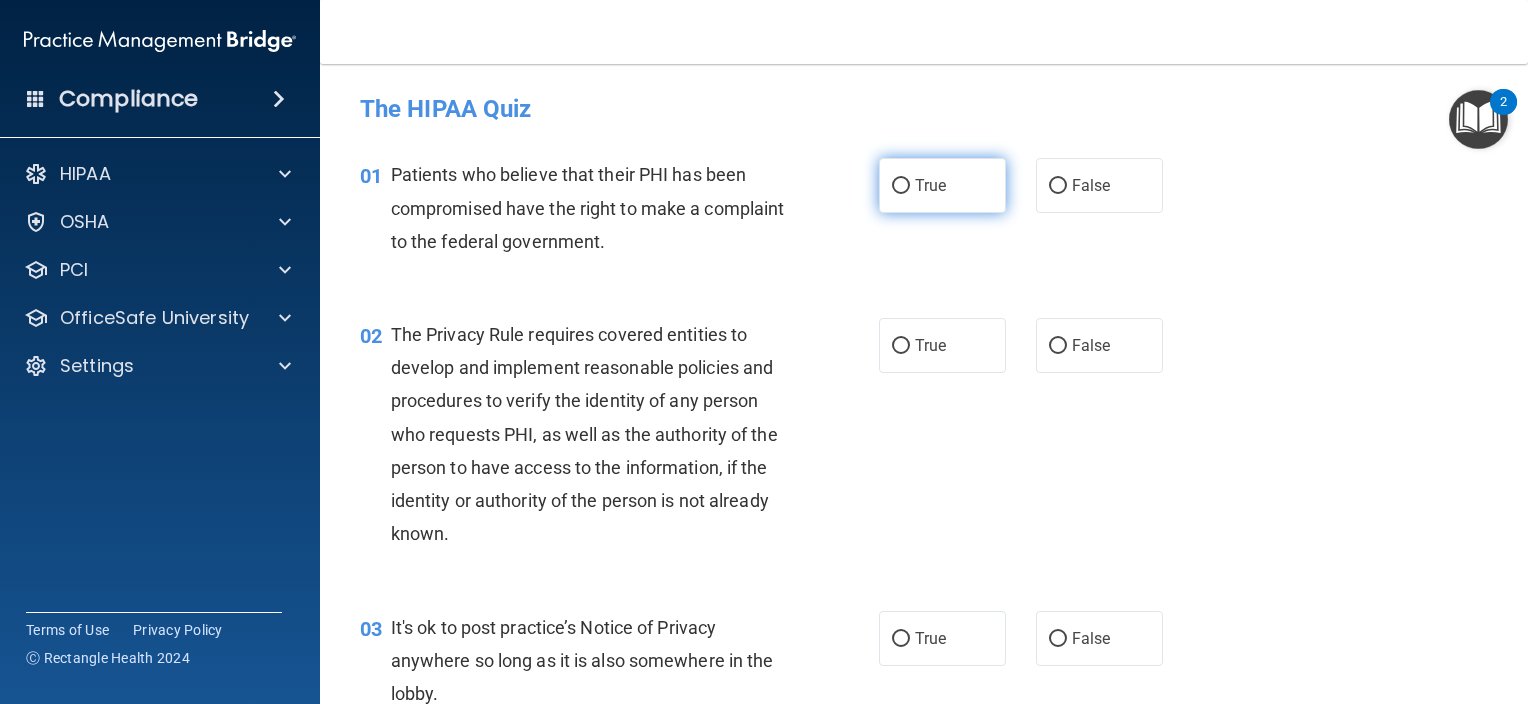 click on "True" at bounding box center [901, 186] 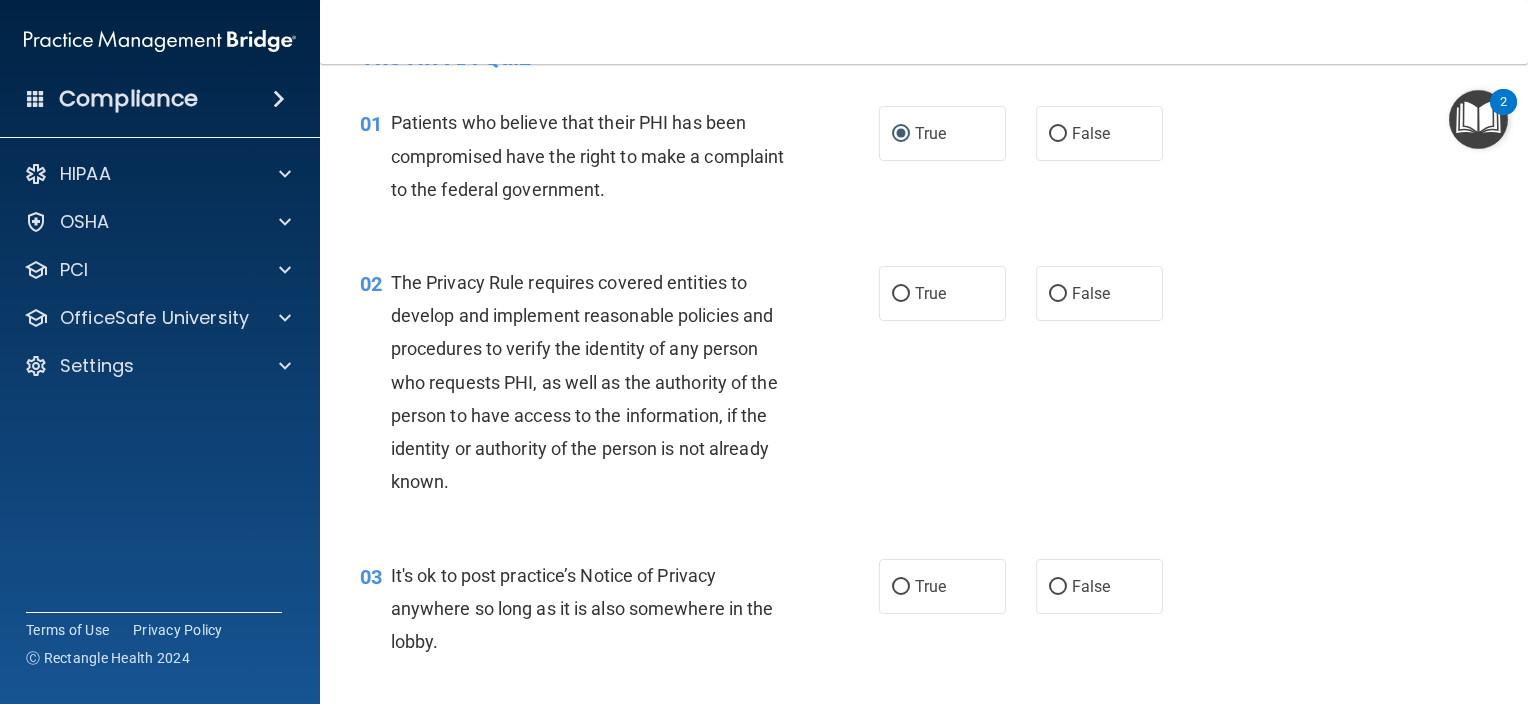 scroll, scrollTop: 100, scrollLeft: 0, axis: vertical 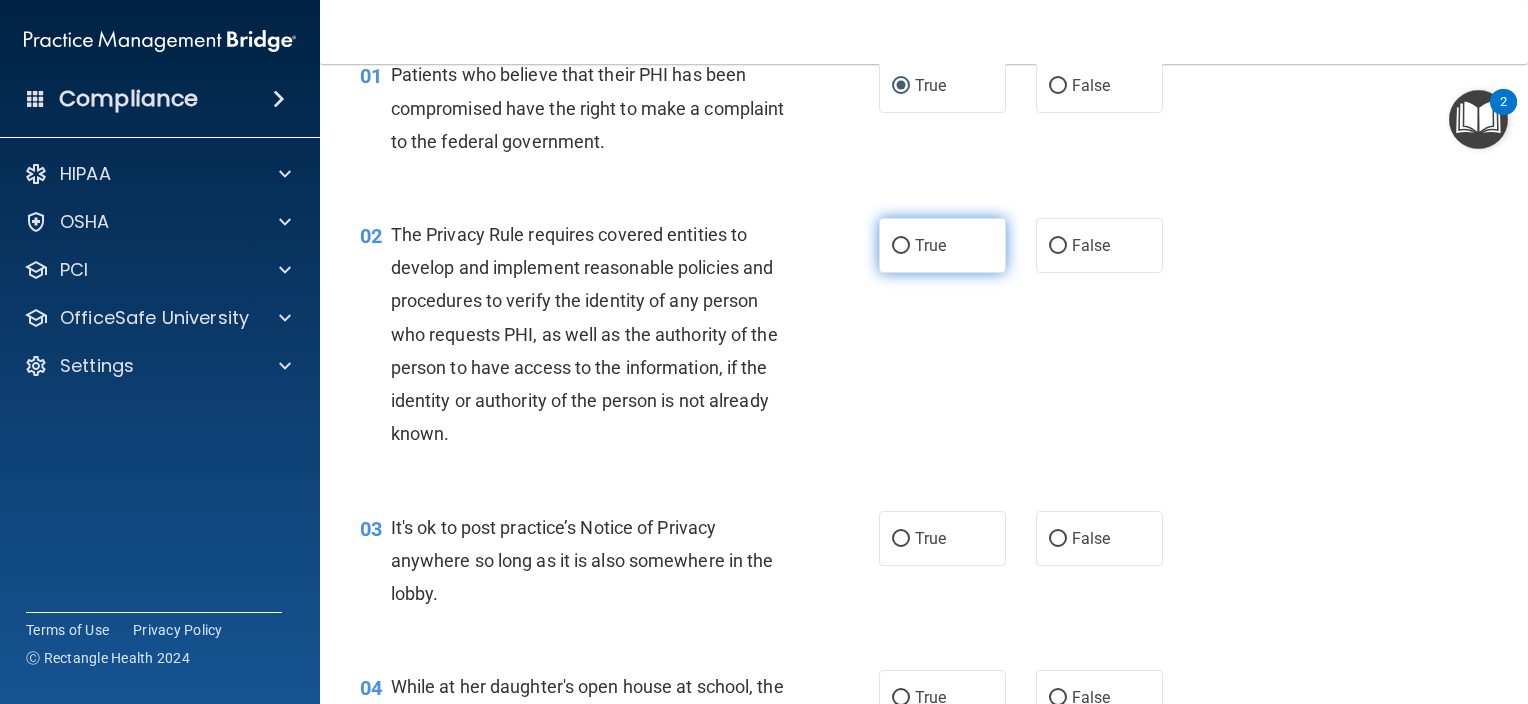 click on "True" at bounding box center (901, 246) 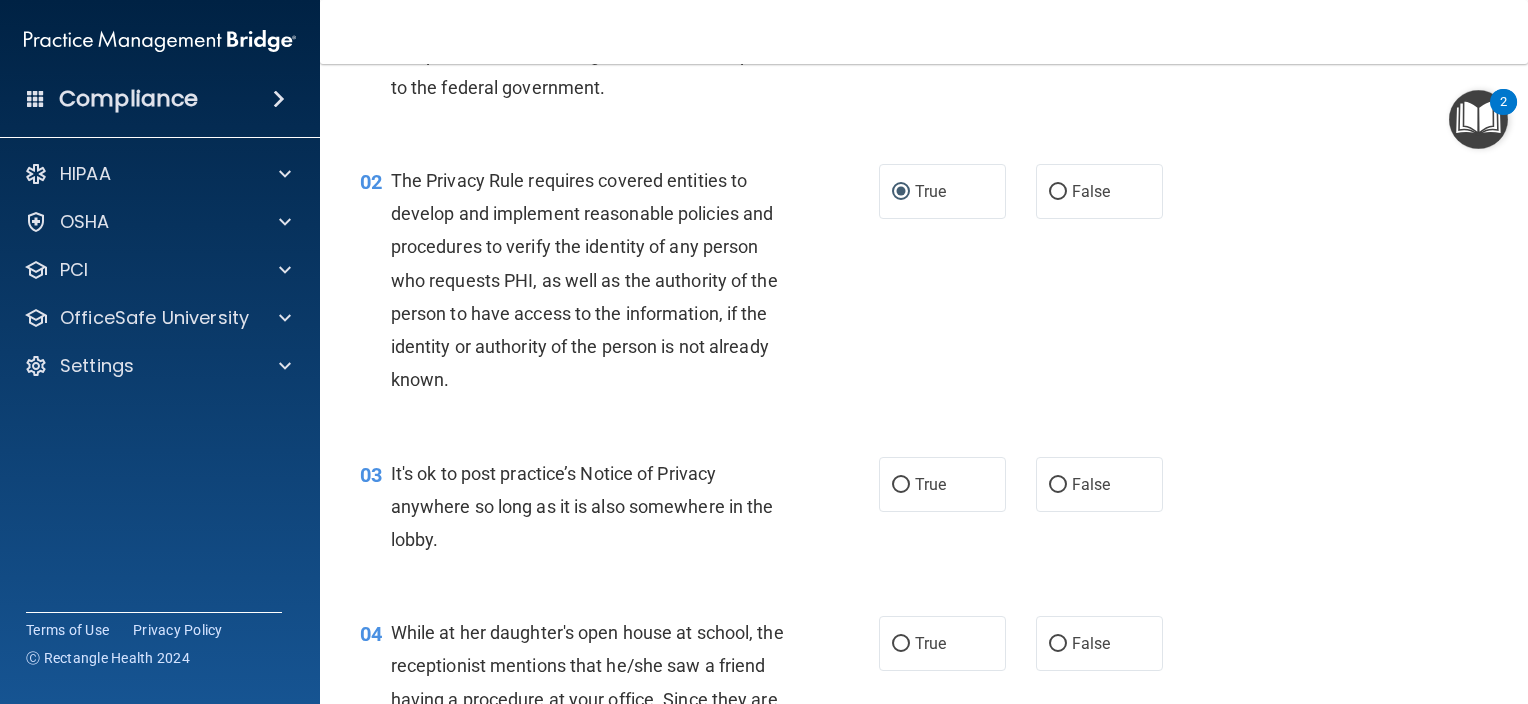 scroll, scrollTop: 200, scrollLeft: 0, axis: vertical 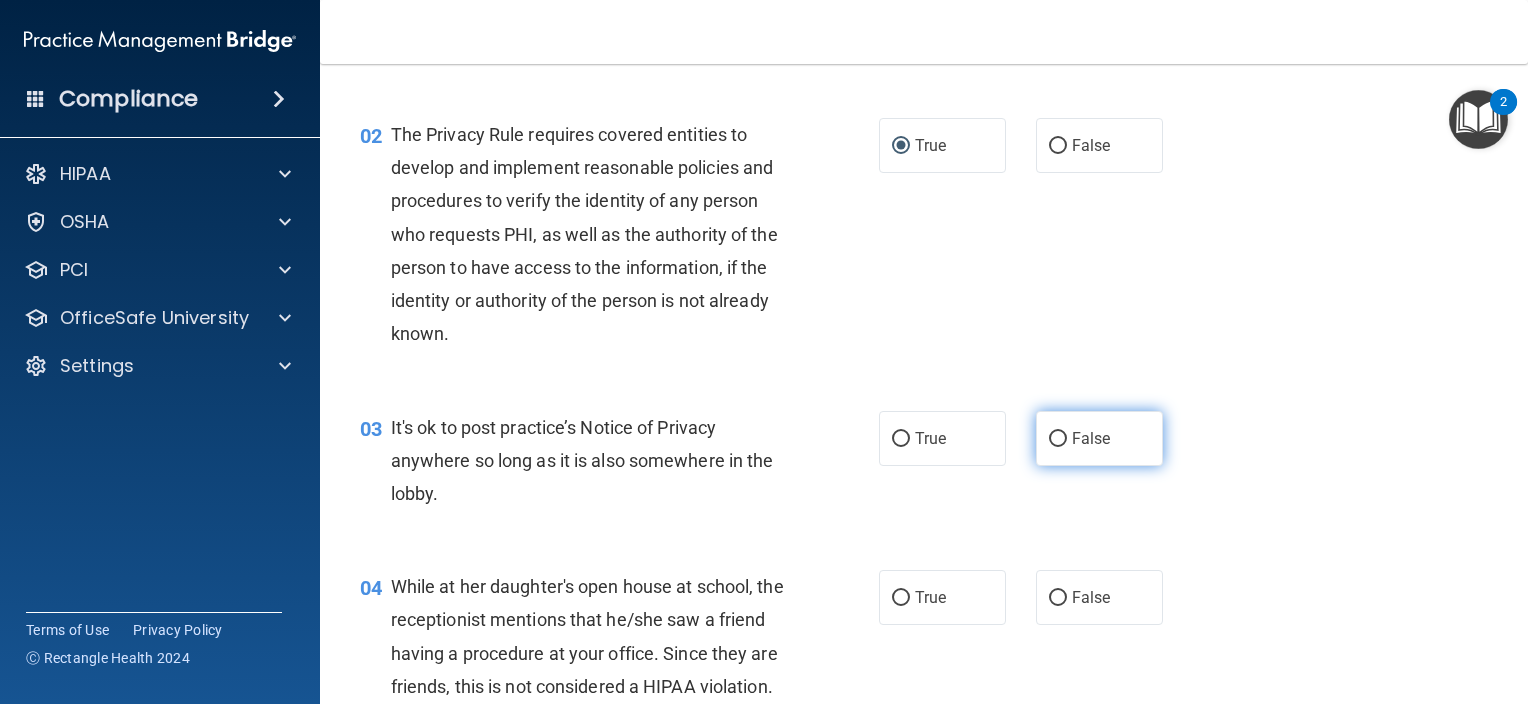 click on "False" at bounding box center [1058, 439] 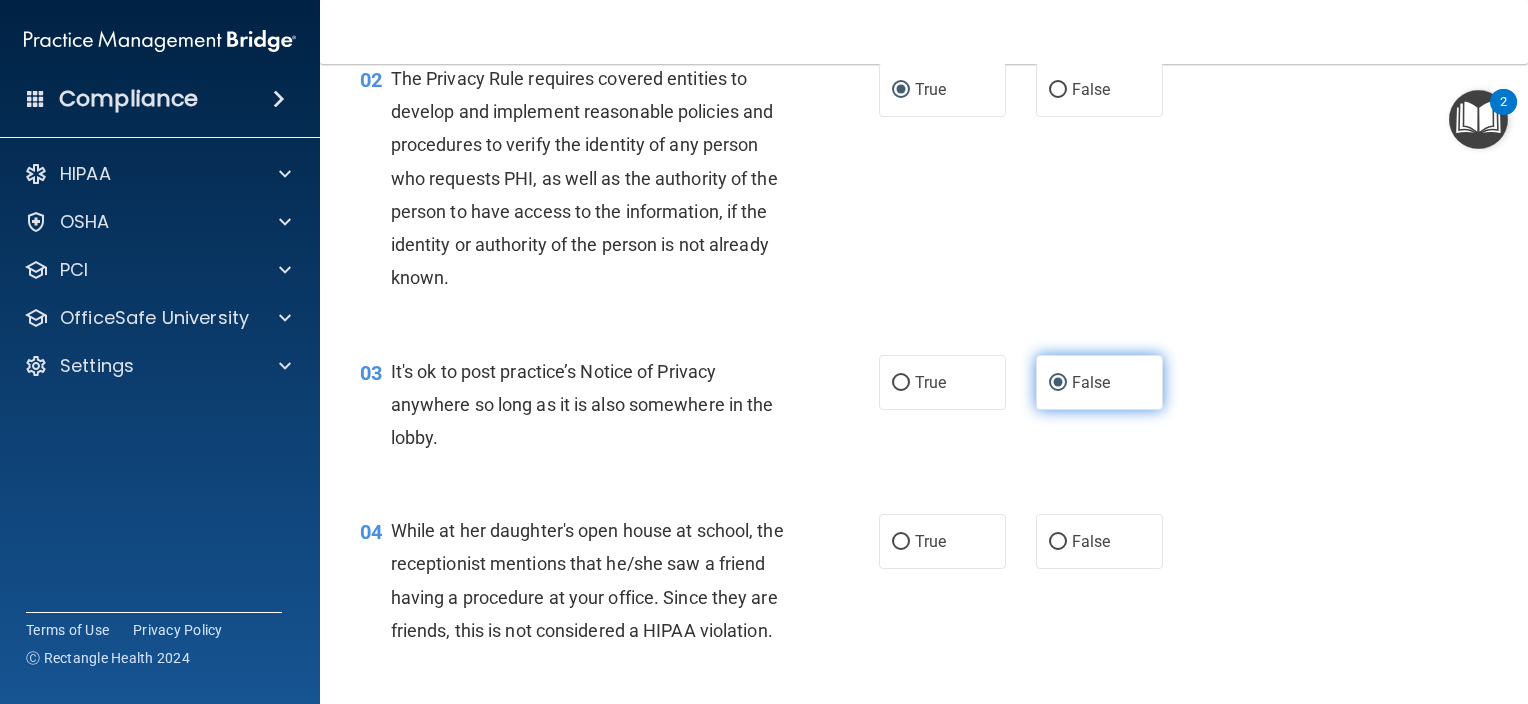 scroll, scrollTop: 500, scrollLeft: 0, axis: vertical 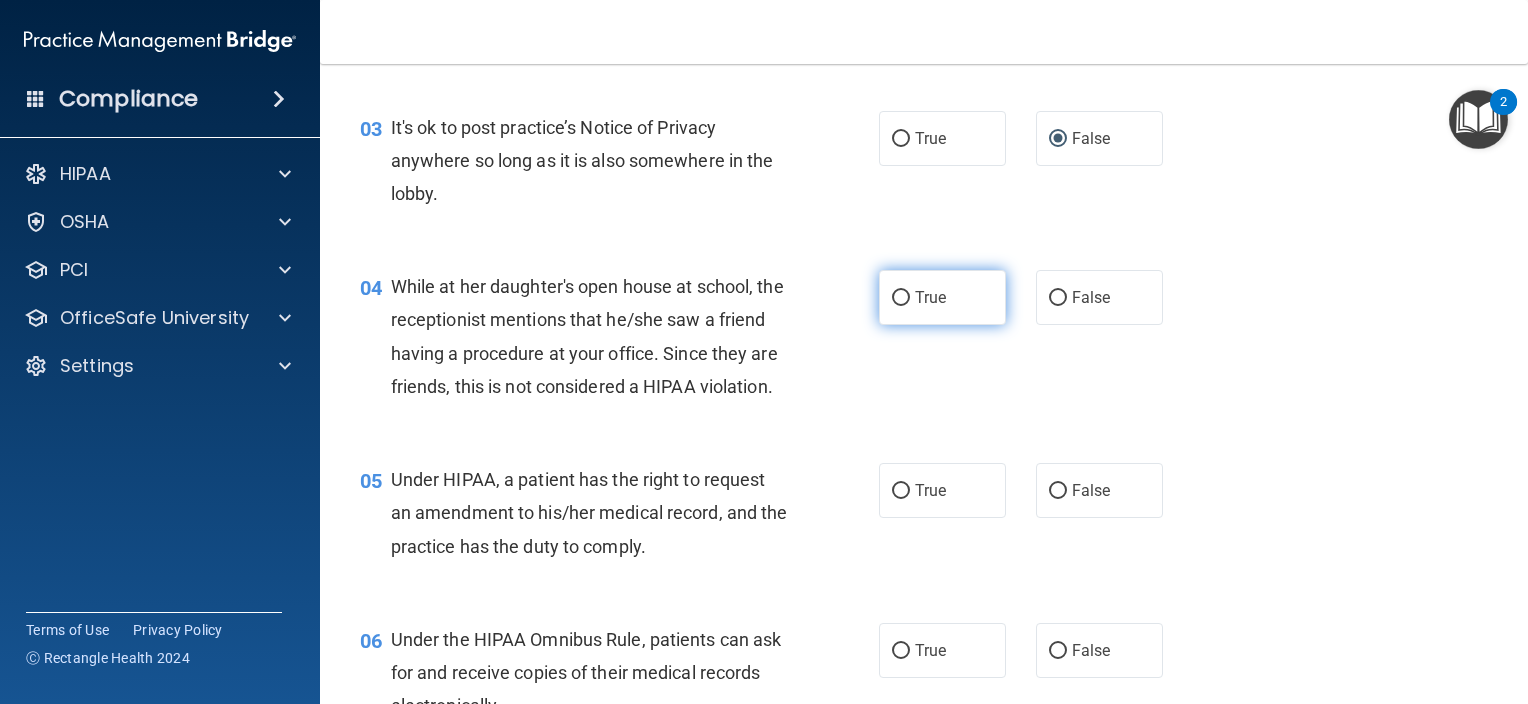 click on "True" at bounding box center [942, 297] 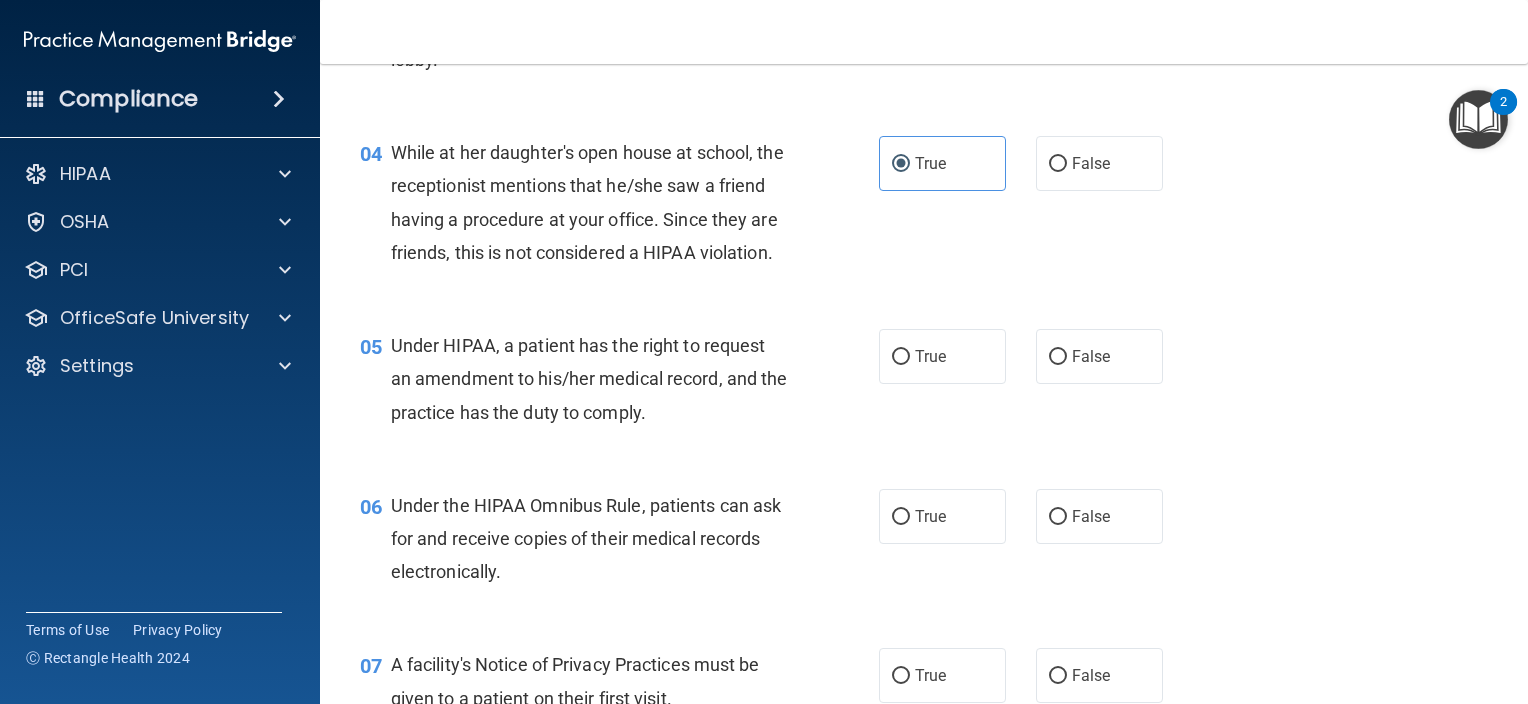 scroll, scrollTop: 600, scrollLeft: 0, axis: vertical 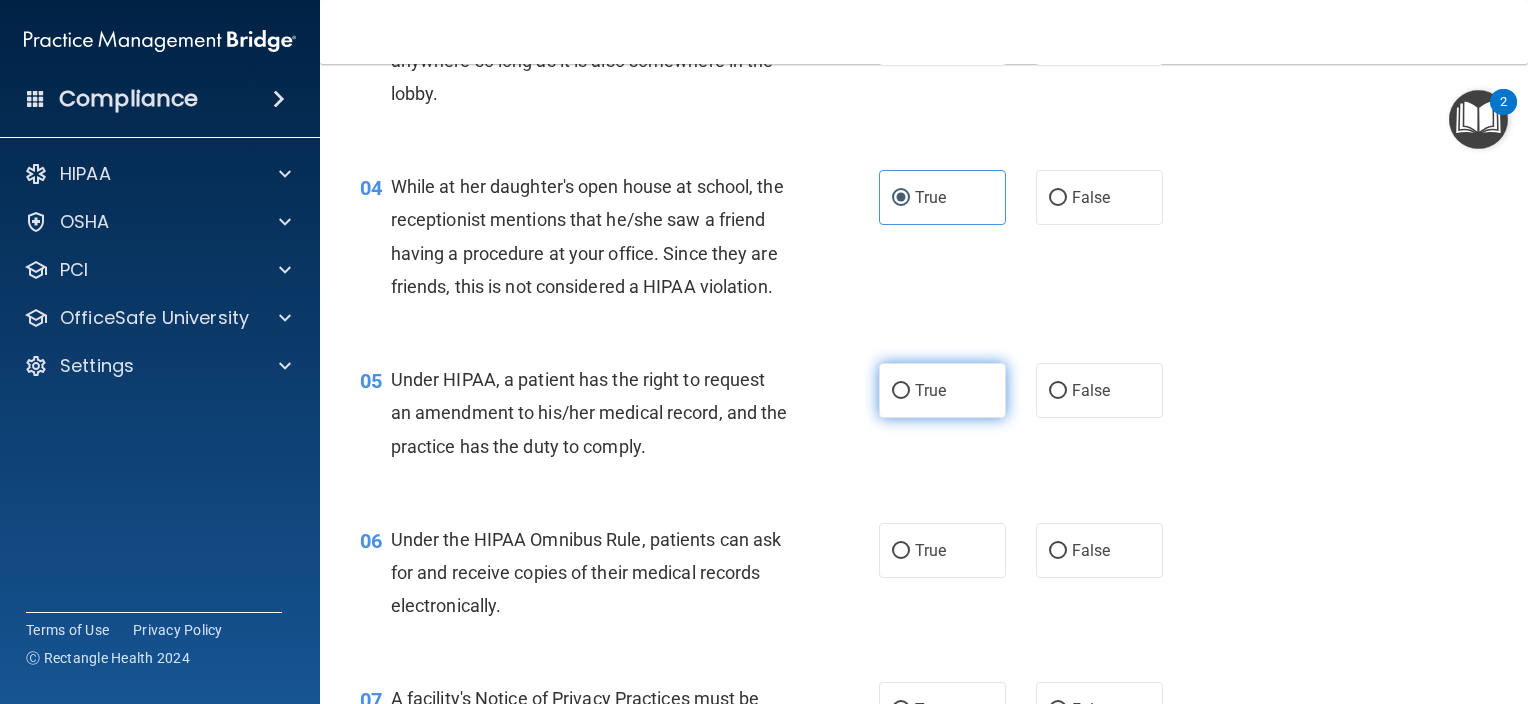 click on "True" at bounding box center [942, 390] 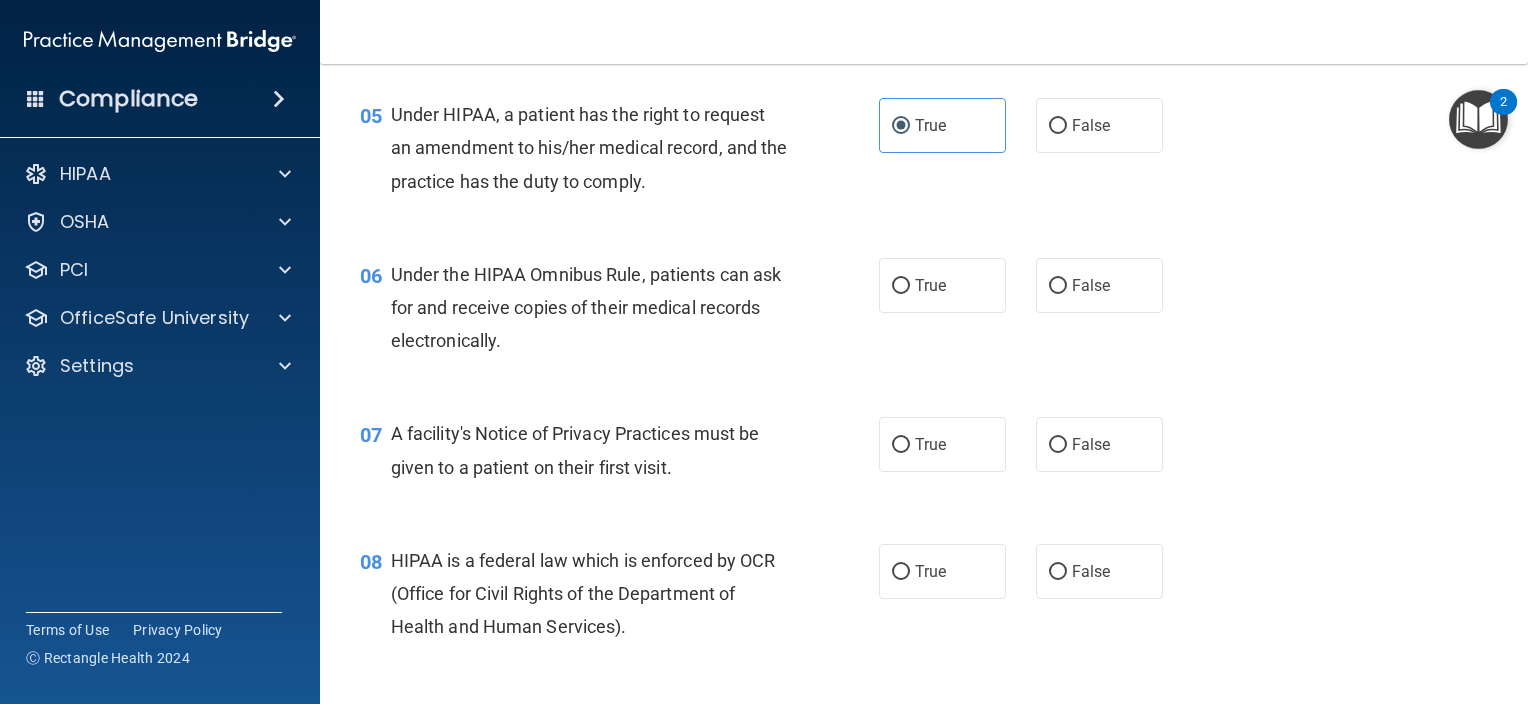 scroll, scrollTop: 900, scrollLeft: 0, axis: vertical 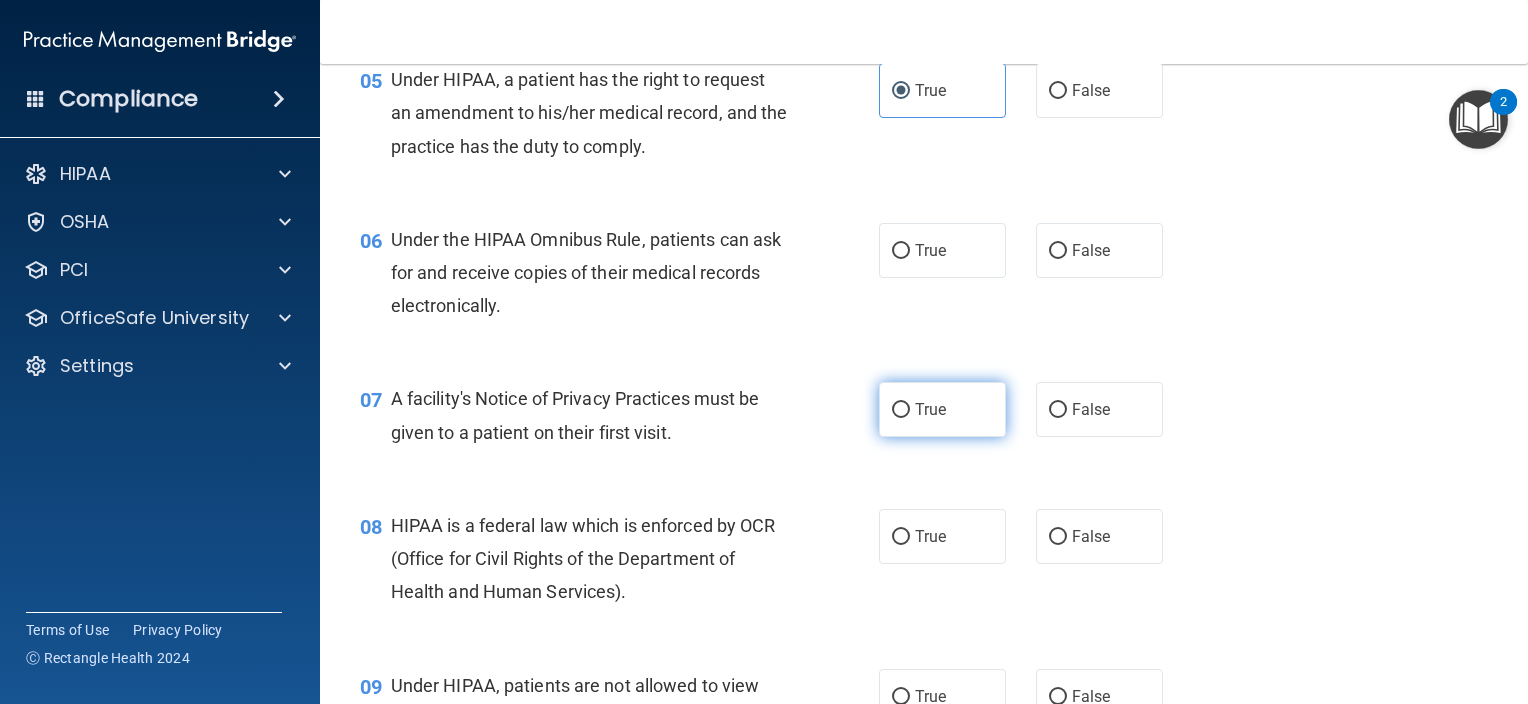 click on "True" at bounding box center (942, 409) 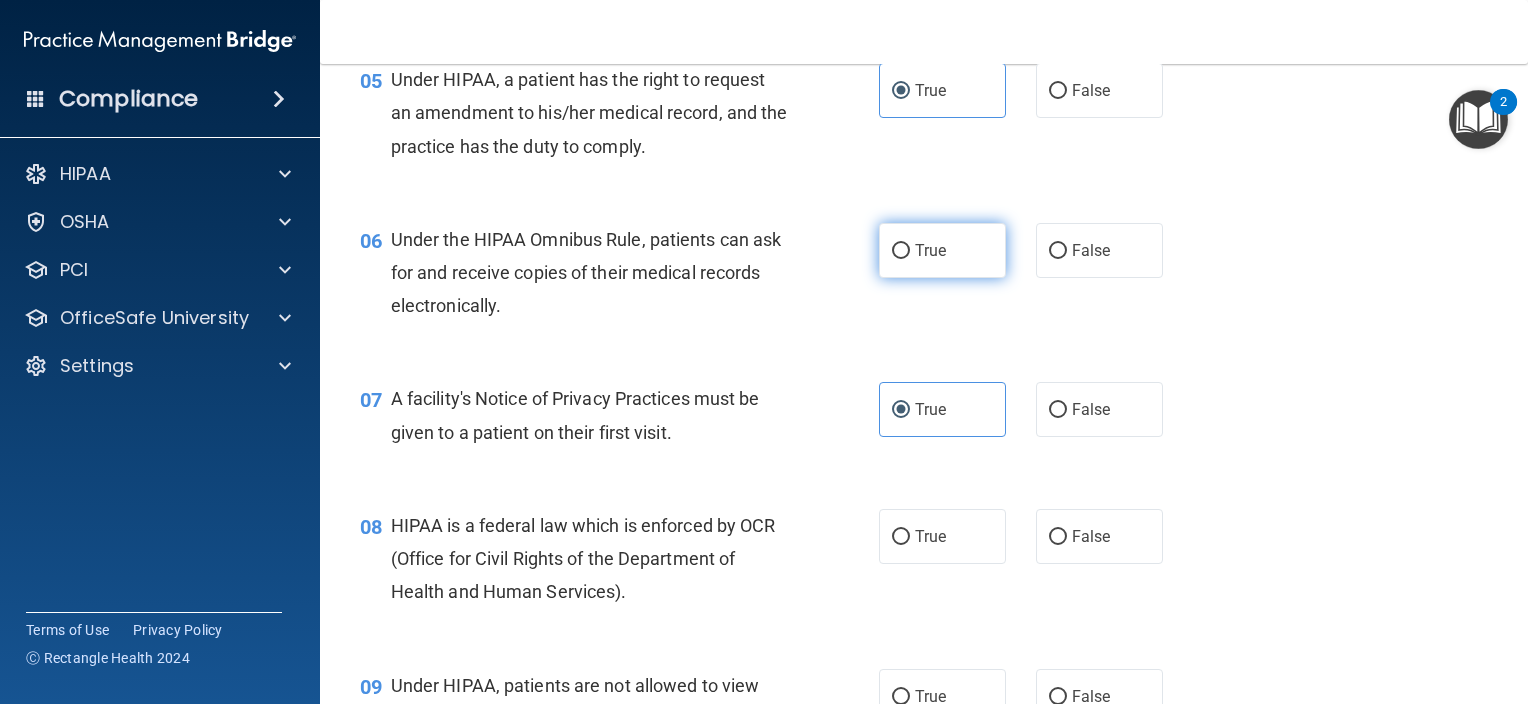 click on "True" at bounding box center (901, 251) 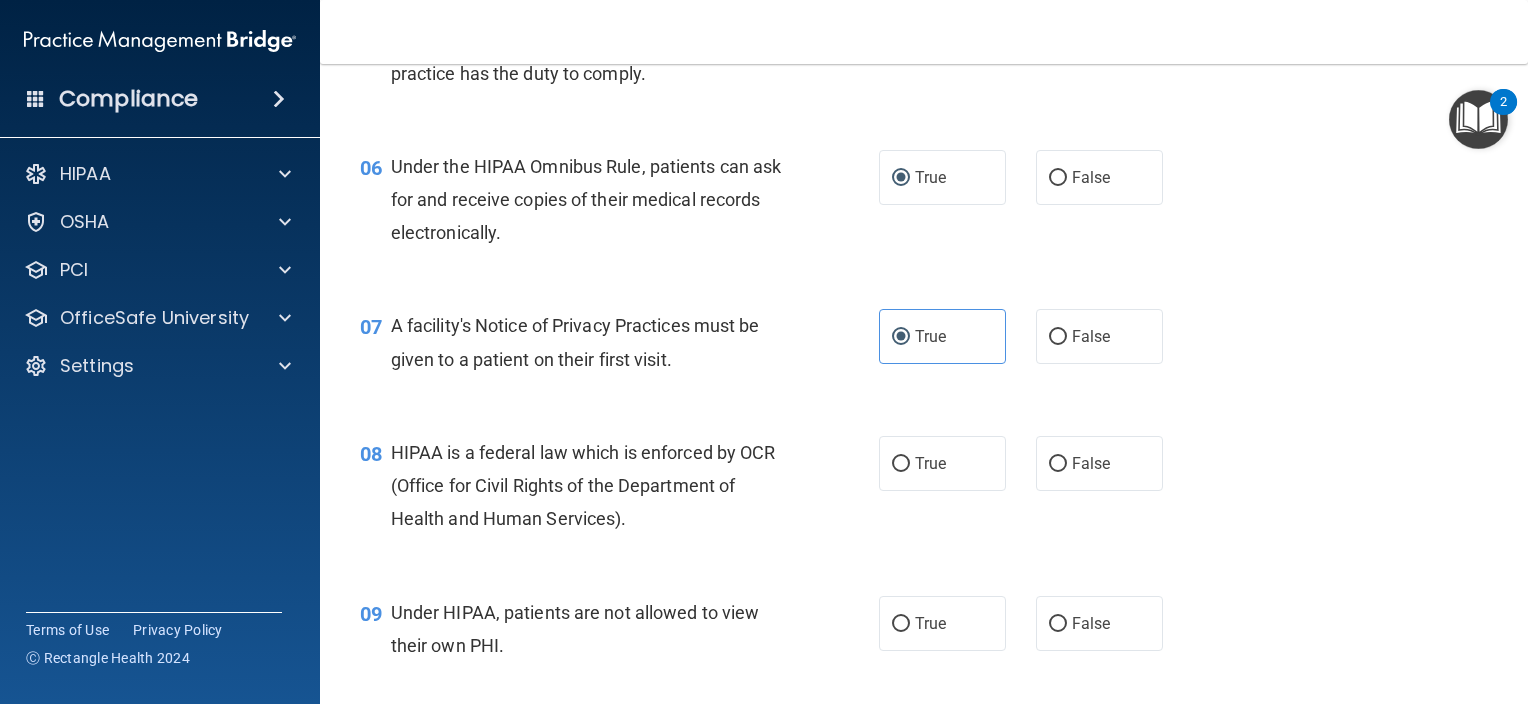 scroll, scrollTop: 1200, scrollLeft: 0, axis: vertical 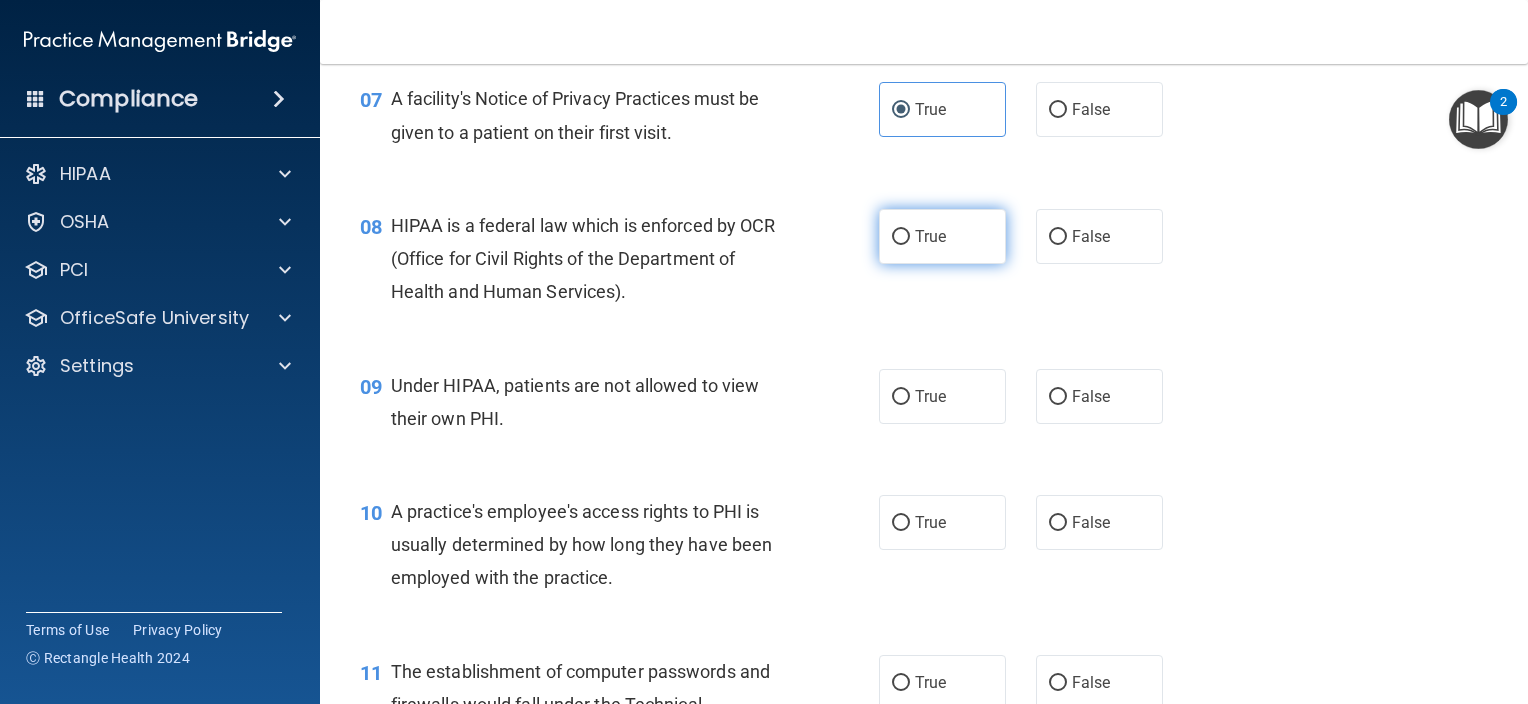 click on "True" at bounding box center (901, 237) 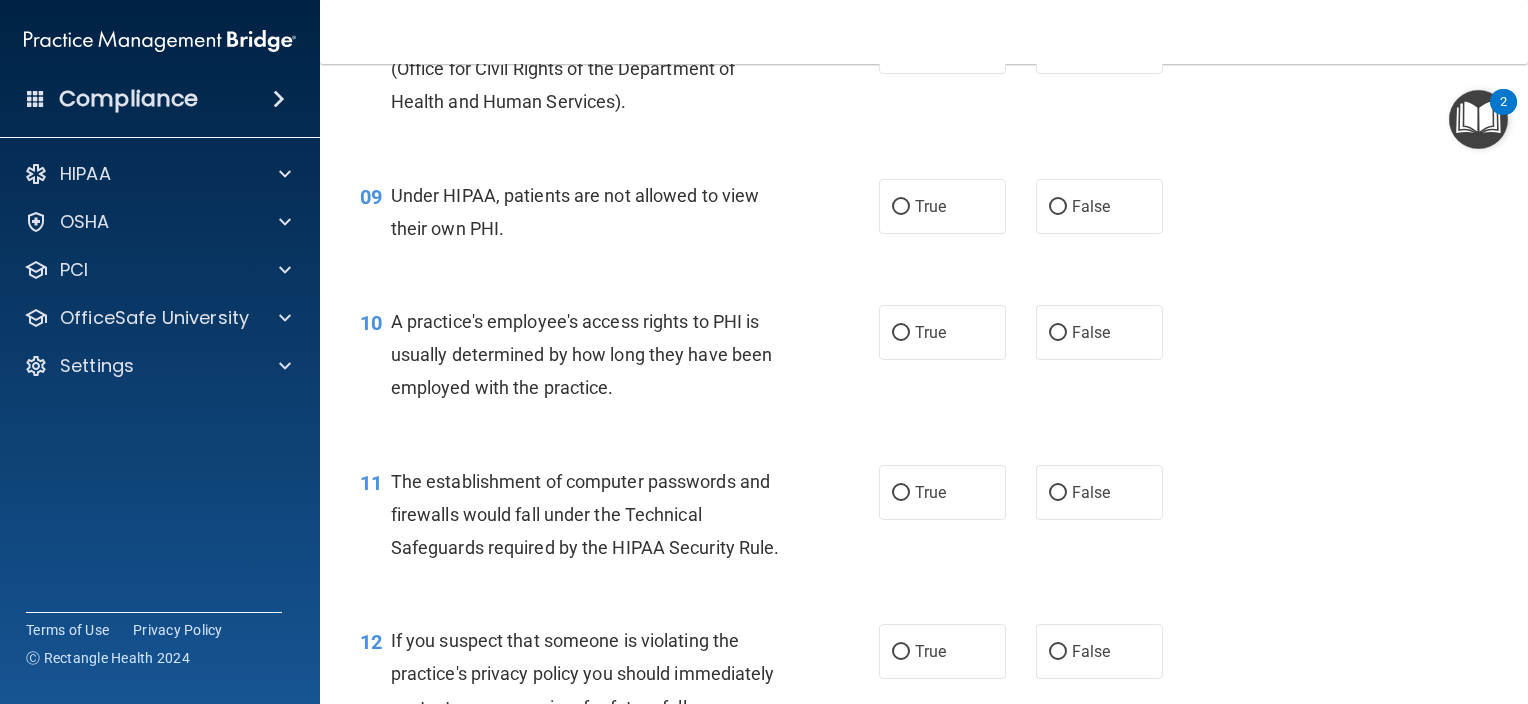 scroll, scrollTop: 1400, scrollLeft: 0, axis: vertical 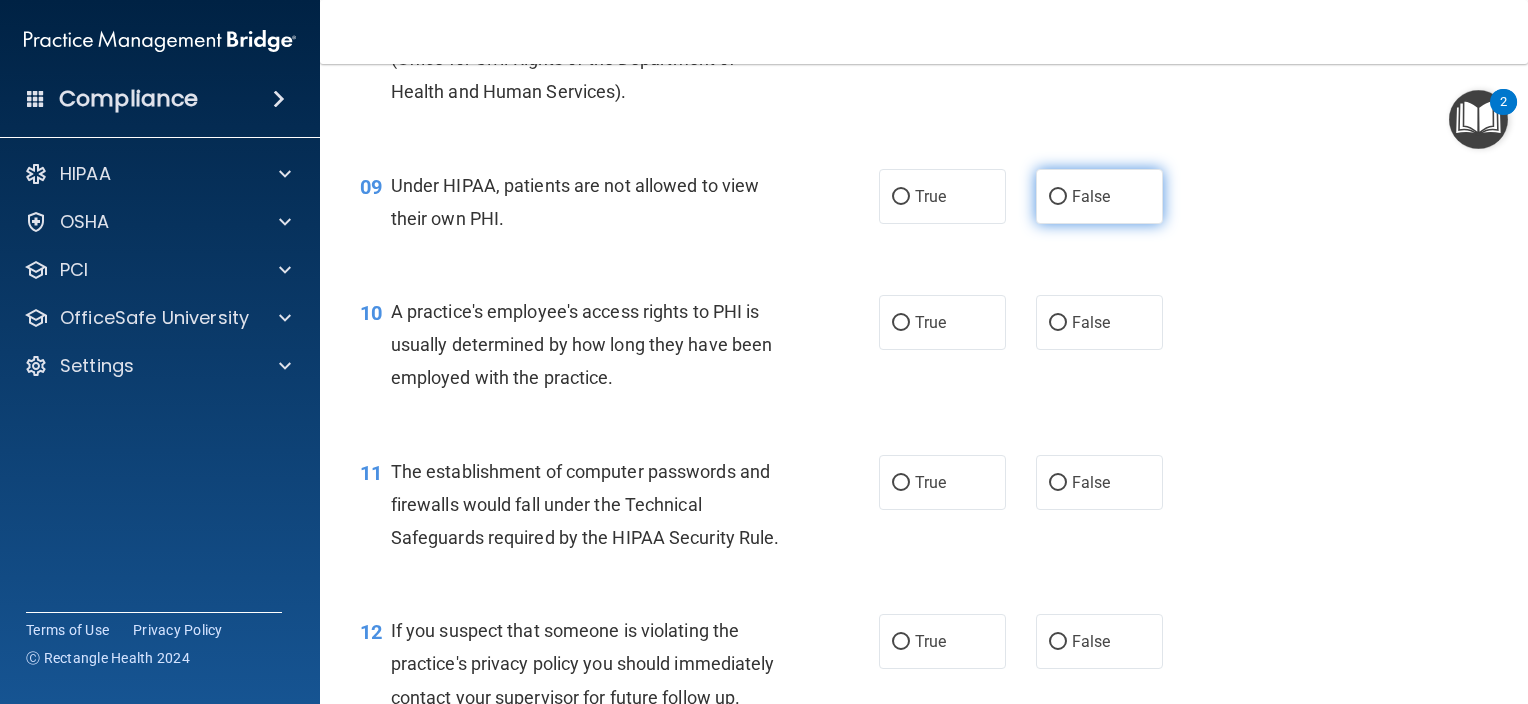 click on "False" at bounding box center (1058, 197) 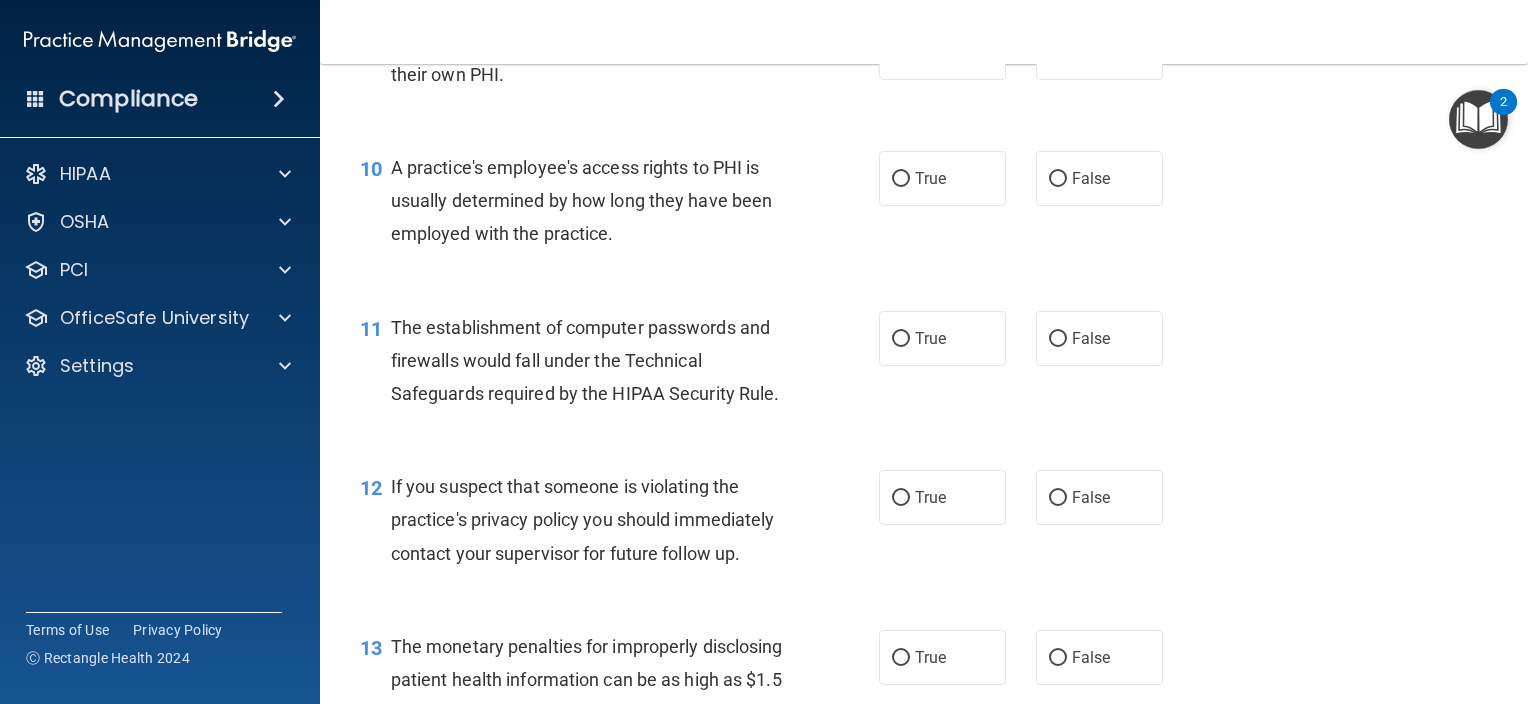 scroll, scrollTop: 1600, scrollLeft: 0, axis: vertical 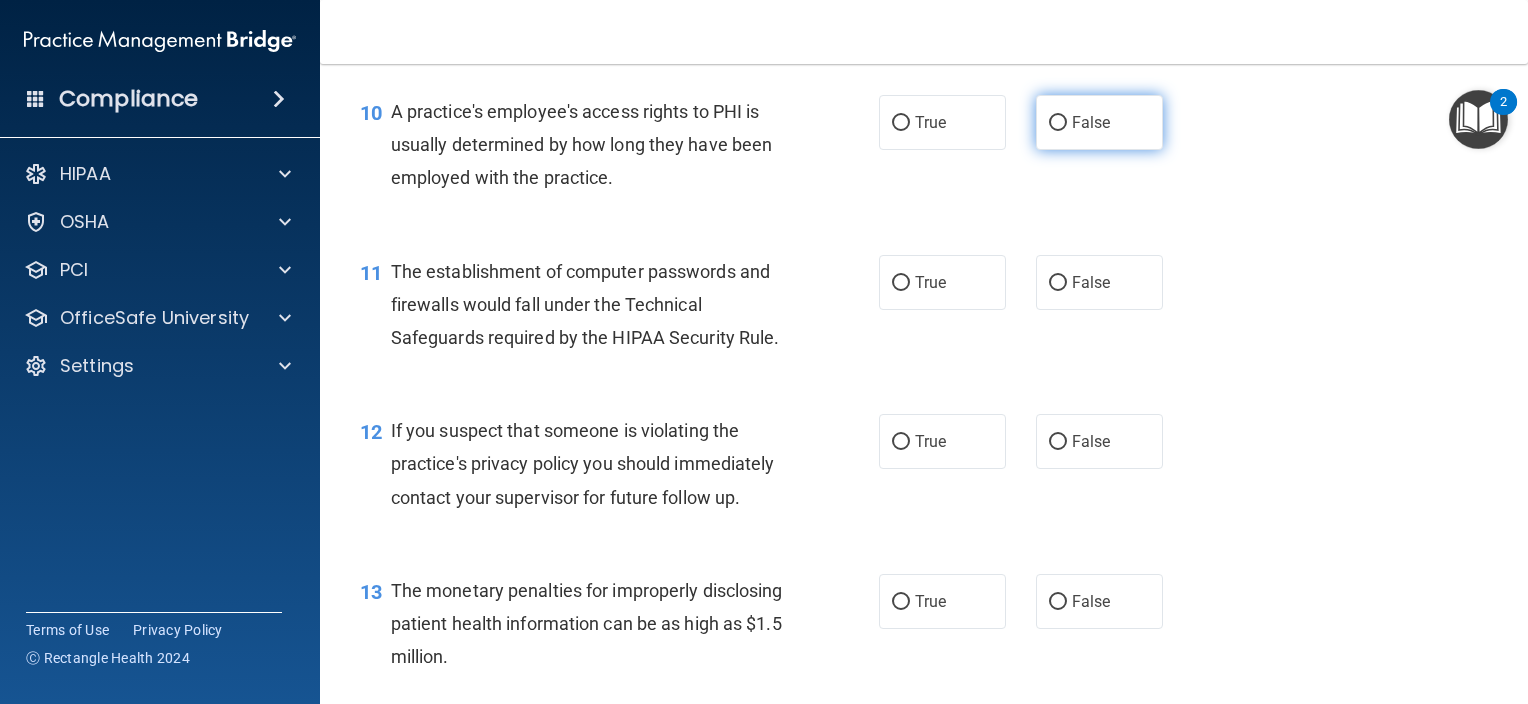 click on "False" at bounding box center (1058, 123) 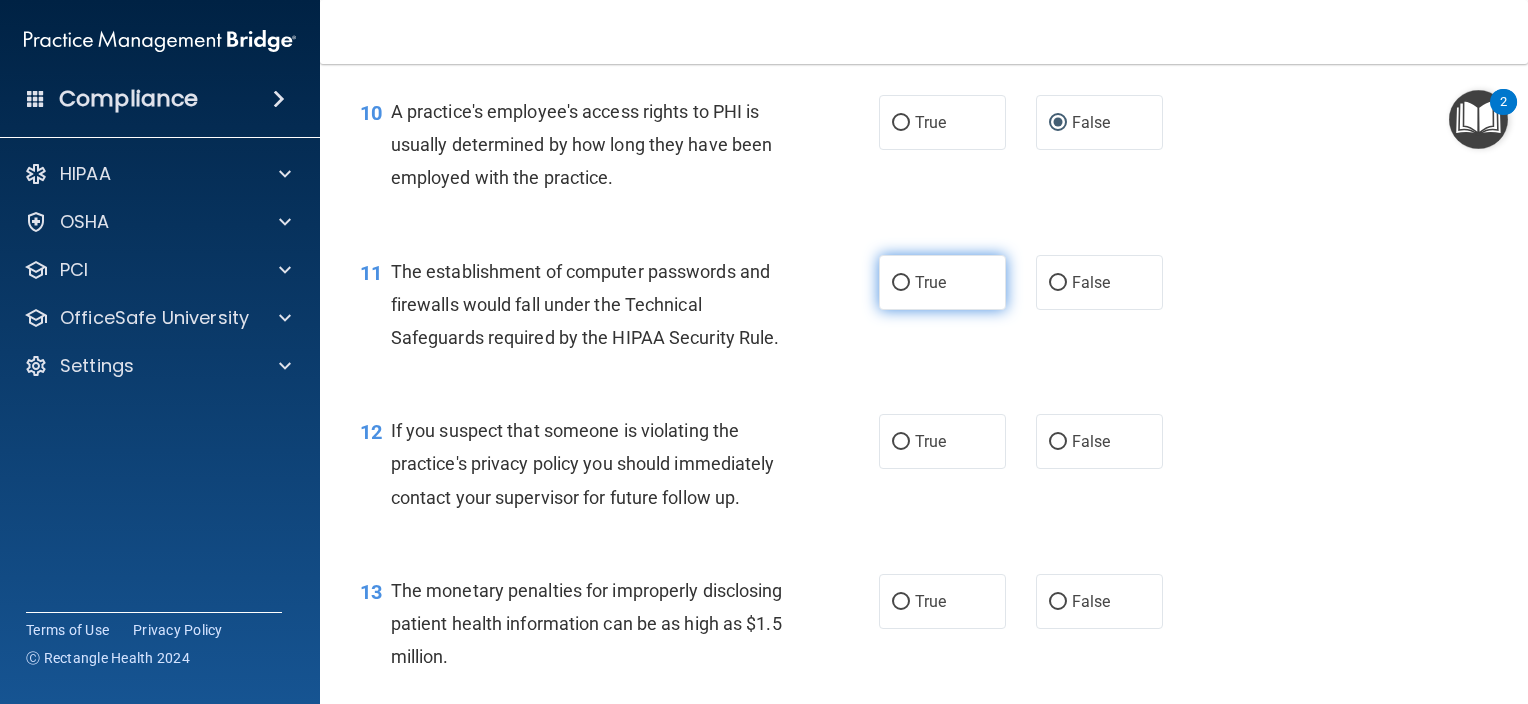 click on "True" at bounding box center (901, 283) 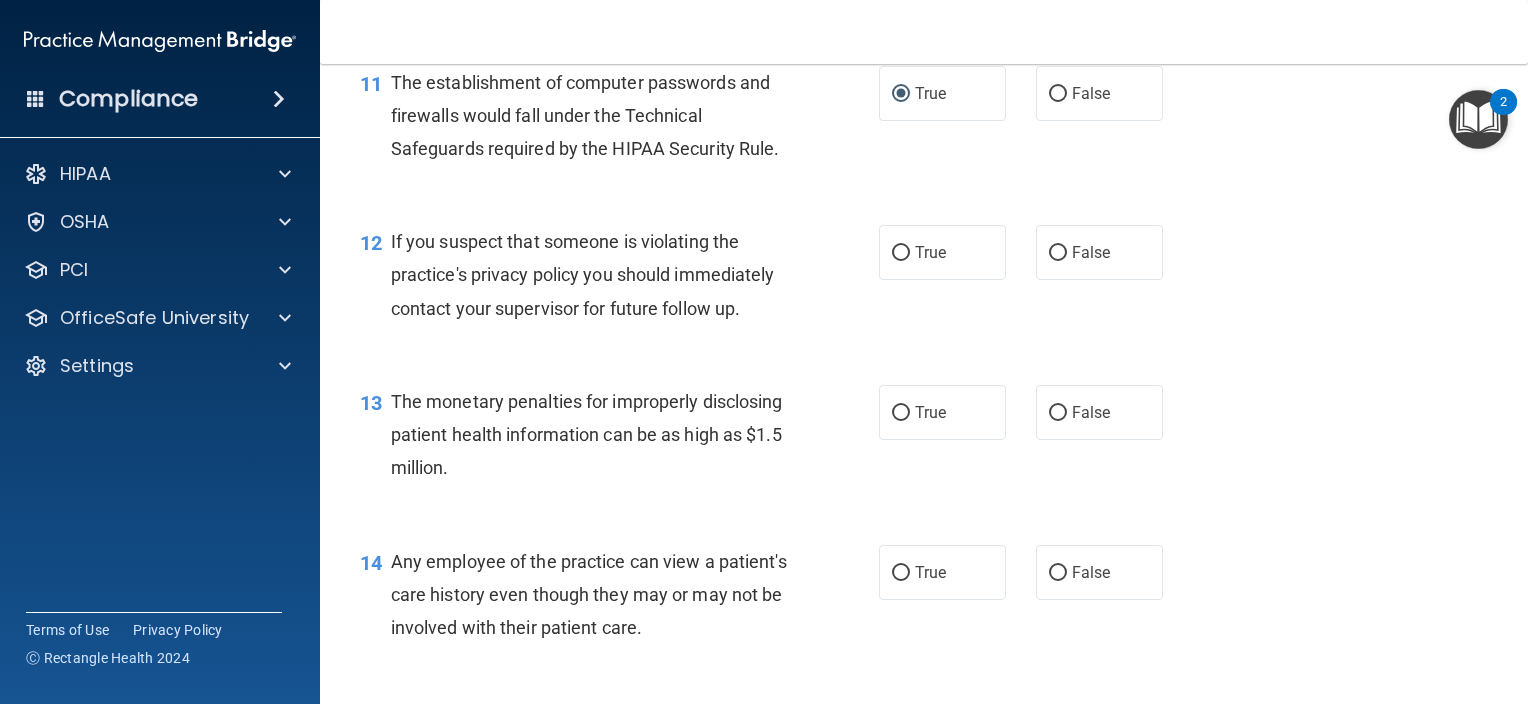 scroll, scrollTop: 1800, scrollLeft: 0, axis: vertical 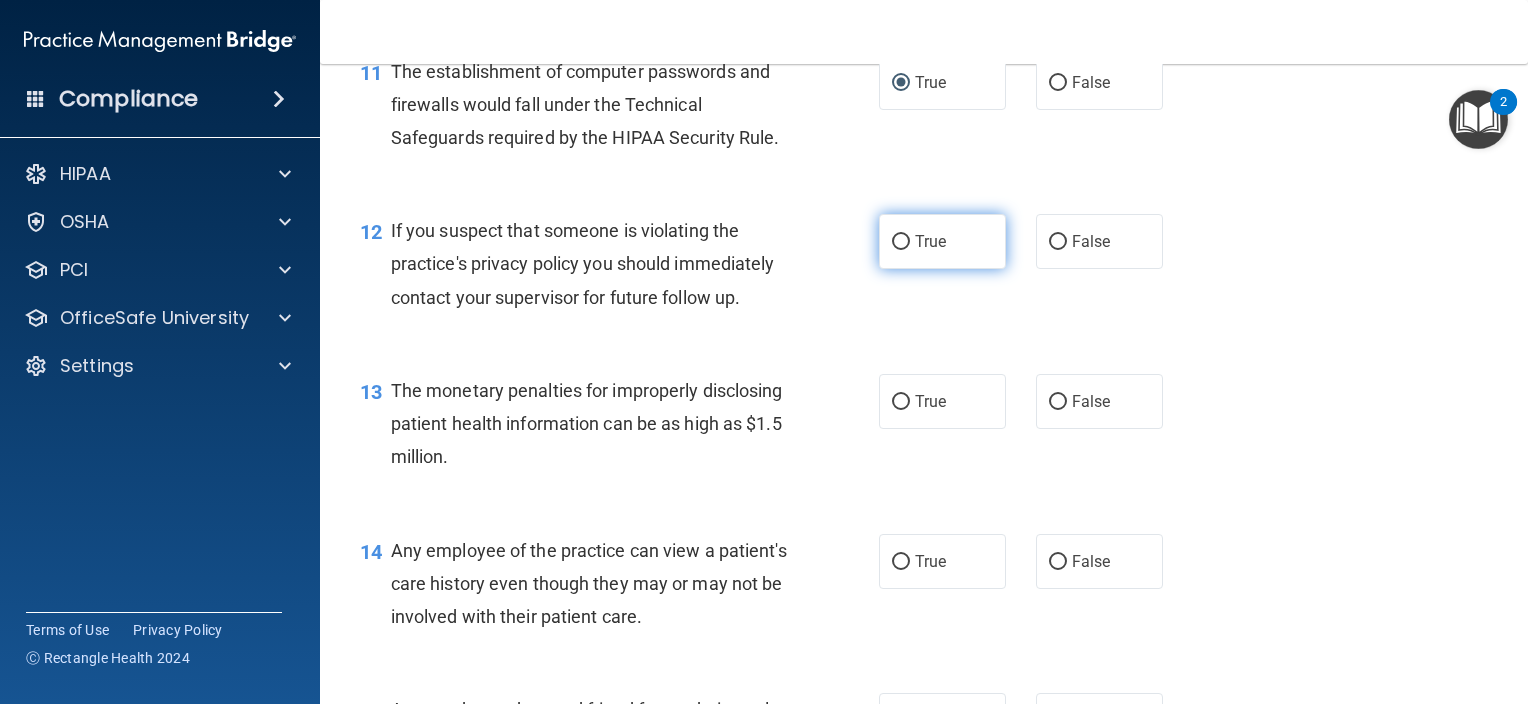 click on "True" at bounding box center (901, 242) 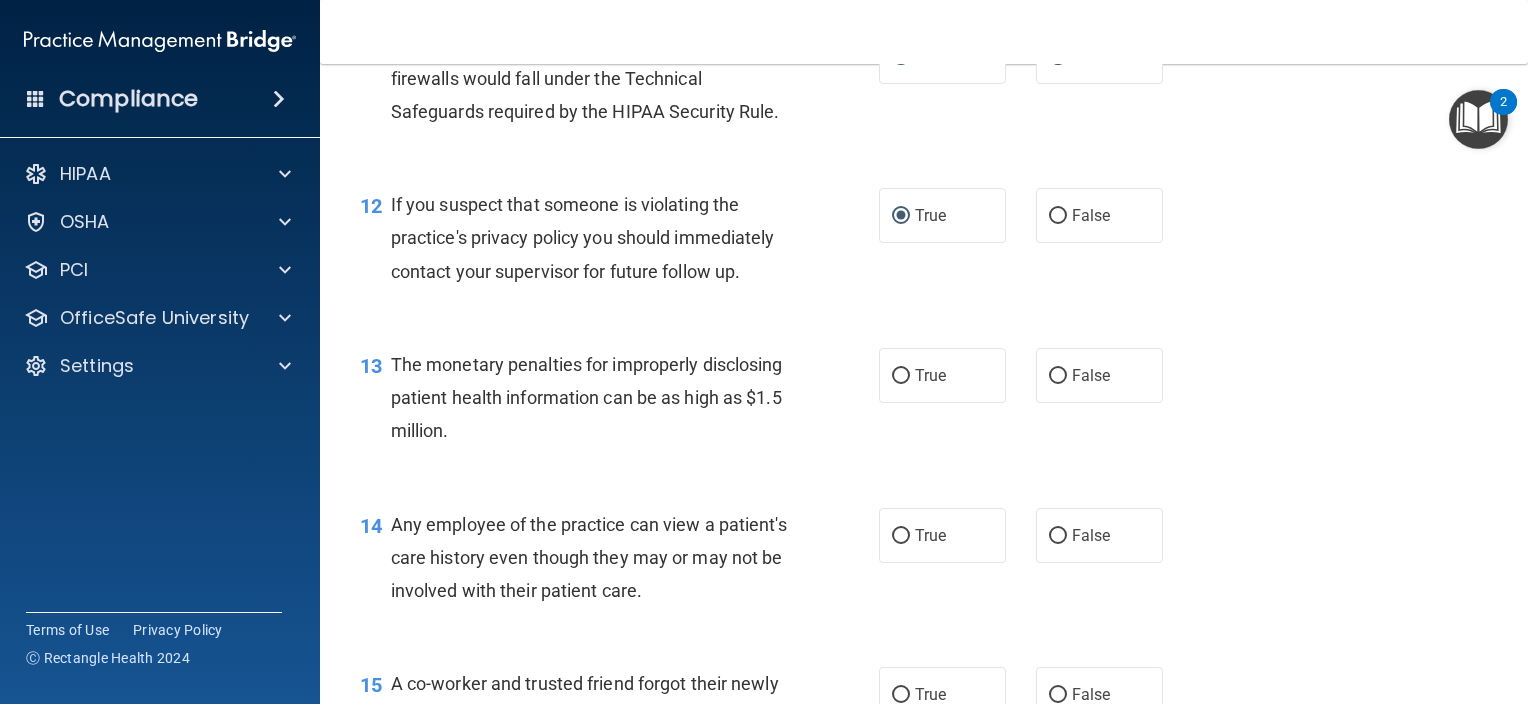 scroll, scrollTop: 1900, scrollLeft: 0, axis: vertical 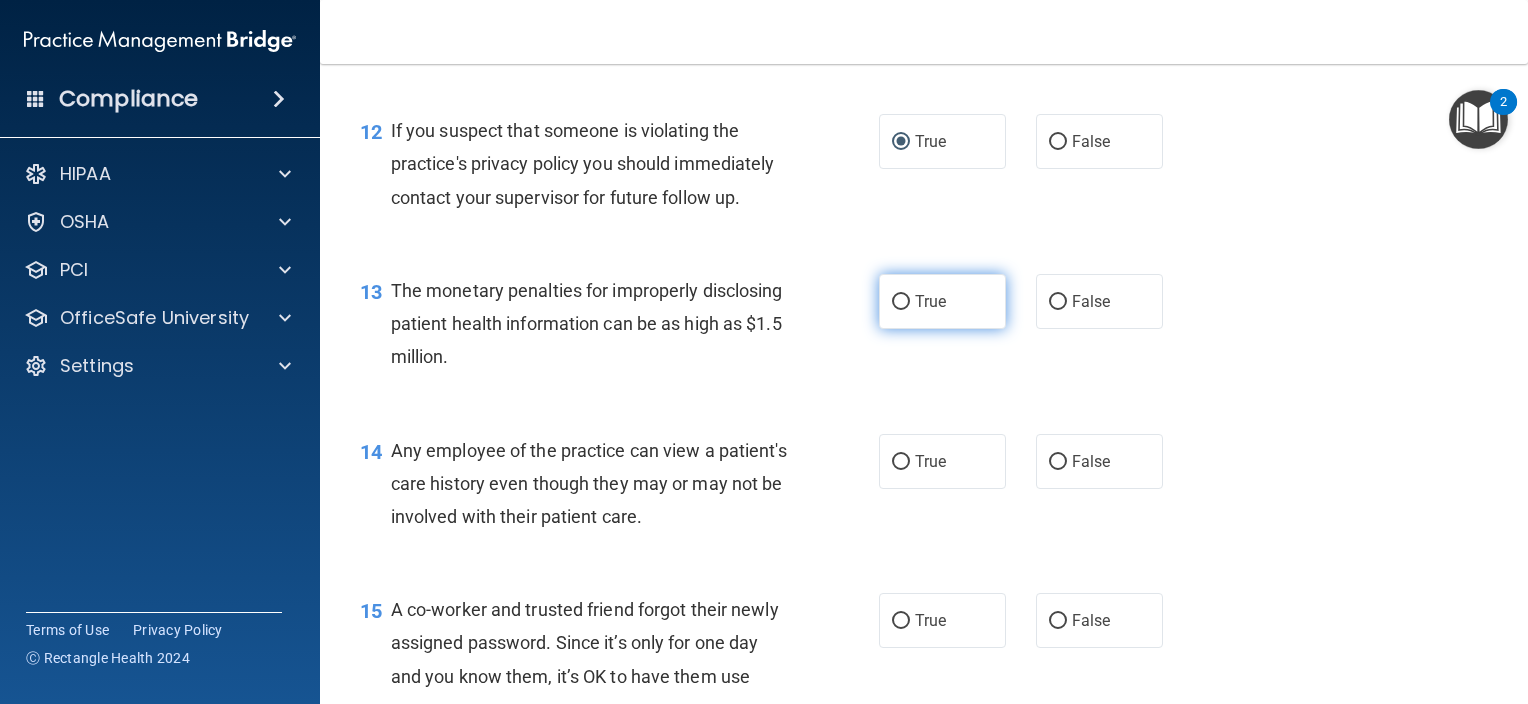 click on "True" at bounding box center (942, 301) 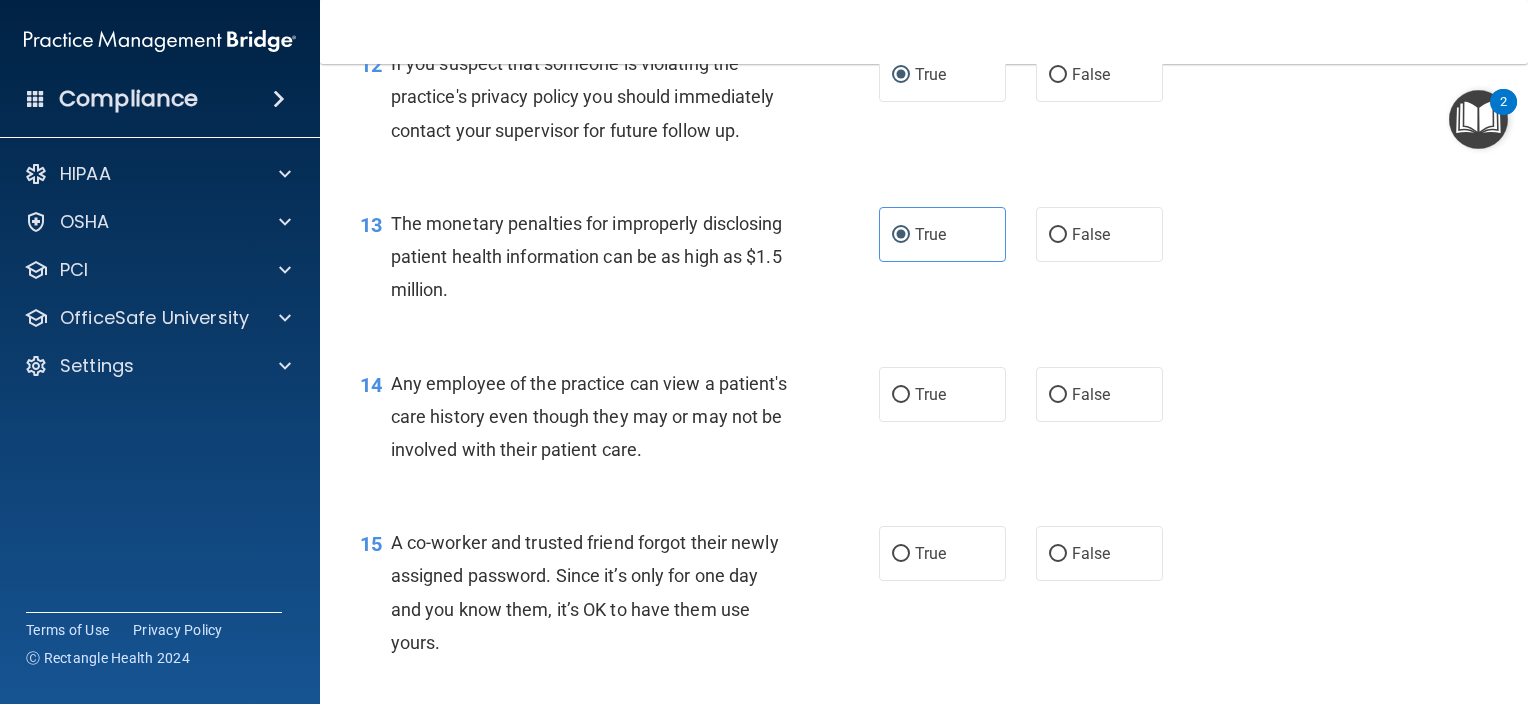 scroll, scrollTop: 2100, scrollLeft: 0, axis: vertical 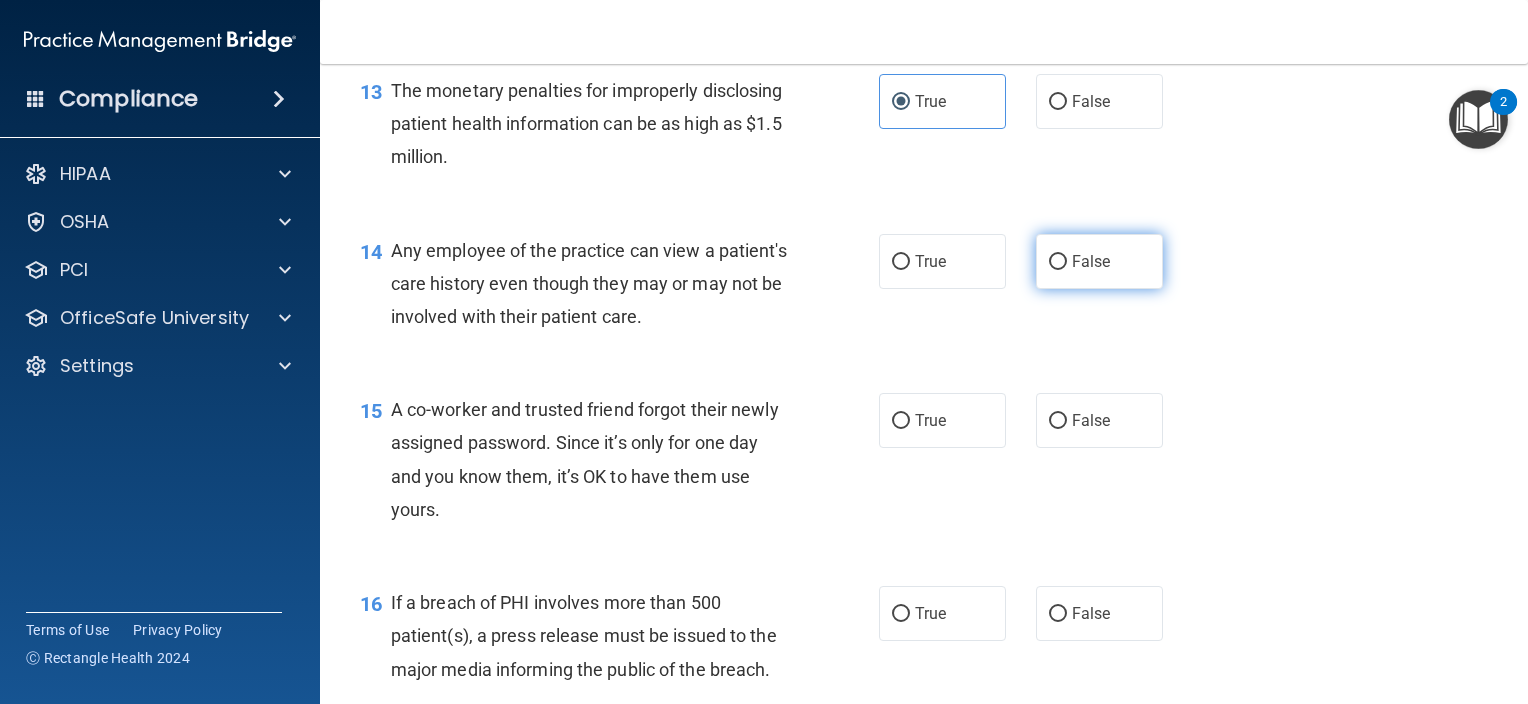 click on "False" at bounding box center [1058, 262] 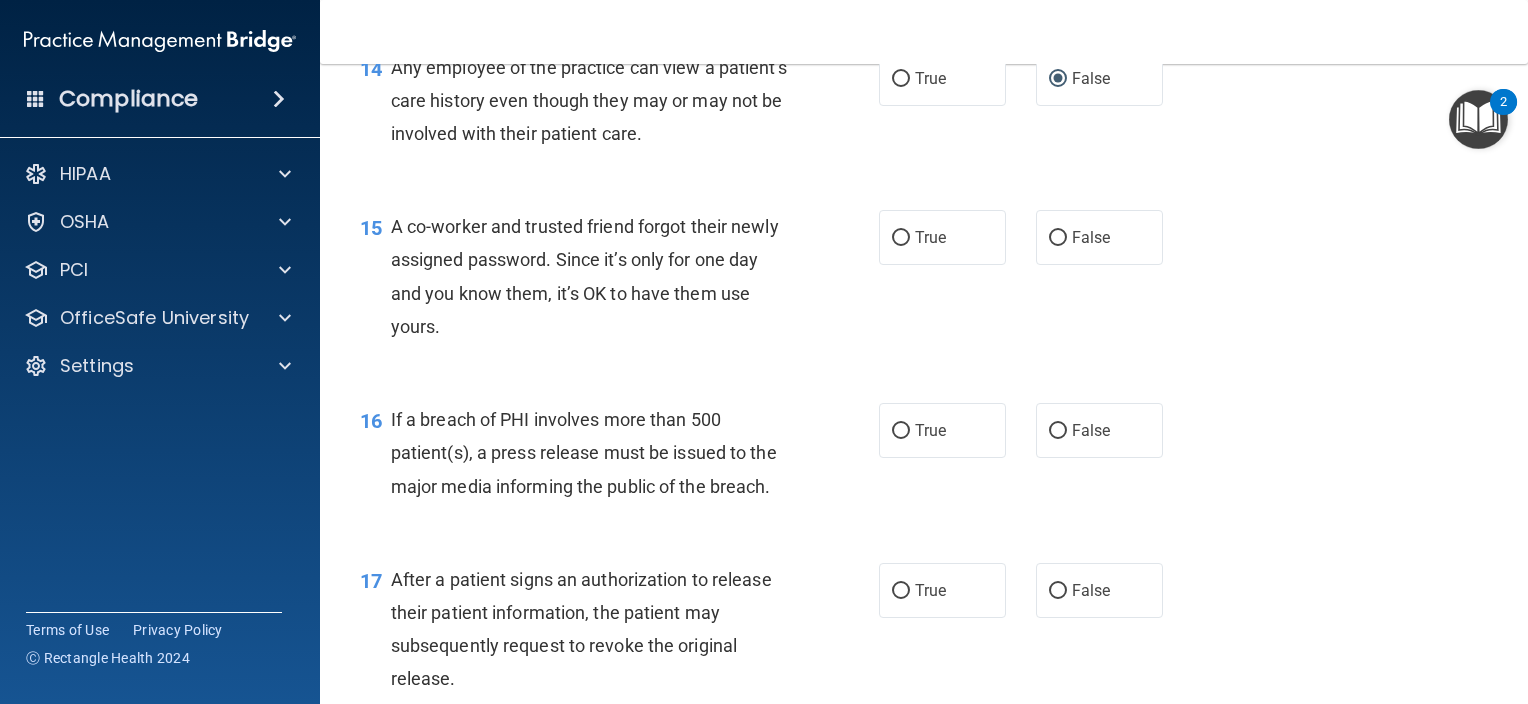 scroll, scrollTop: 2300, scrollLeft: 0, axis: vertical 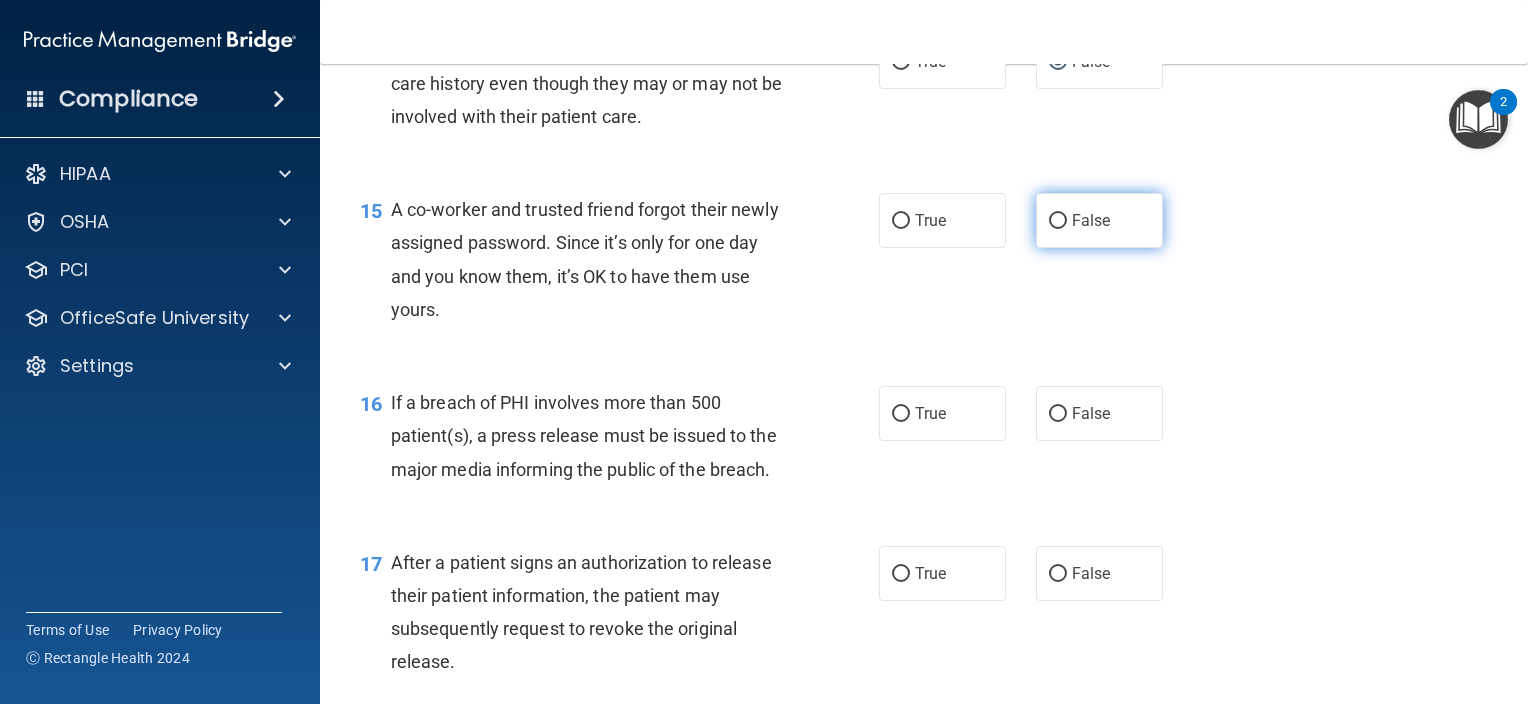 click on "False" at bounding box center [1058, 221] 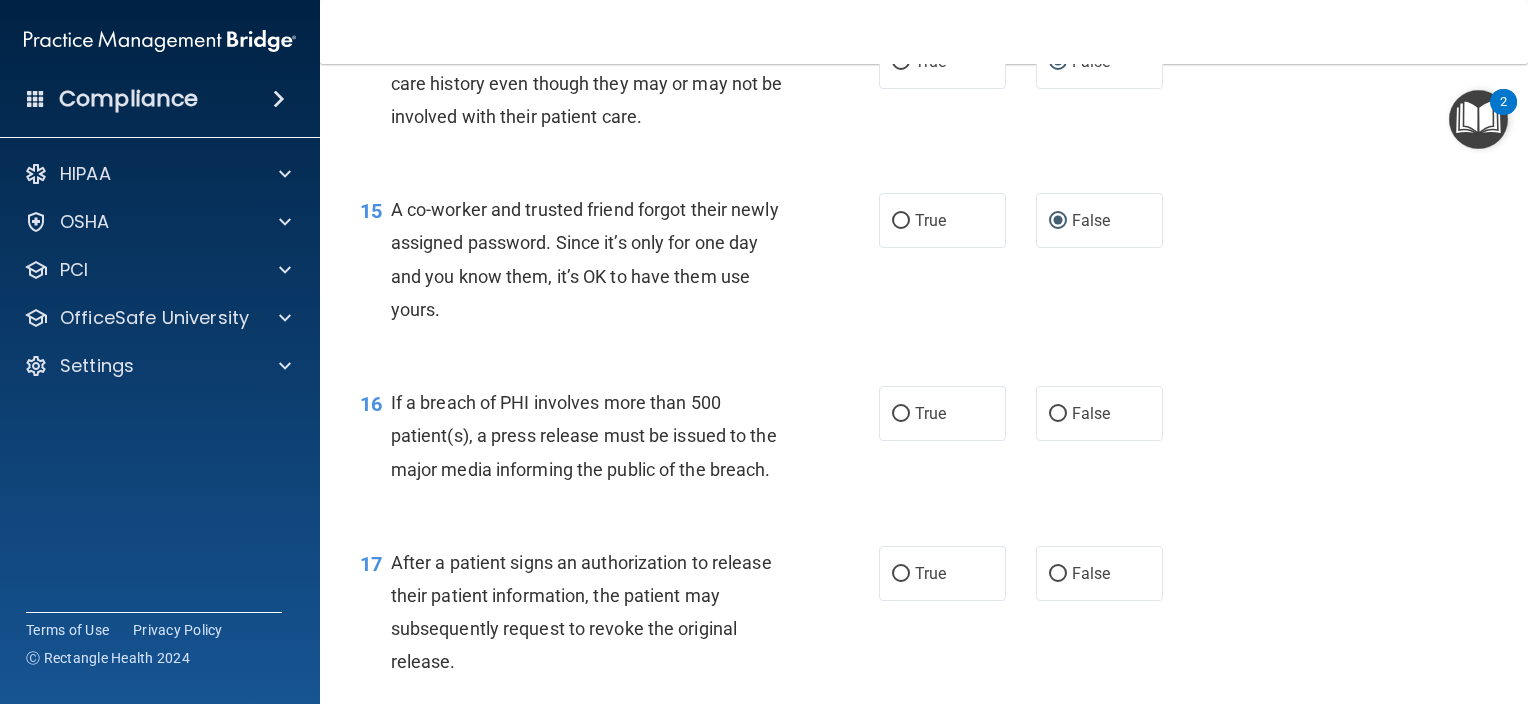 scroll, scrollTop: 2500, scrollLeft: 0, axis: vertical 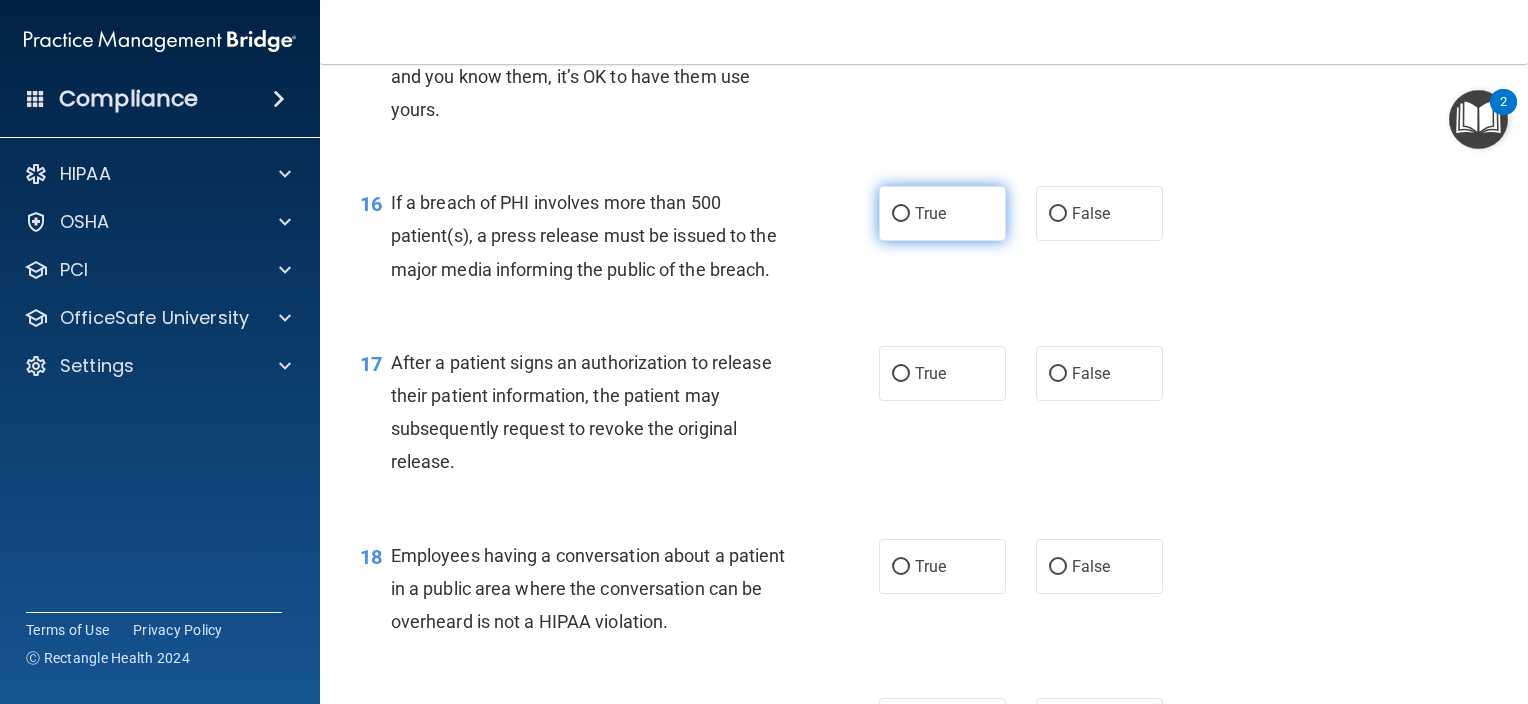 click on "True" at bounding box center (901, 214) 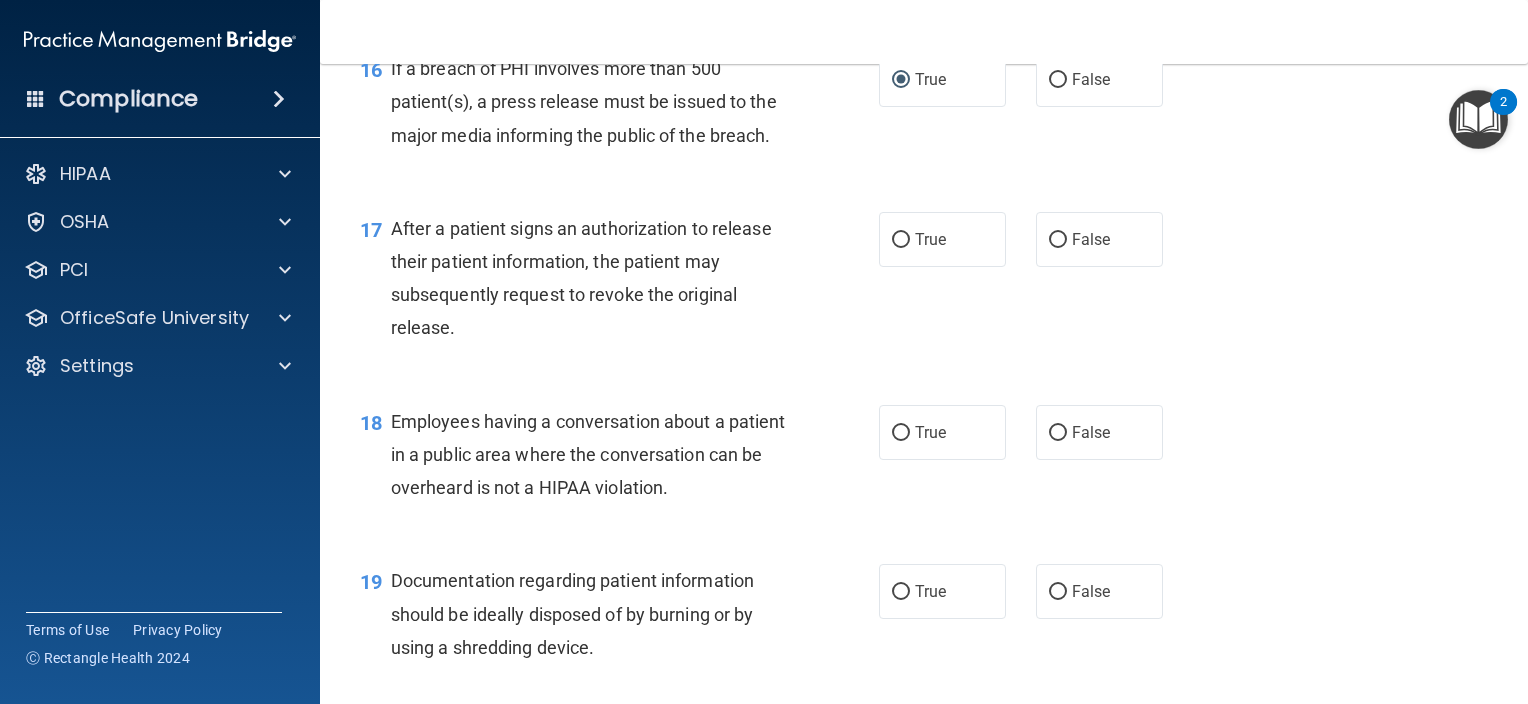 scroll, scrollTop: 2700, scrollLeft: 0, axis: vertical 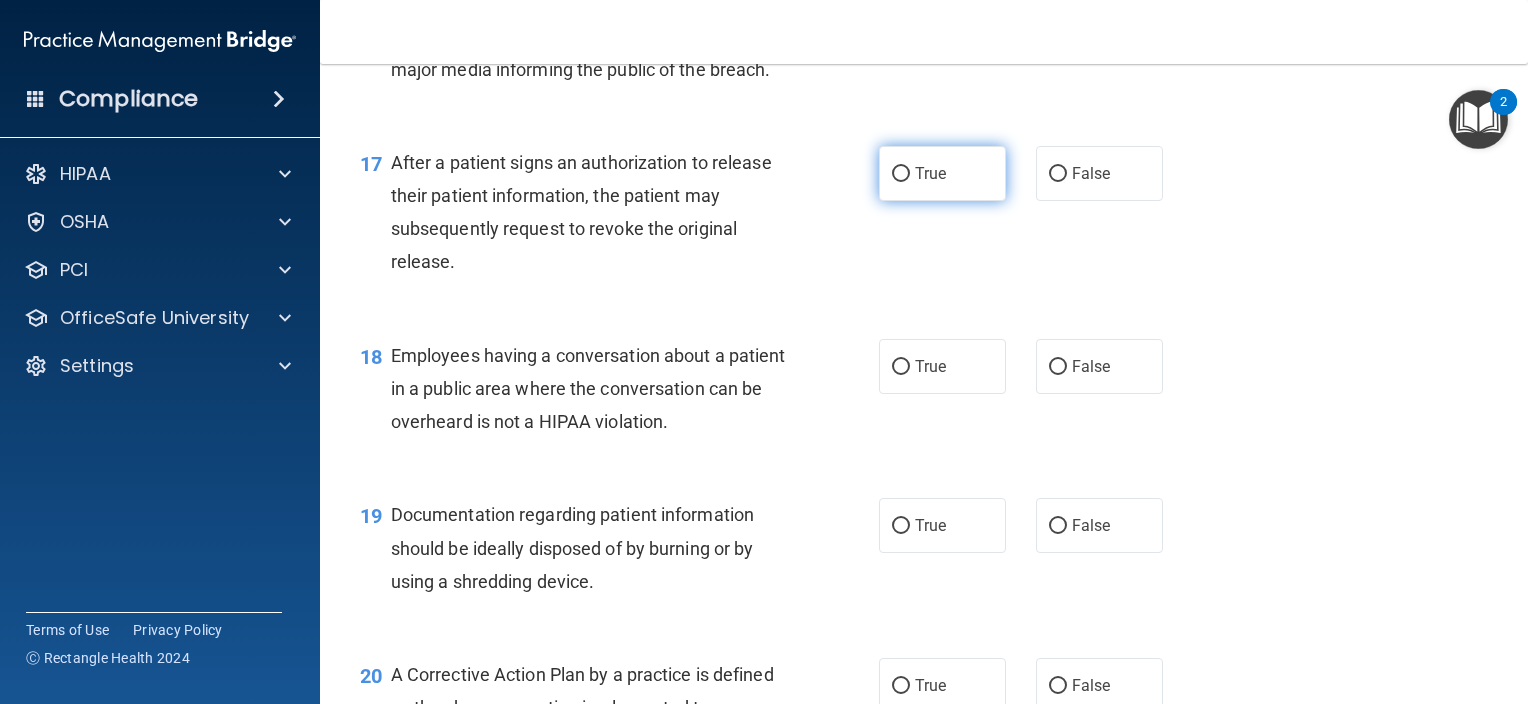 click on "True" at bounding box center (901, 174) 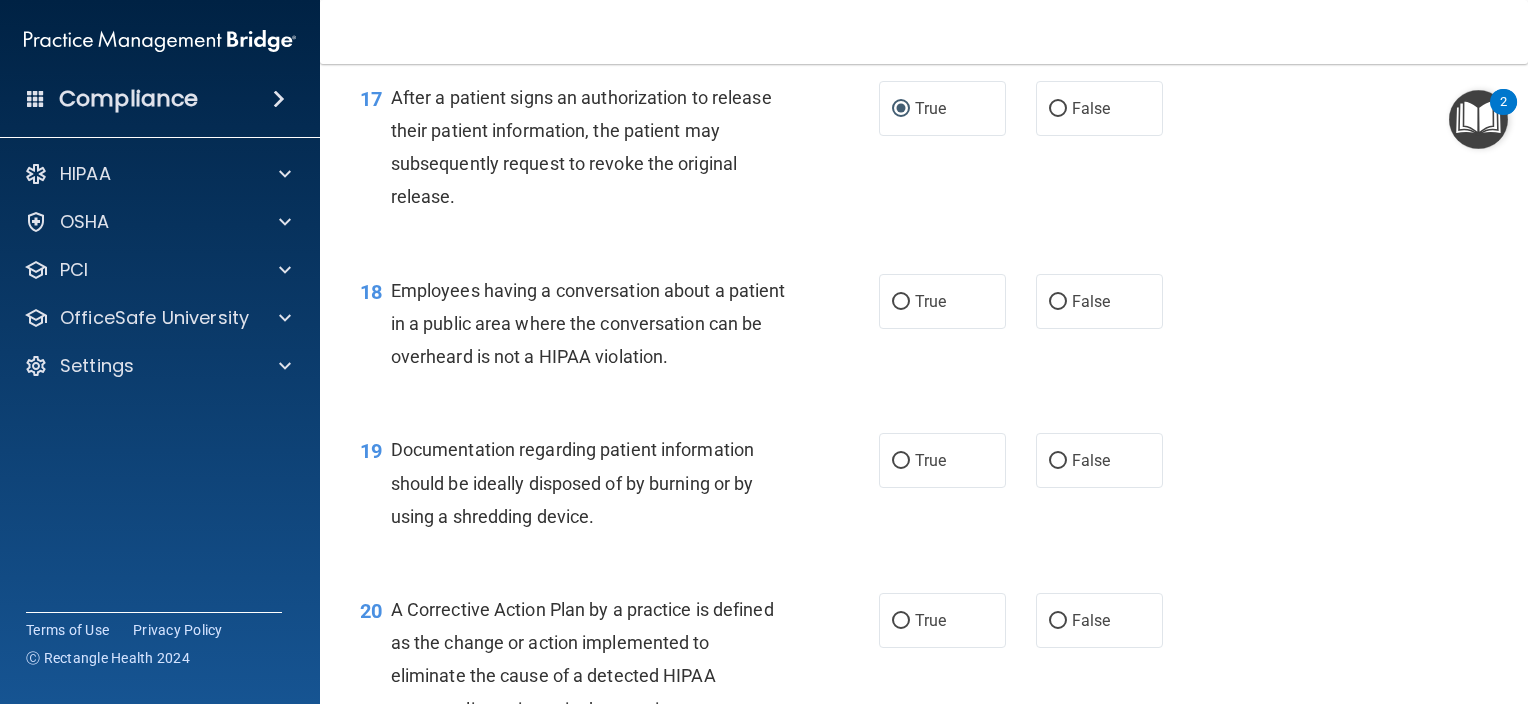 scroll, scrollTop: 2800, scrollLeft: 0, axis: vertical 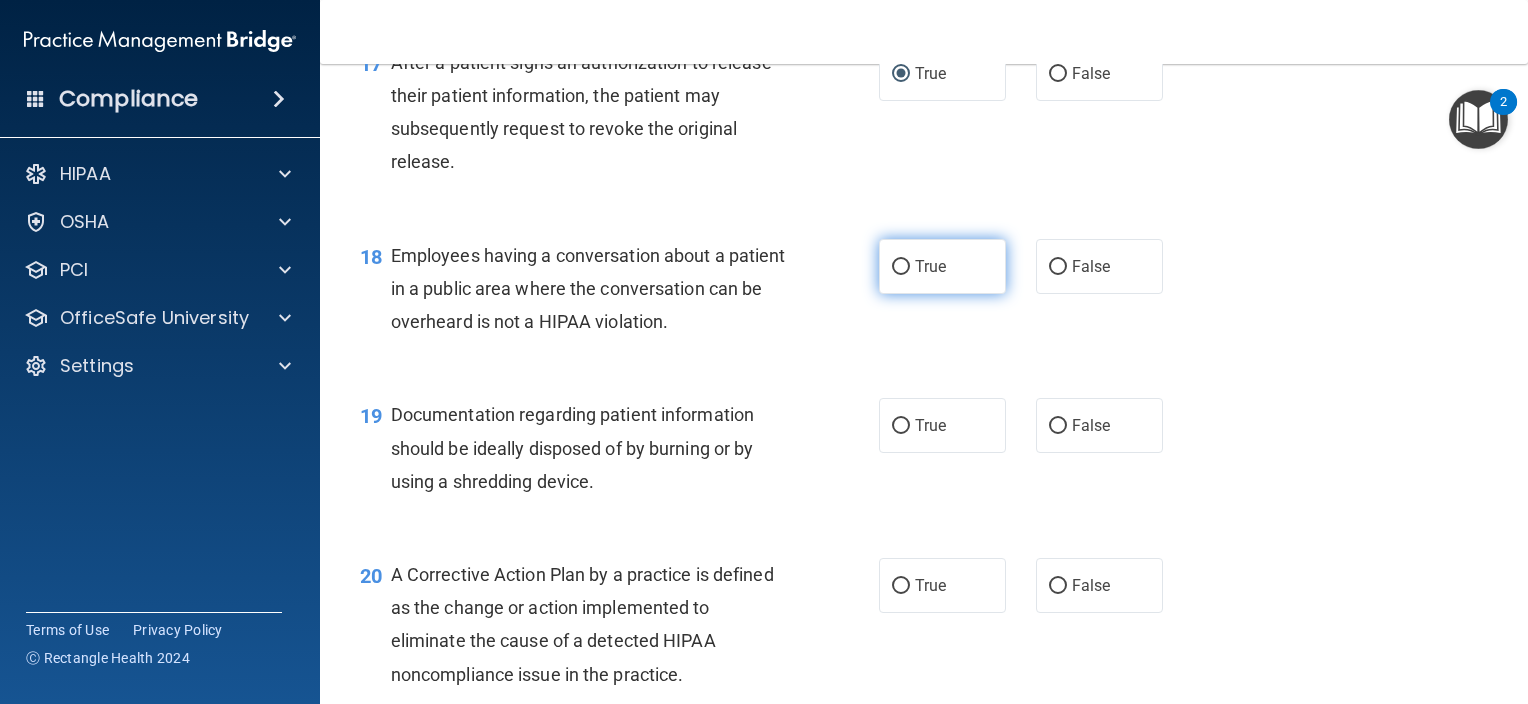 click on "True" at bounding box center (901, 267) 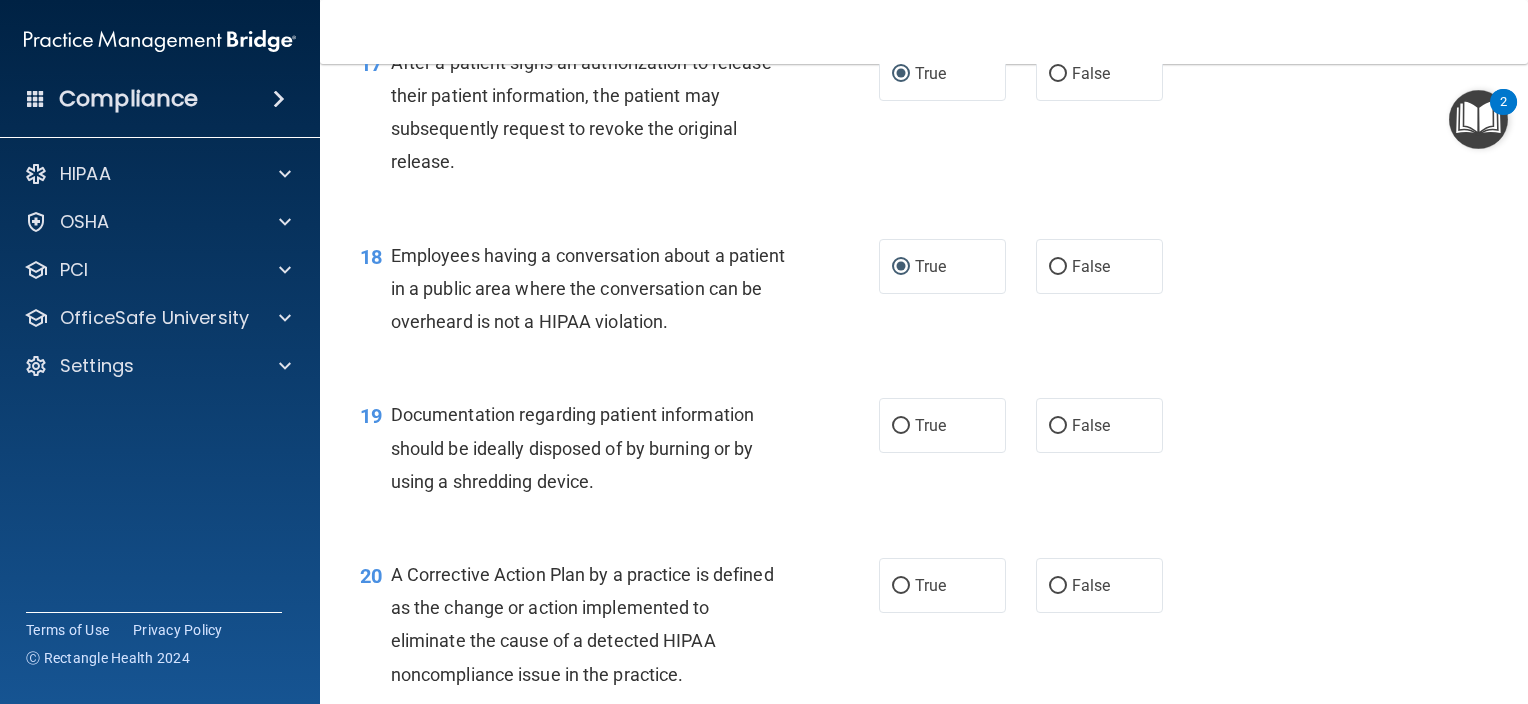 scroll, scrollTop: 3000, scrollLeft: 0, axis: vertical 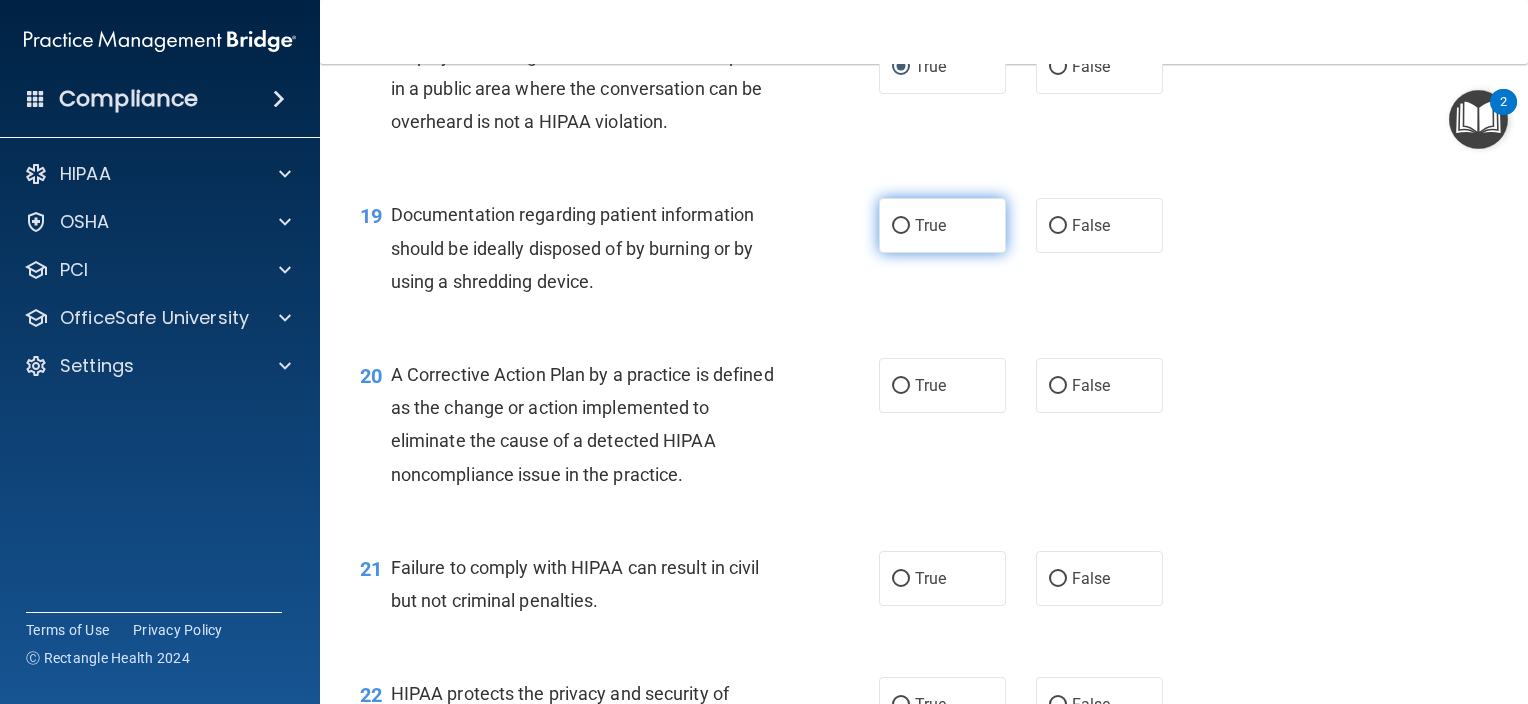 click on "True" at bounding box center [901, 226] 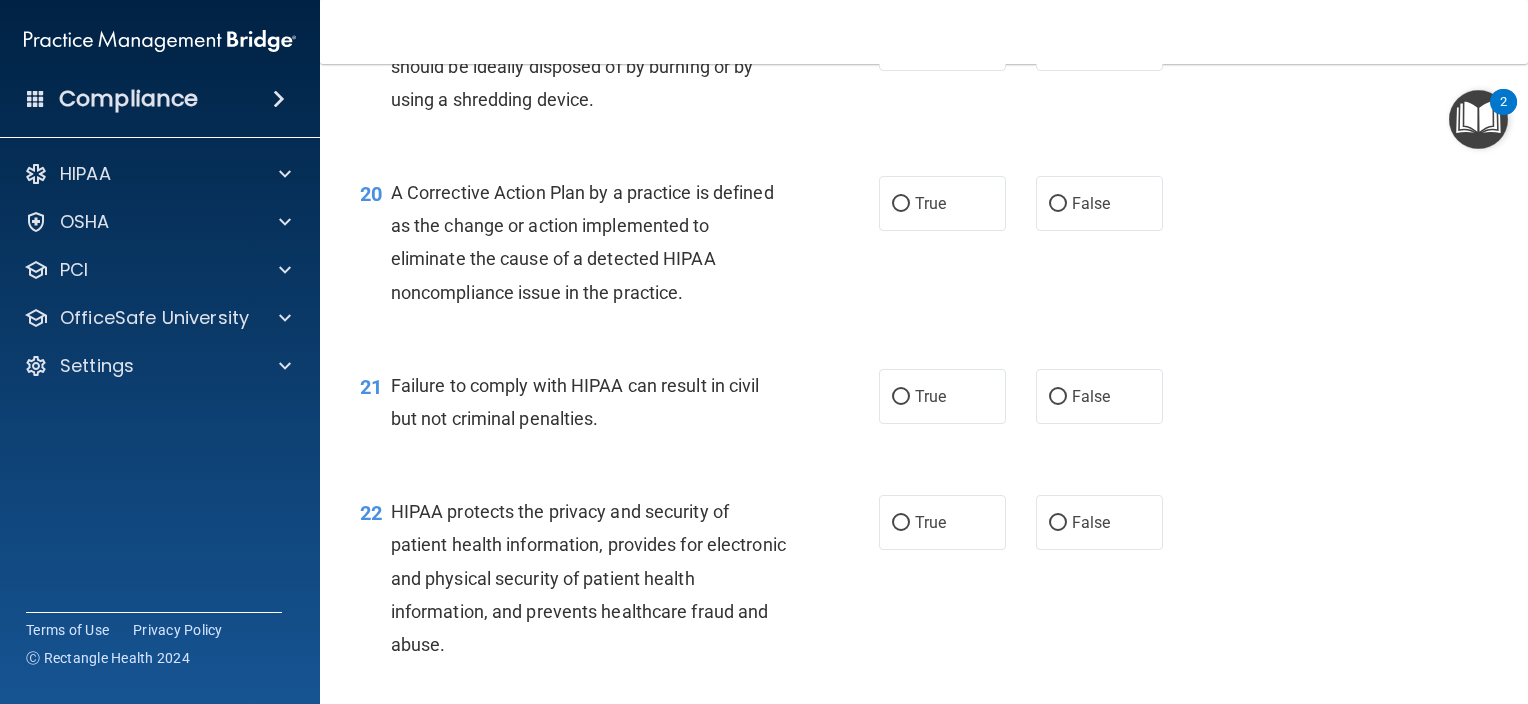scroll, scrollTop: 3200, scrollLeft: 0, axis: vertical 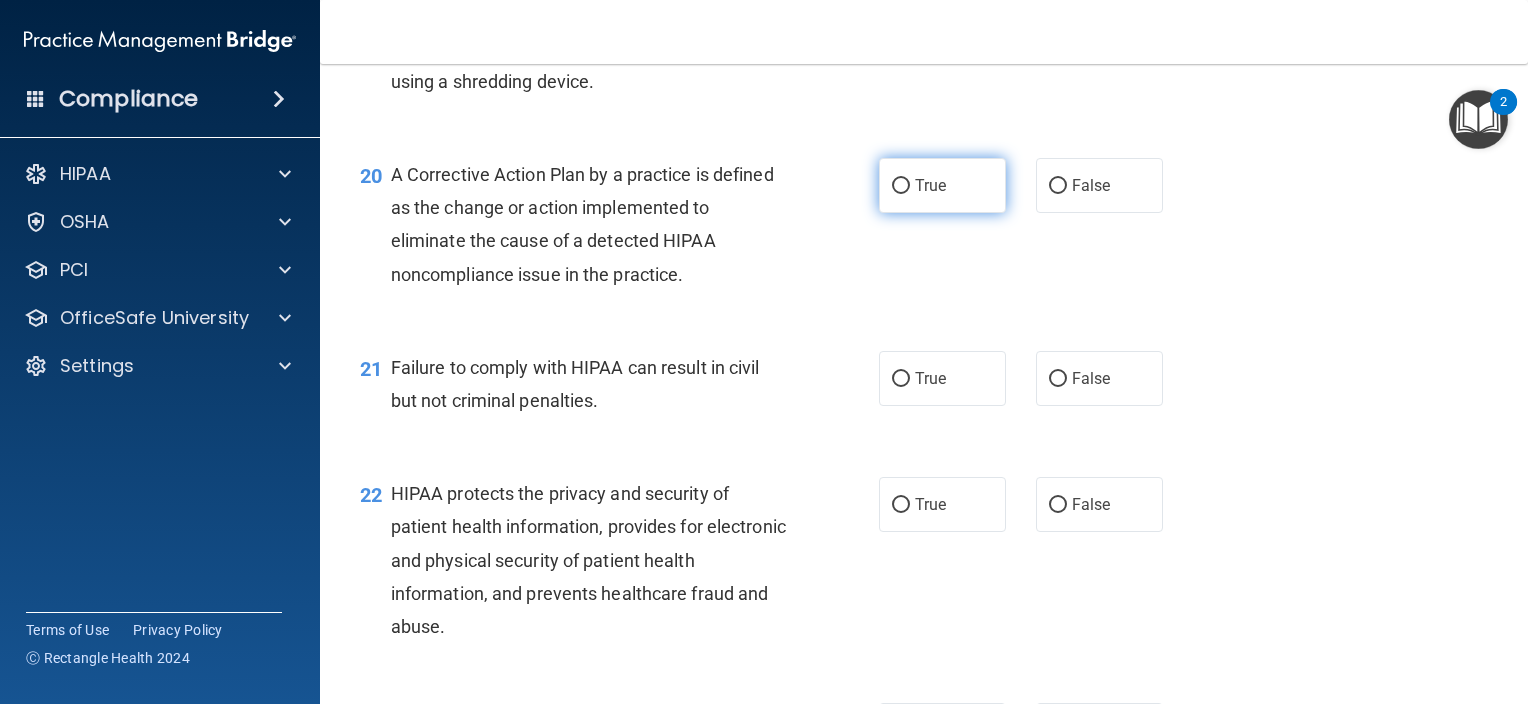 click on "True" at bounding box center (901, 186) 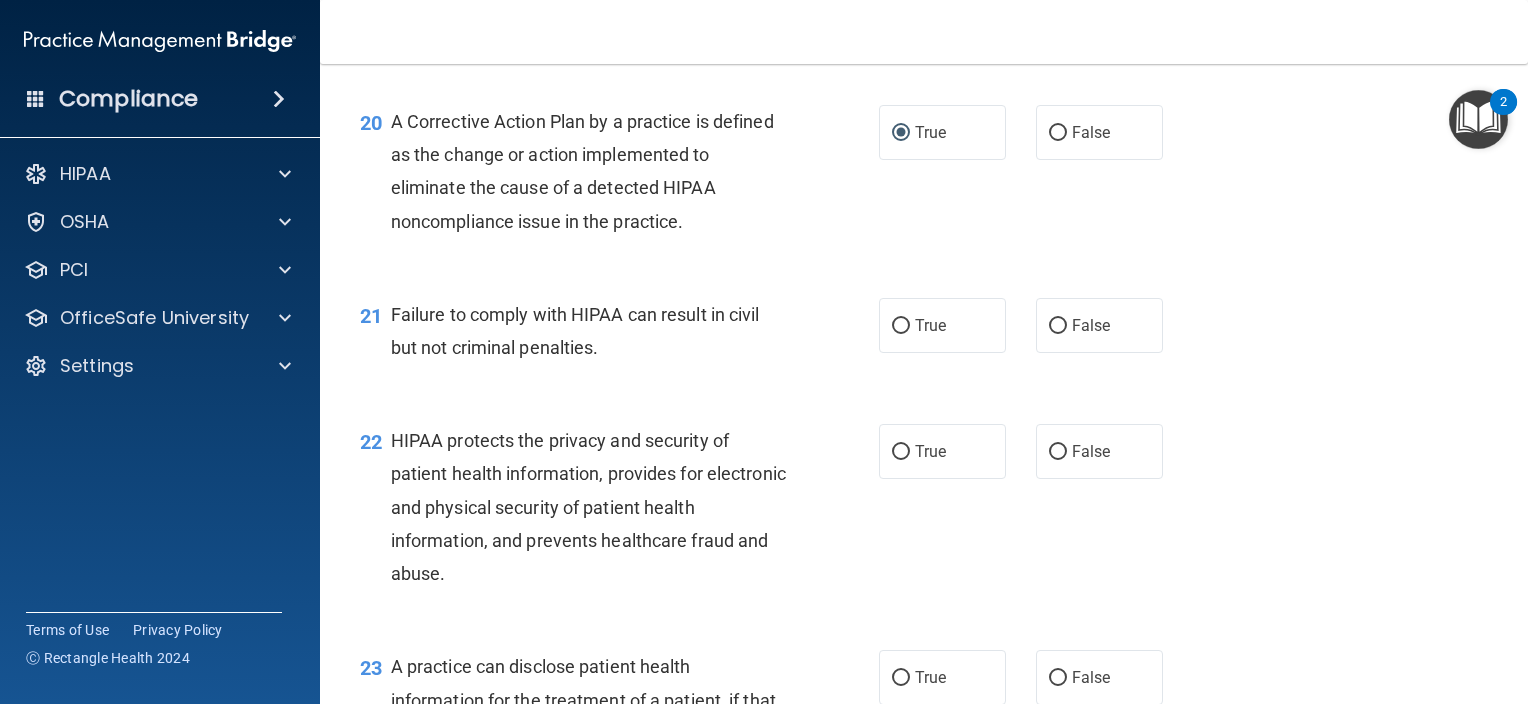 scroll, scrollTop: 3300, scrollLeft: 0, axis: vertical 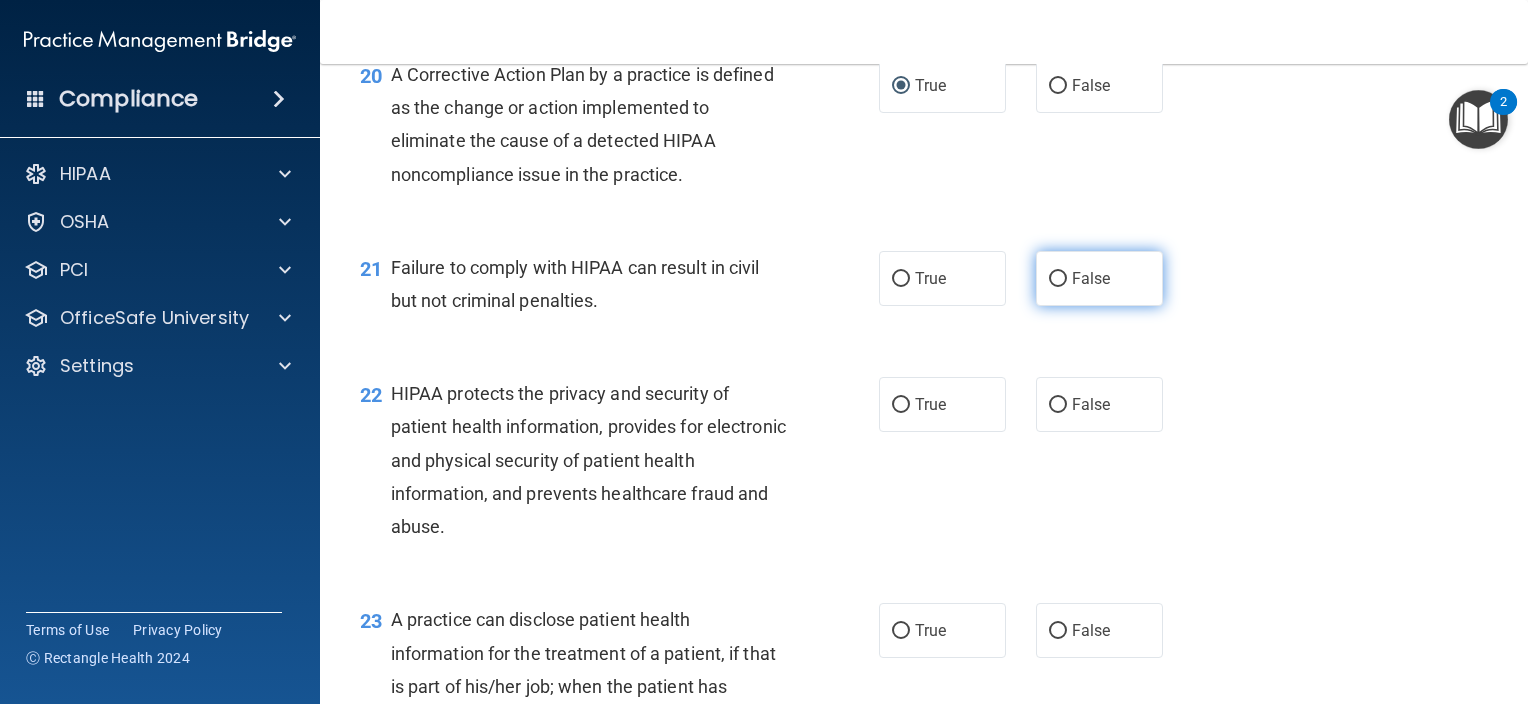 click on "False" at bounding box center (1058, 279) 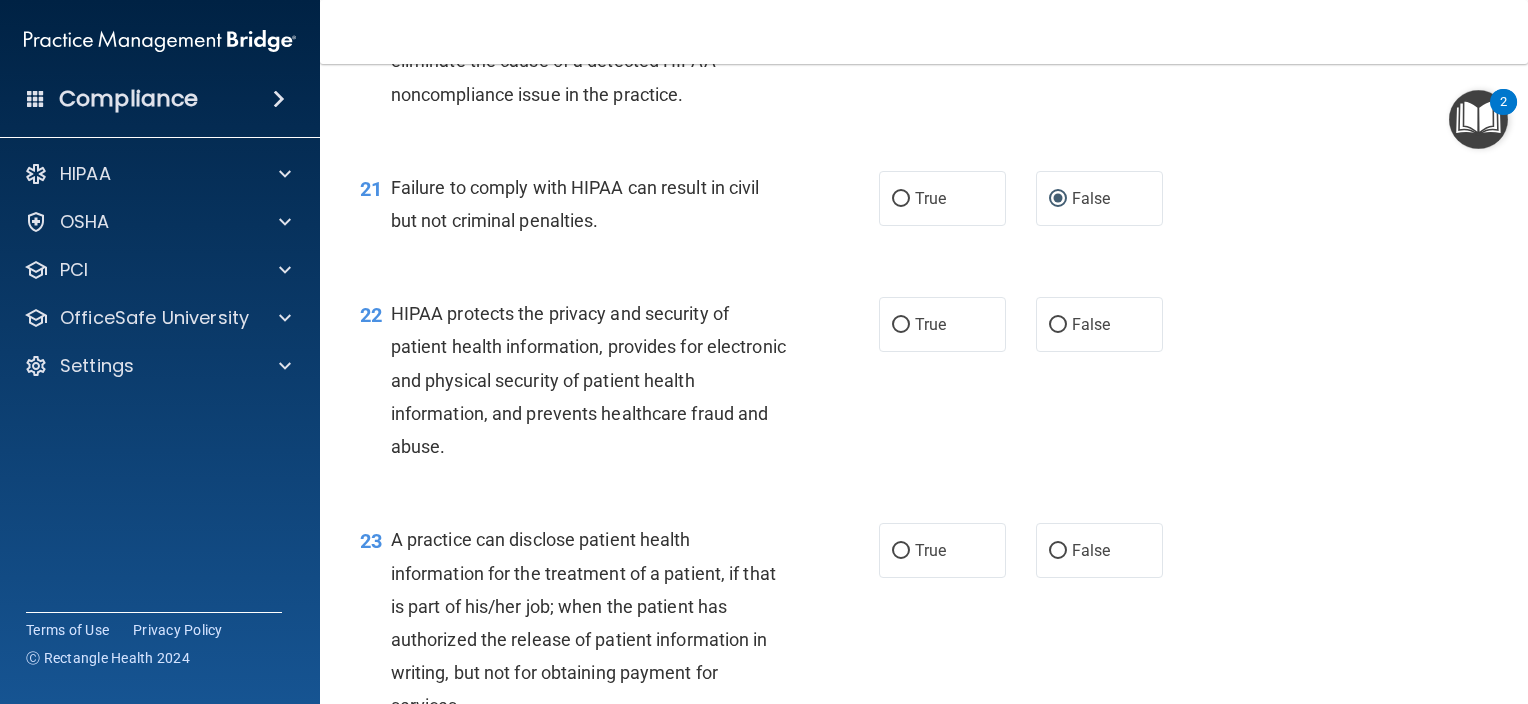 scroll, scrollTop: 3500, scrollLeft: 0, axis: vertical 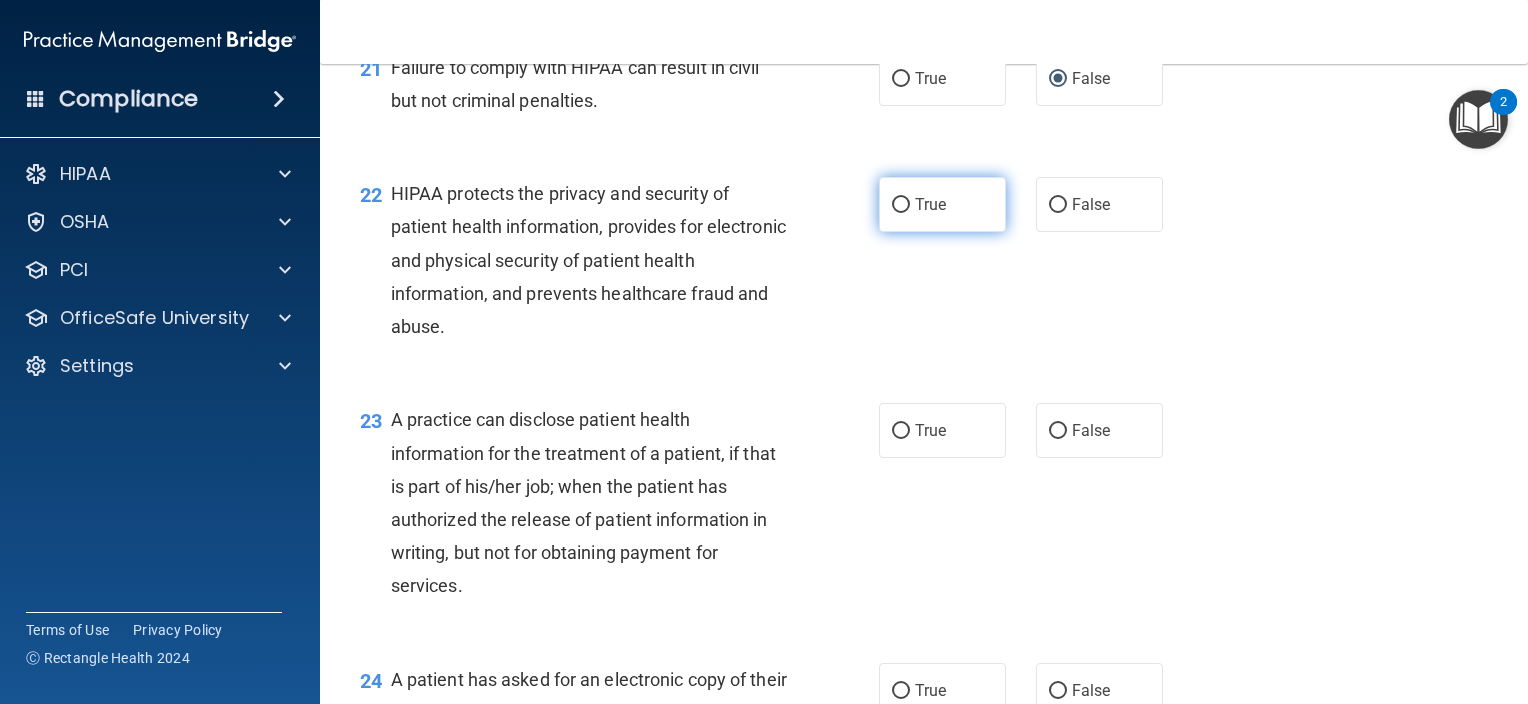 click on "True" at bounding box center [901, 205] 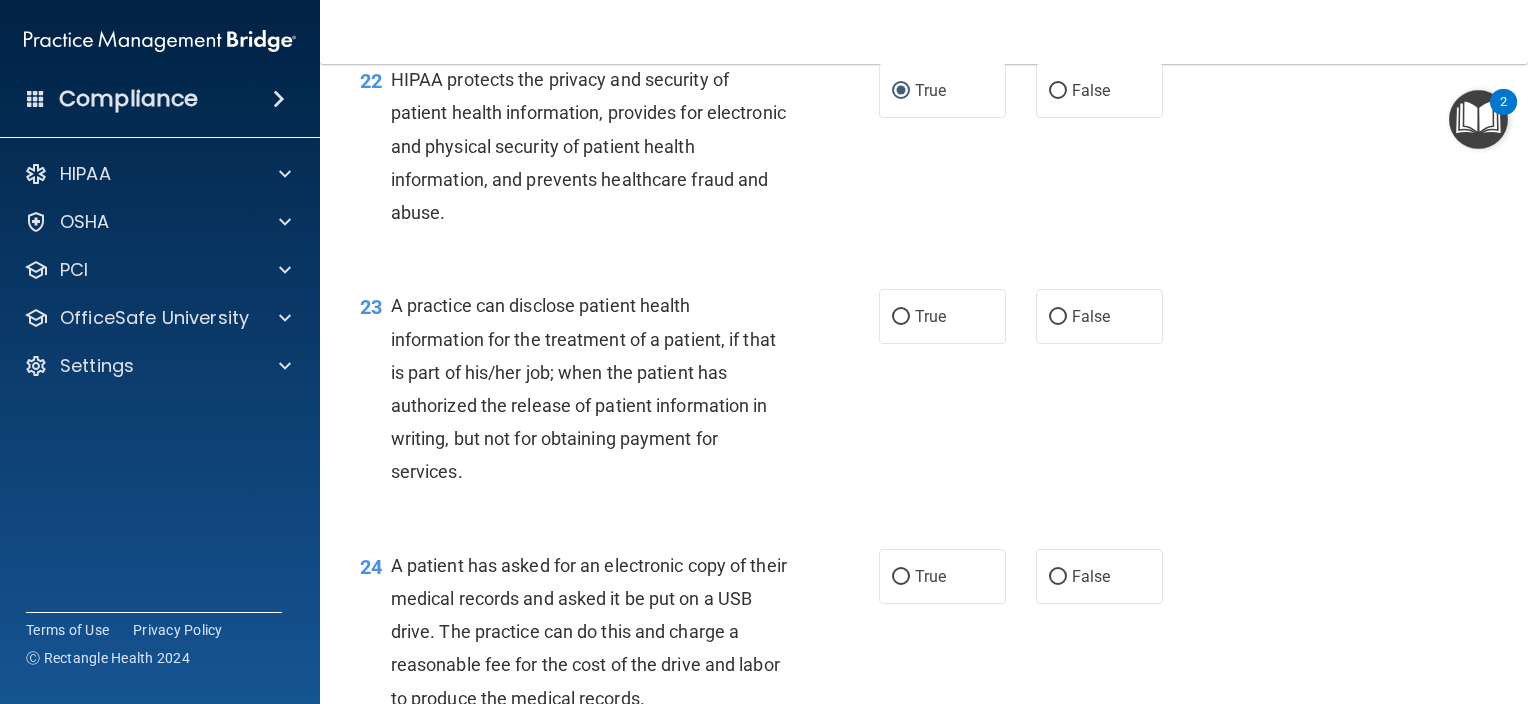 scroll, scrollTop: 3700, scrollLeft: 0, axis: vertical 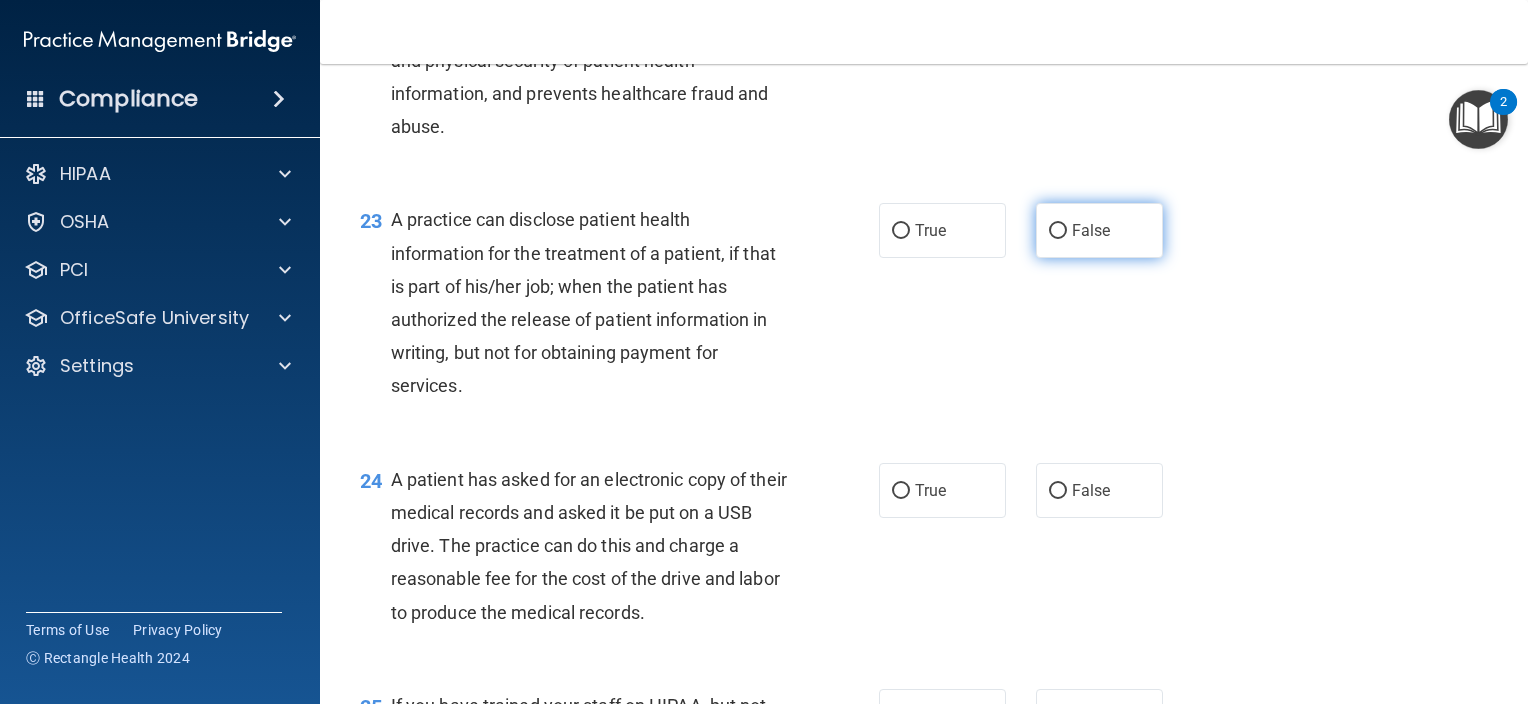 click on "False" at bounding box center (1058, 231) 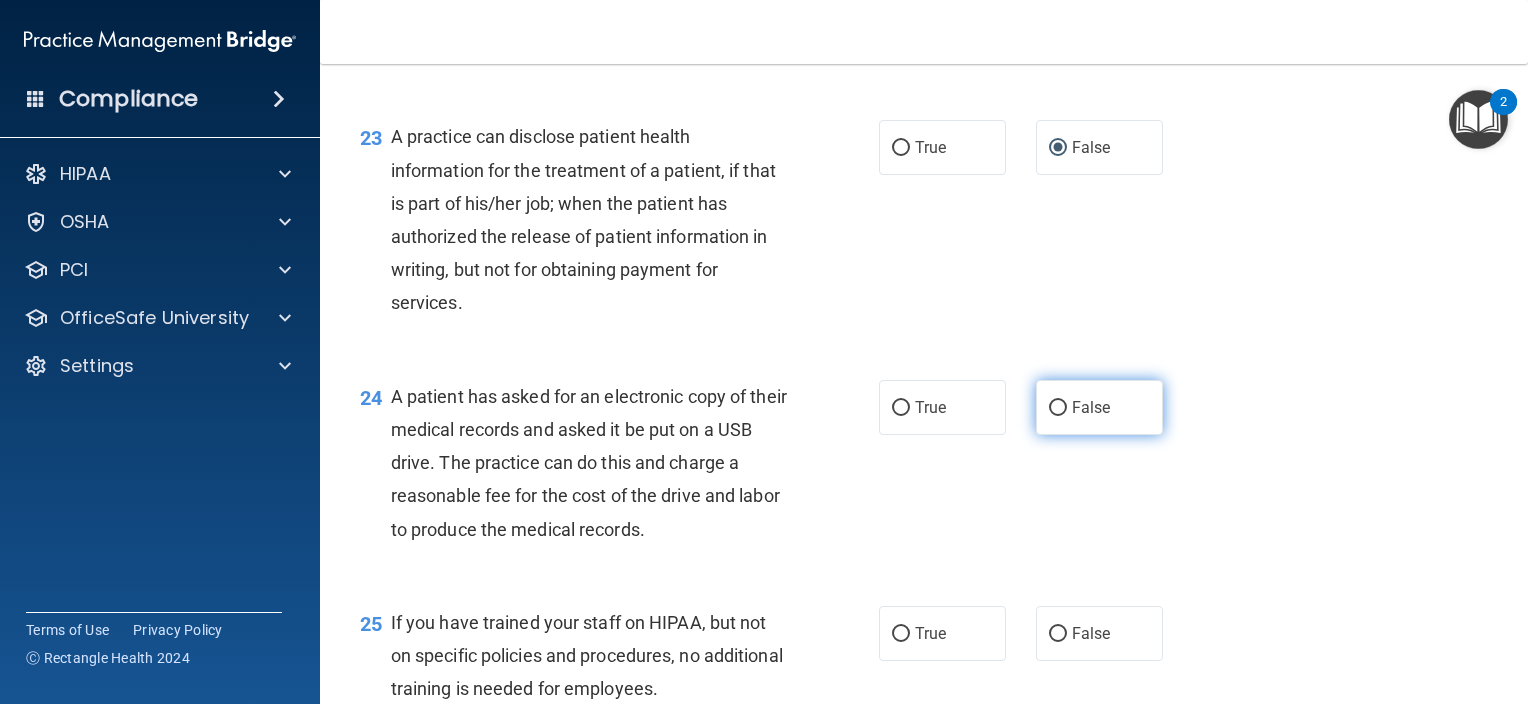 scroll, scrollTop: 3900, scrollLeft: 0, axis: vertical 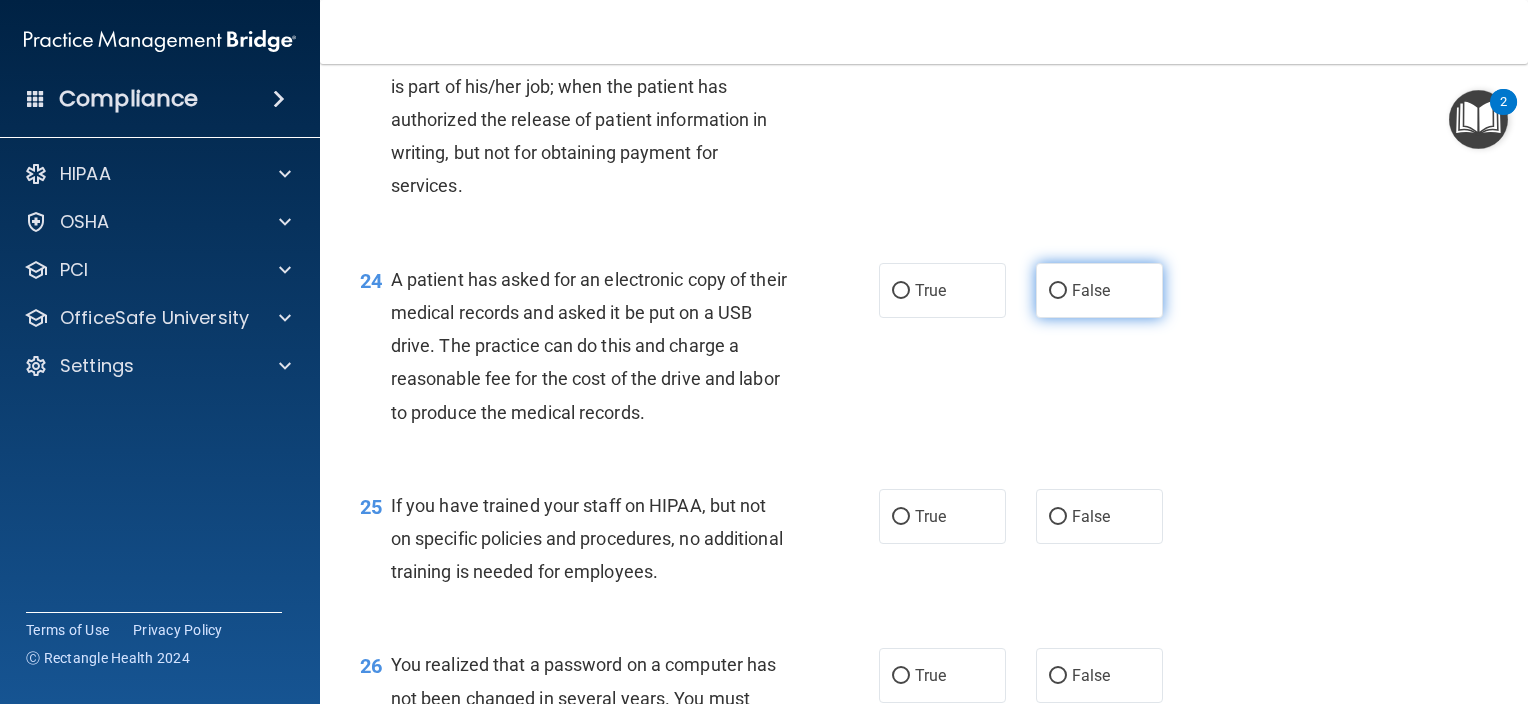click on "False" at bounding box center [1058, 291] 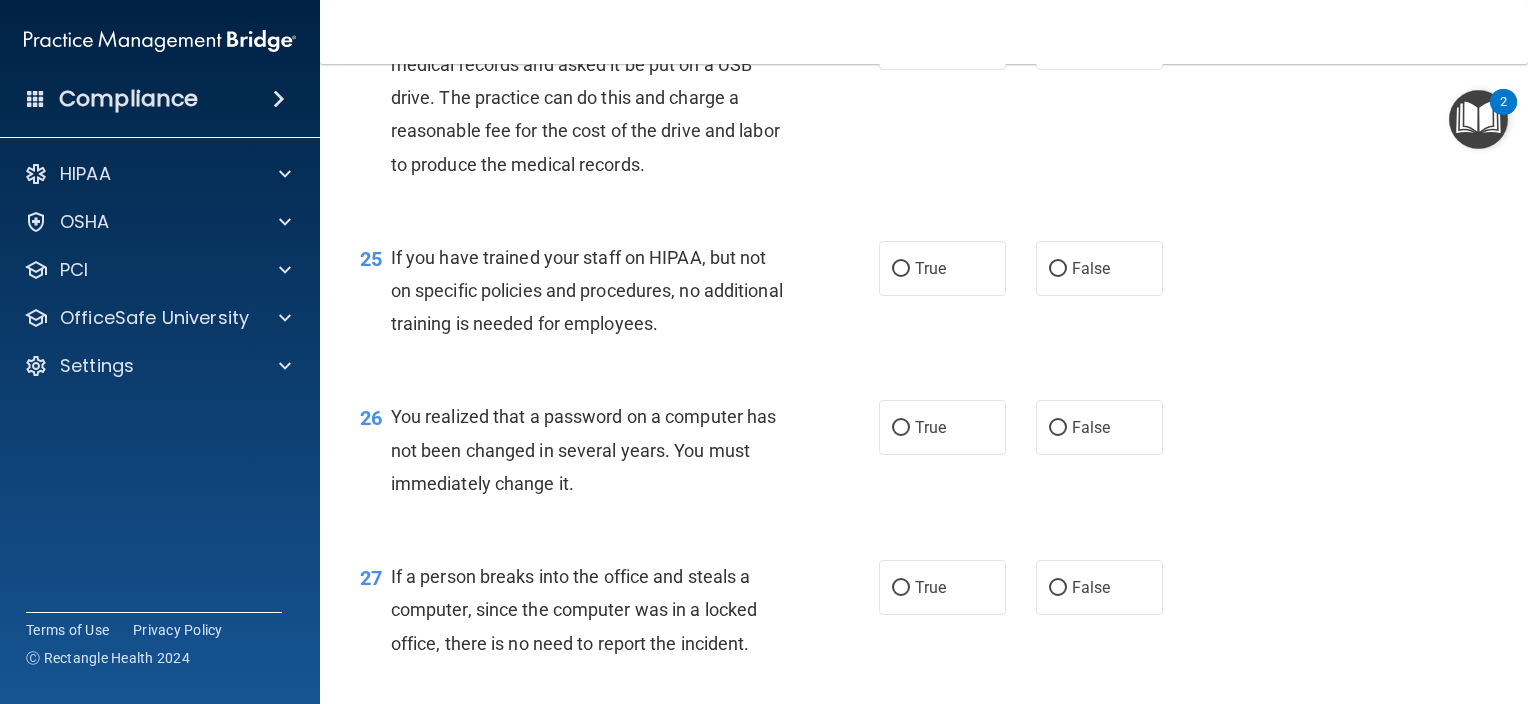 scroll, scrollTop: 4200, scrollLeft: 0, axis: vertical 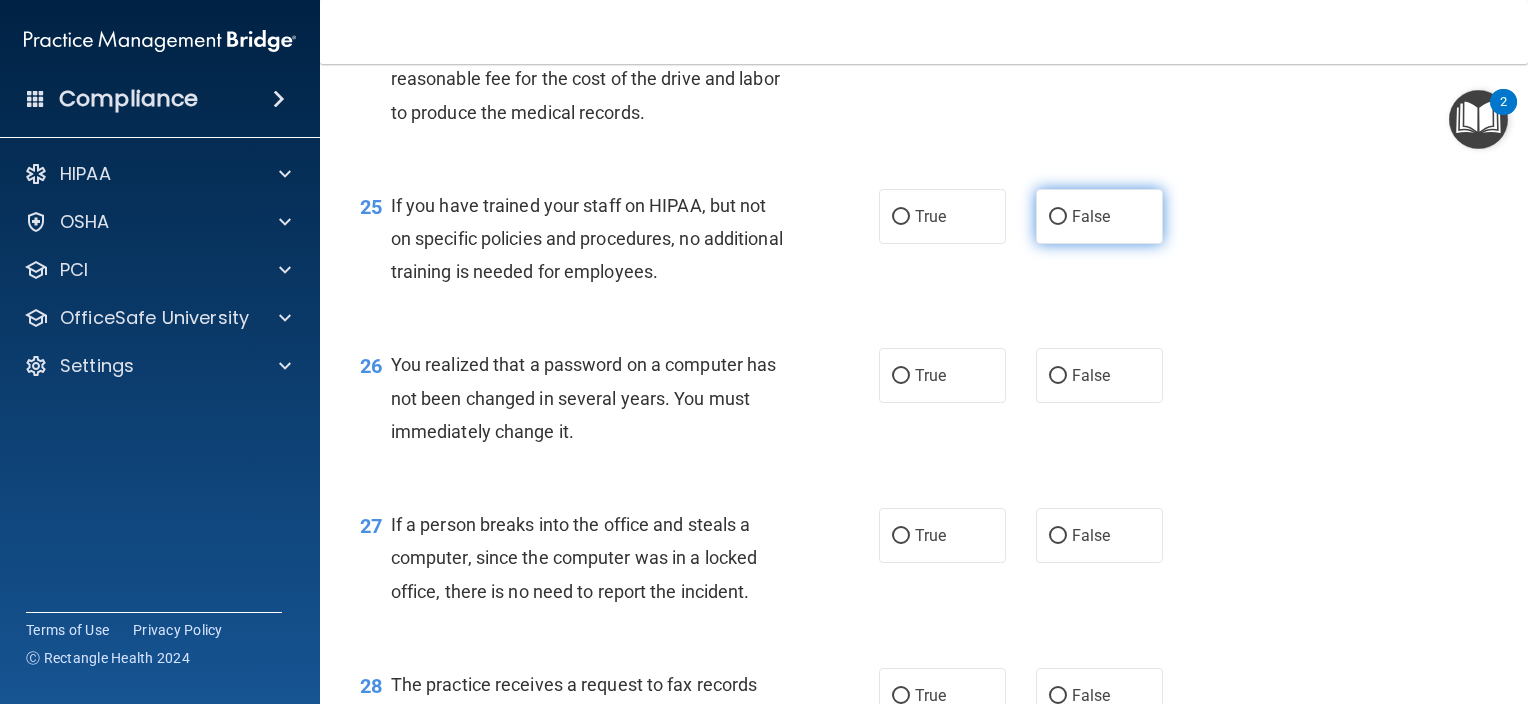 click on "False" at bounding box center (1058, 217) 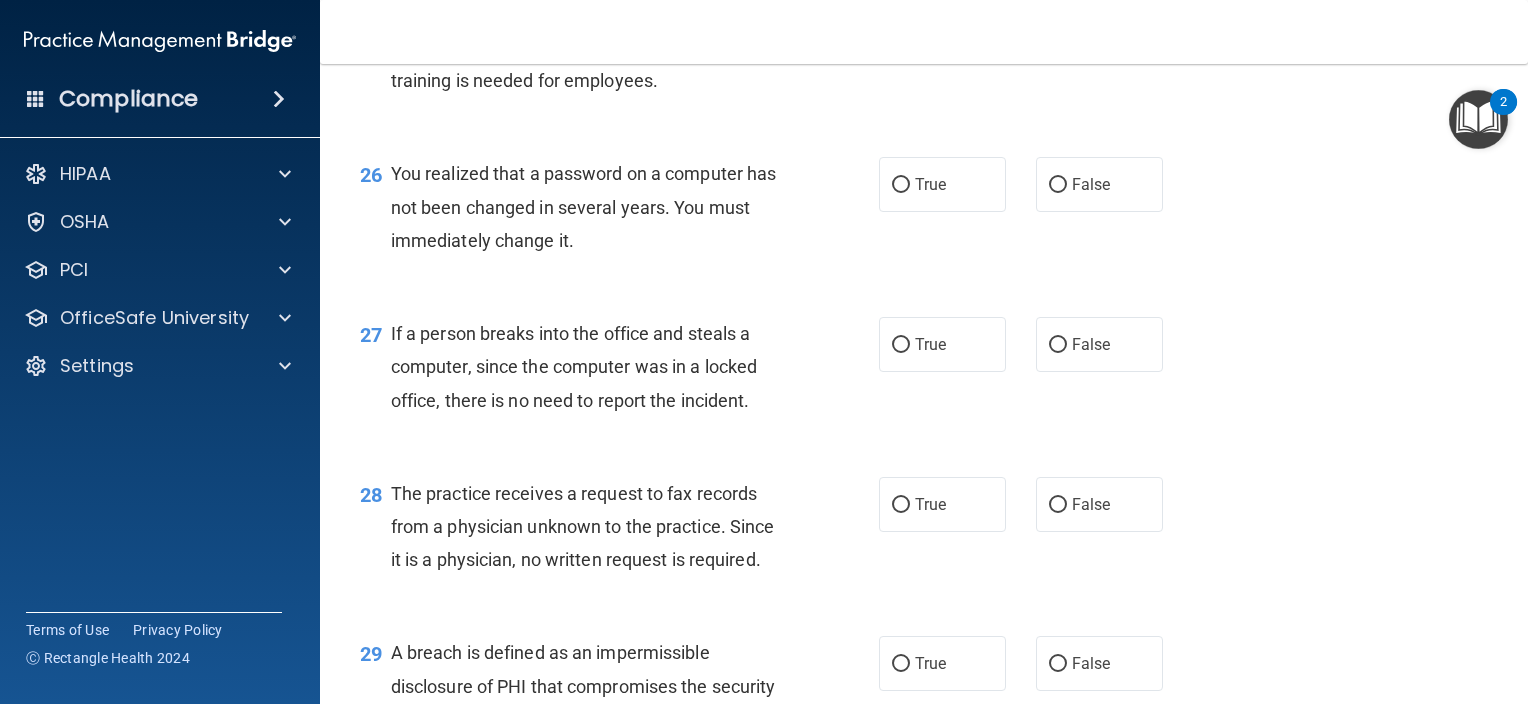 scroll, scrollTop: 4400, scrollLeft: 0, axis: vertical 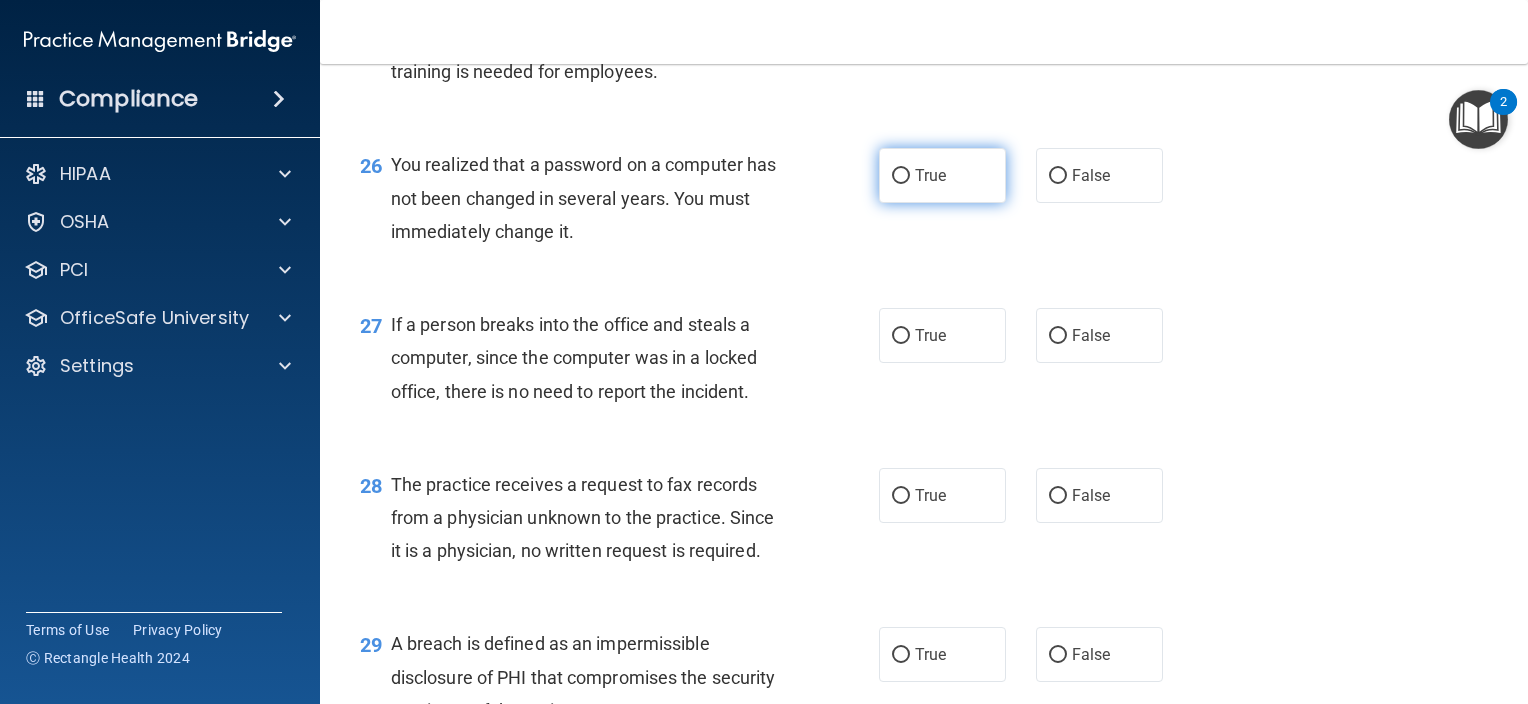 click on "True" at bounding box center (901, 176) 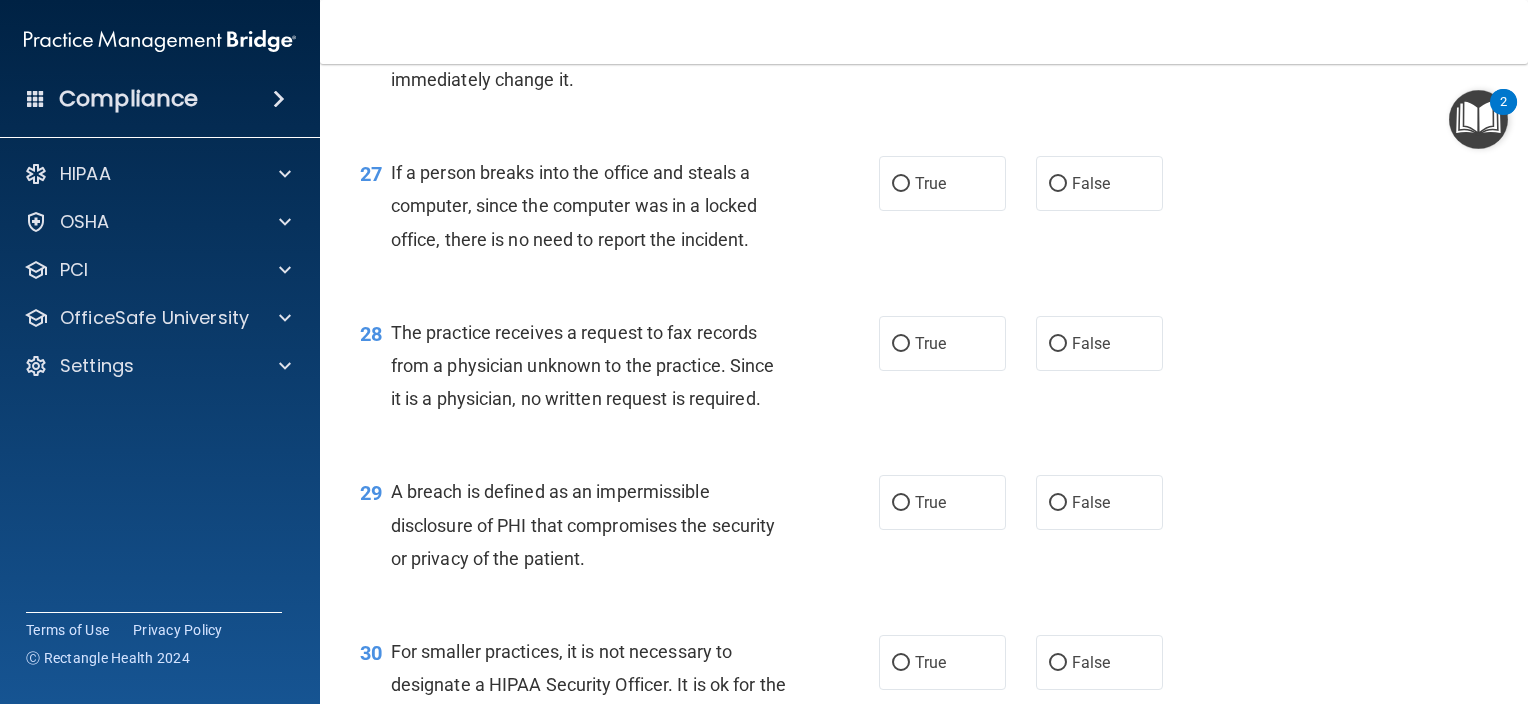 scroll, scrollTop: 4600, scrollLeft: 0, axis: vertical 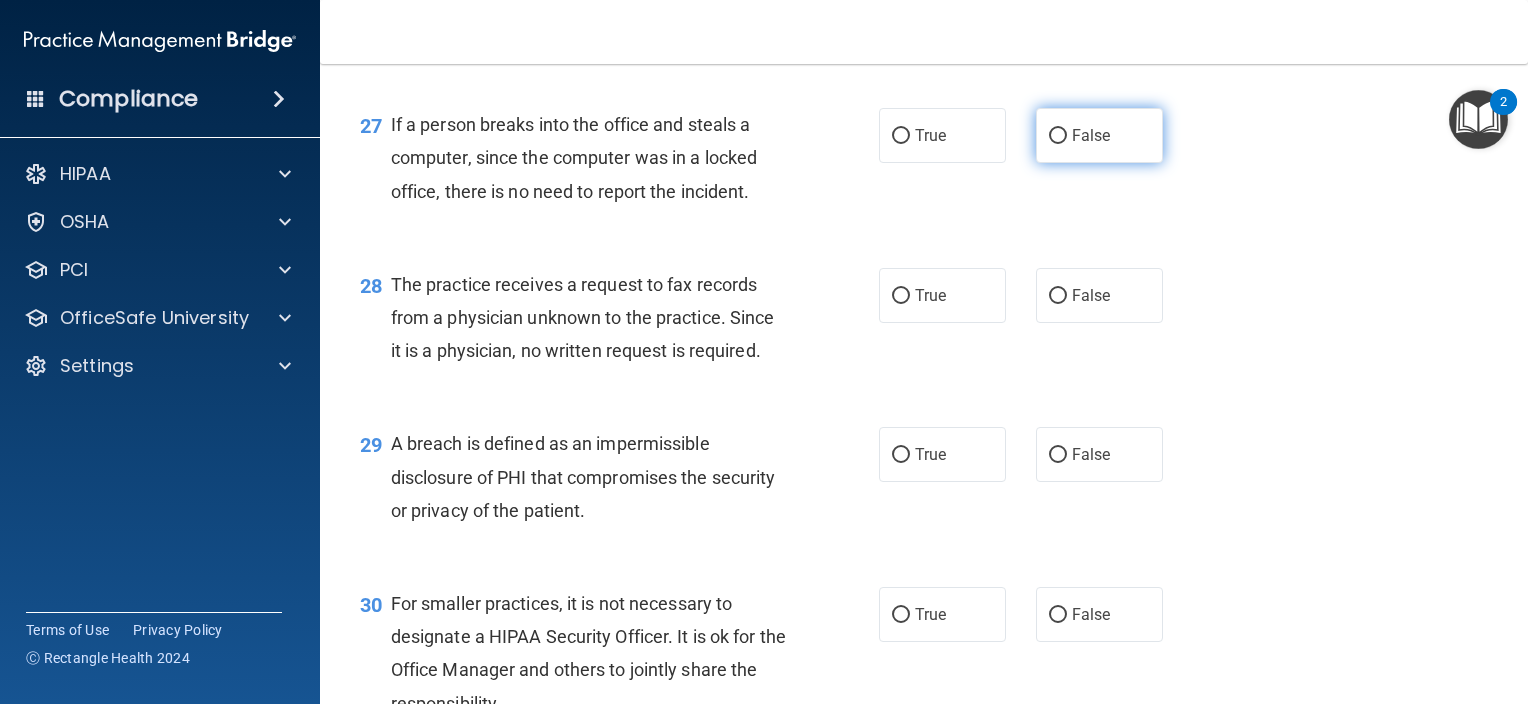 click on "False" at bounding box center [1058, 136] 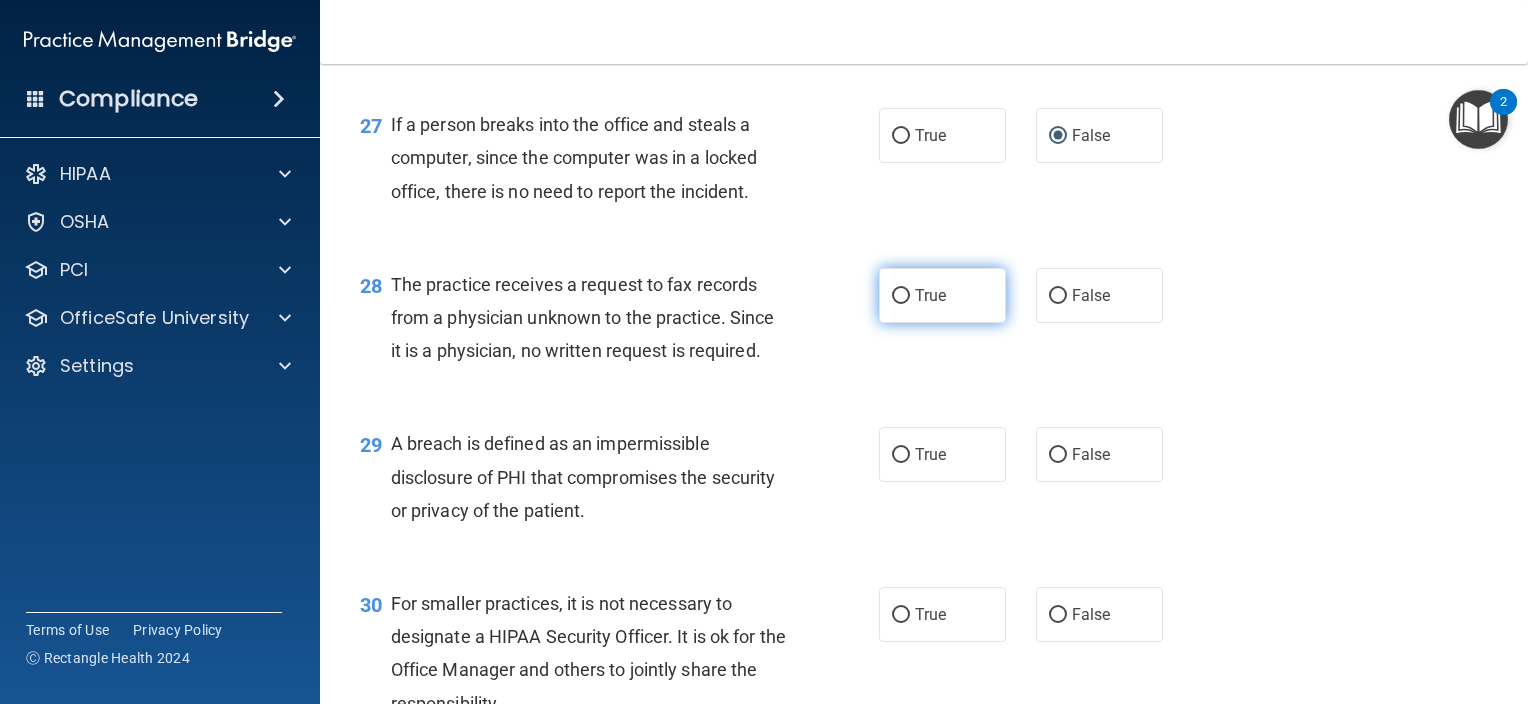 scroll, scrollTop: 4700, scrollLeft: 0, axis: vertical 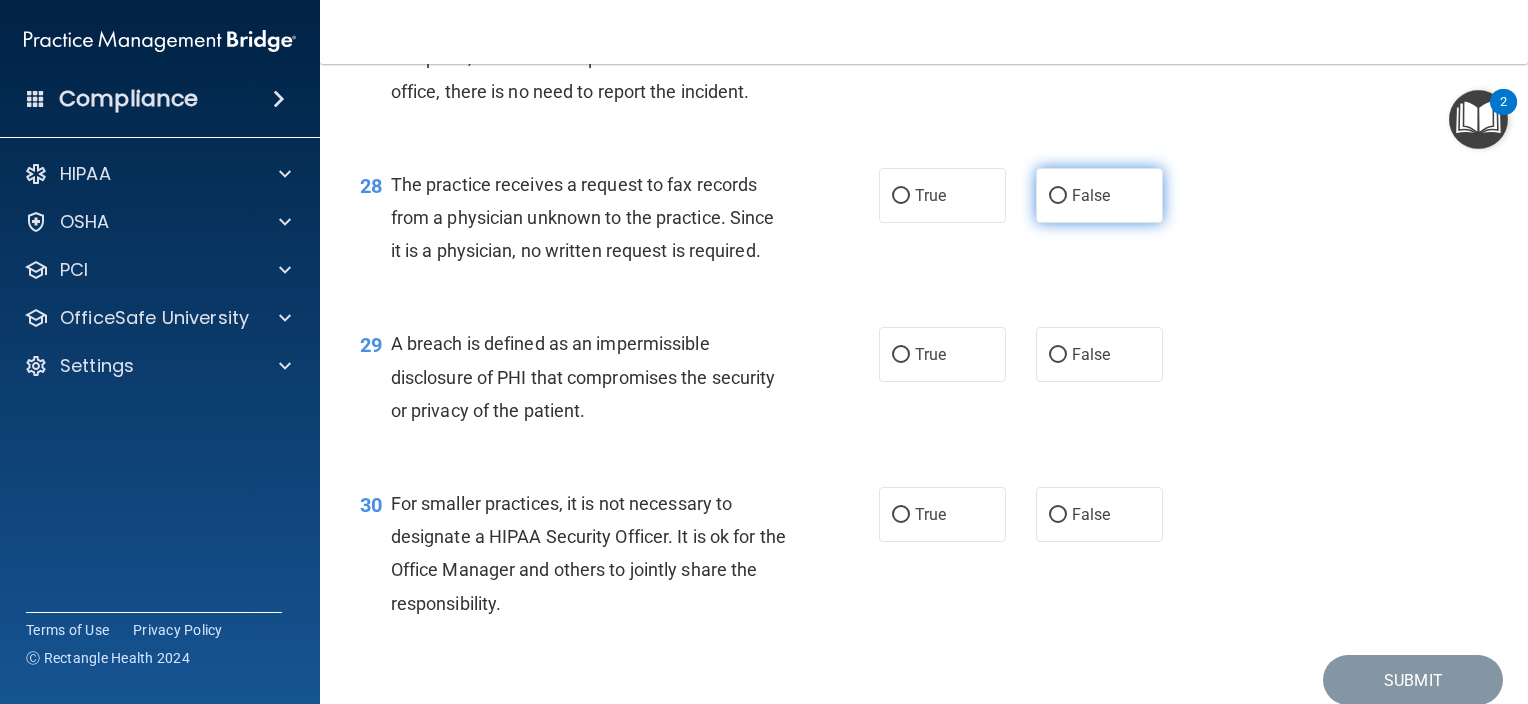click on "False" at bounding box center (1058, 196) 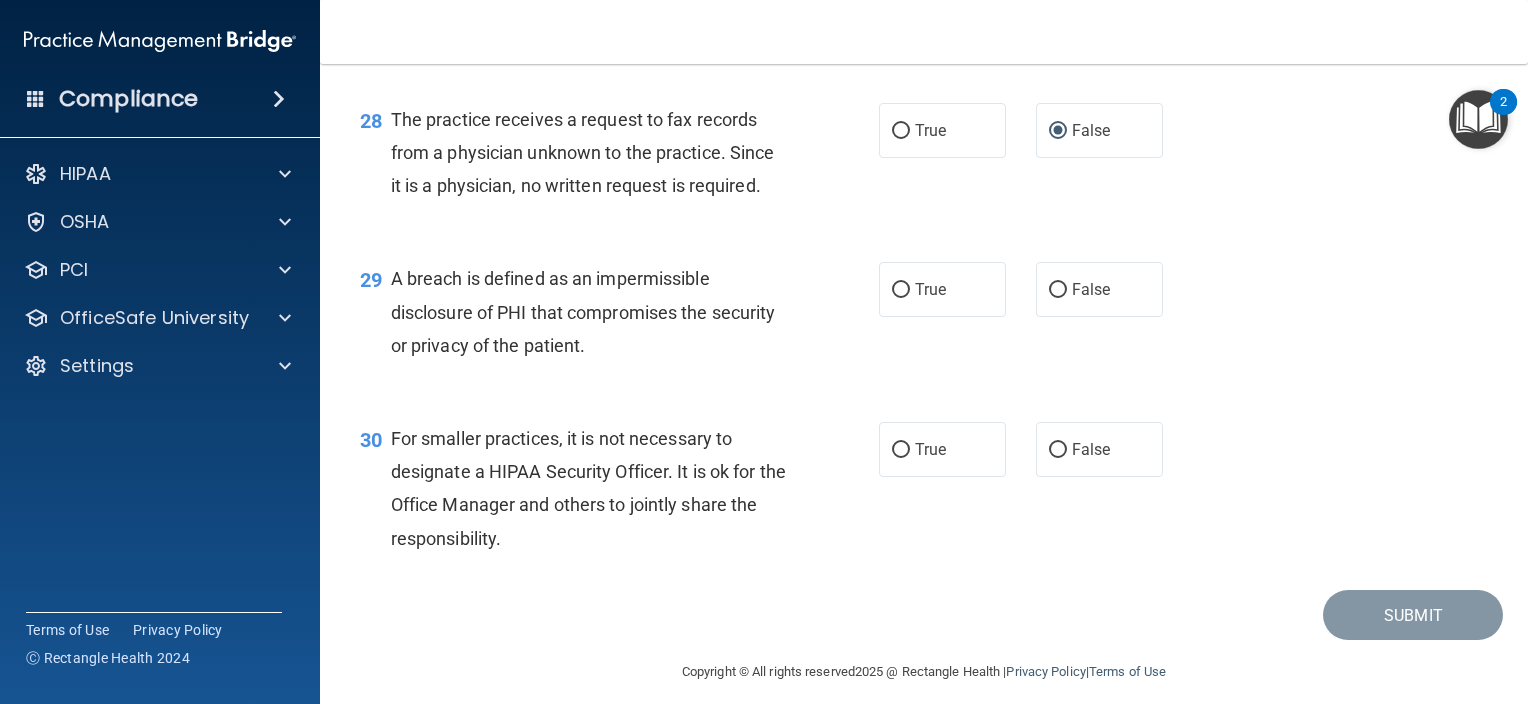 scroll, scrollTop: 4800, scrollLeft: 0, axis: vertical 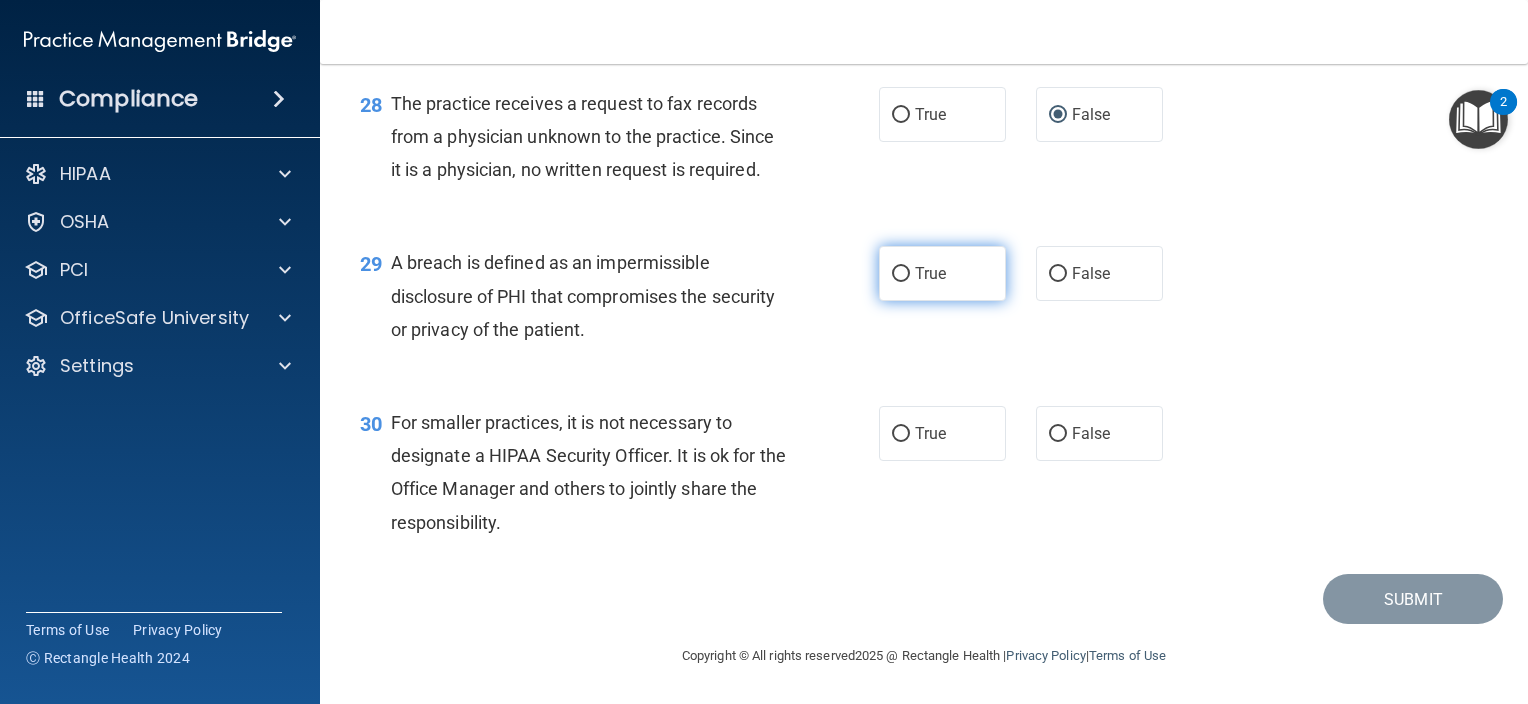 click on "True" at bounding box center (901, 274) 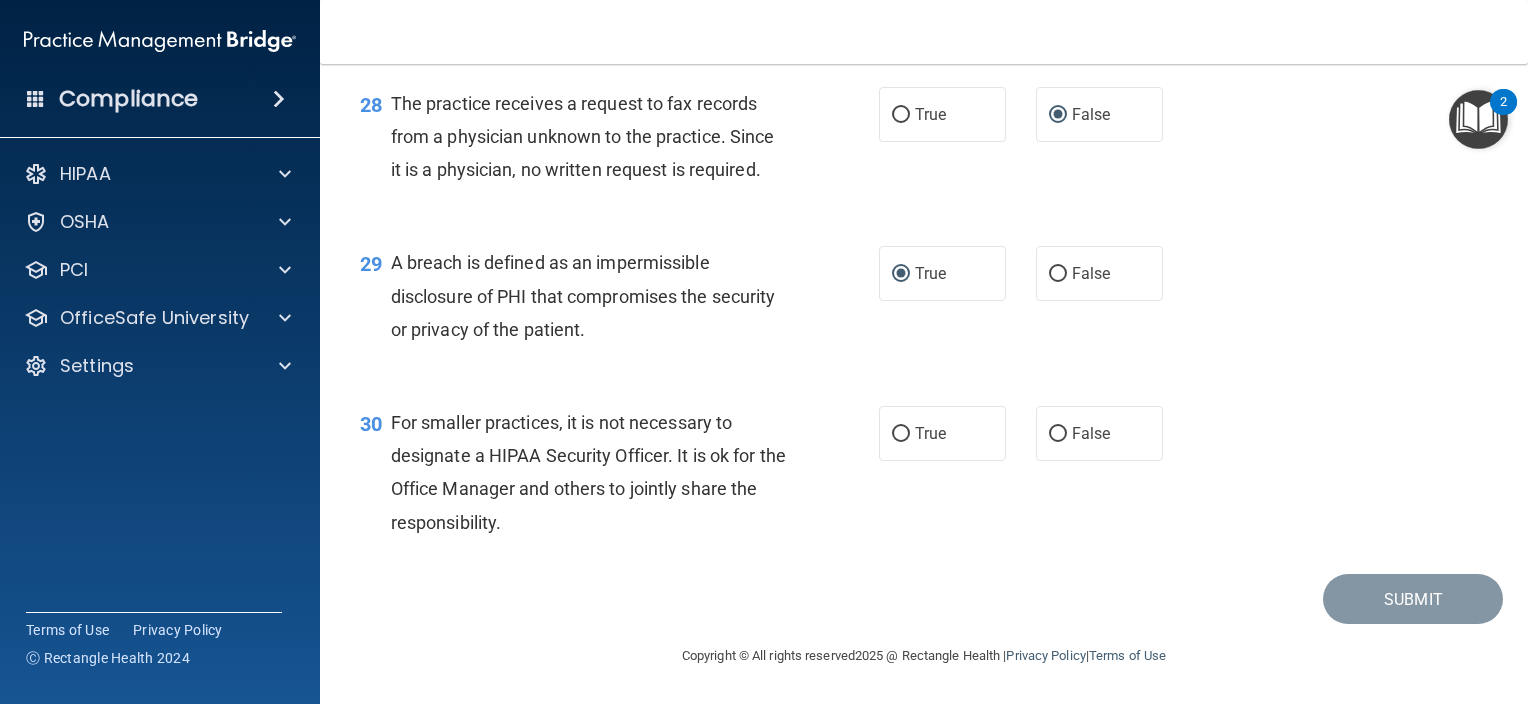 scroll, scrollTop: 4815, scrollLeft: 0, axis: vertical 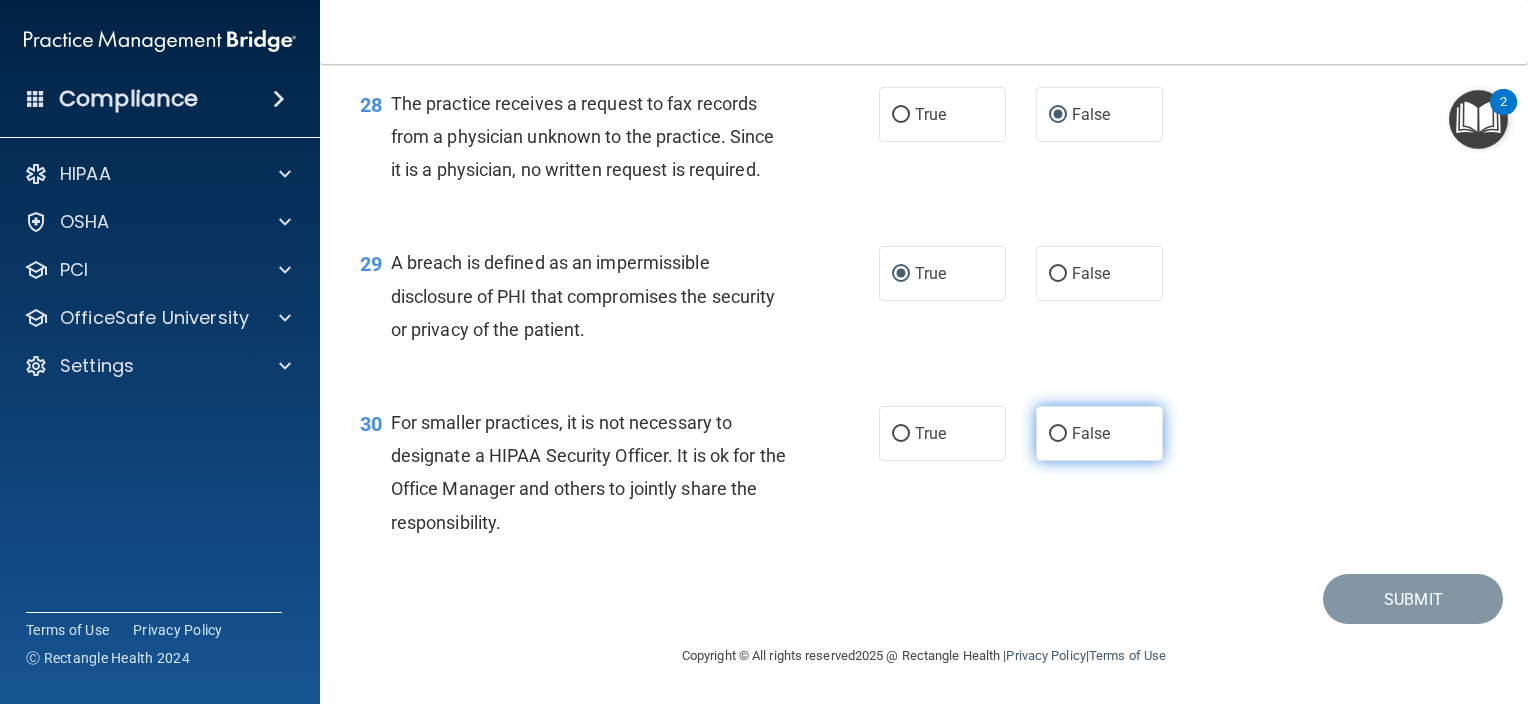 click on "False" at bounding box center (1099, 433) 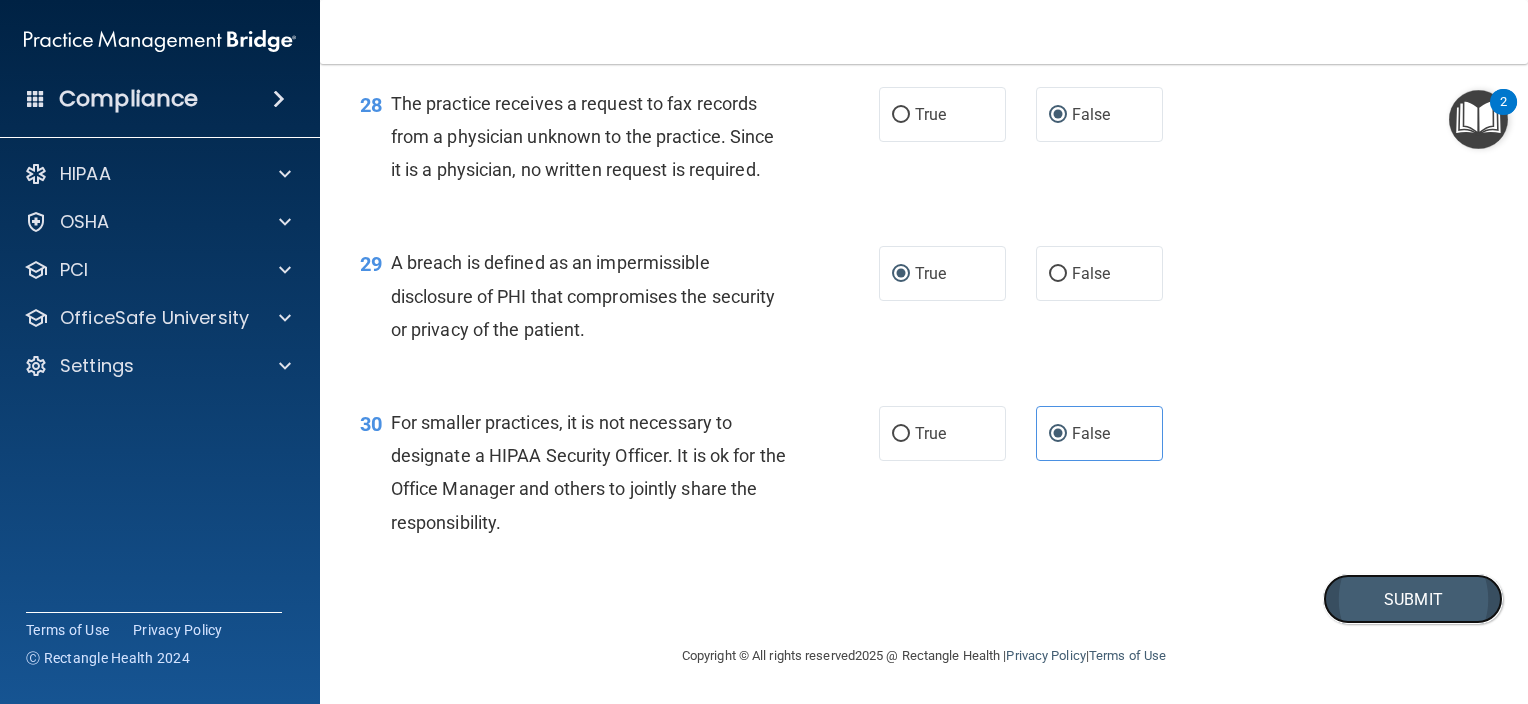 click on "Submit" at bounding box center (1413, 599) 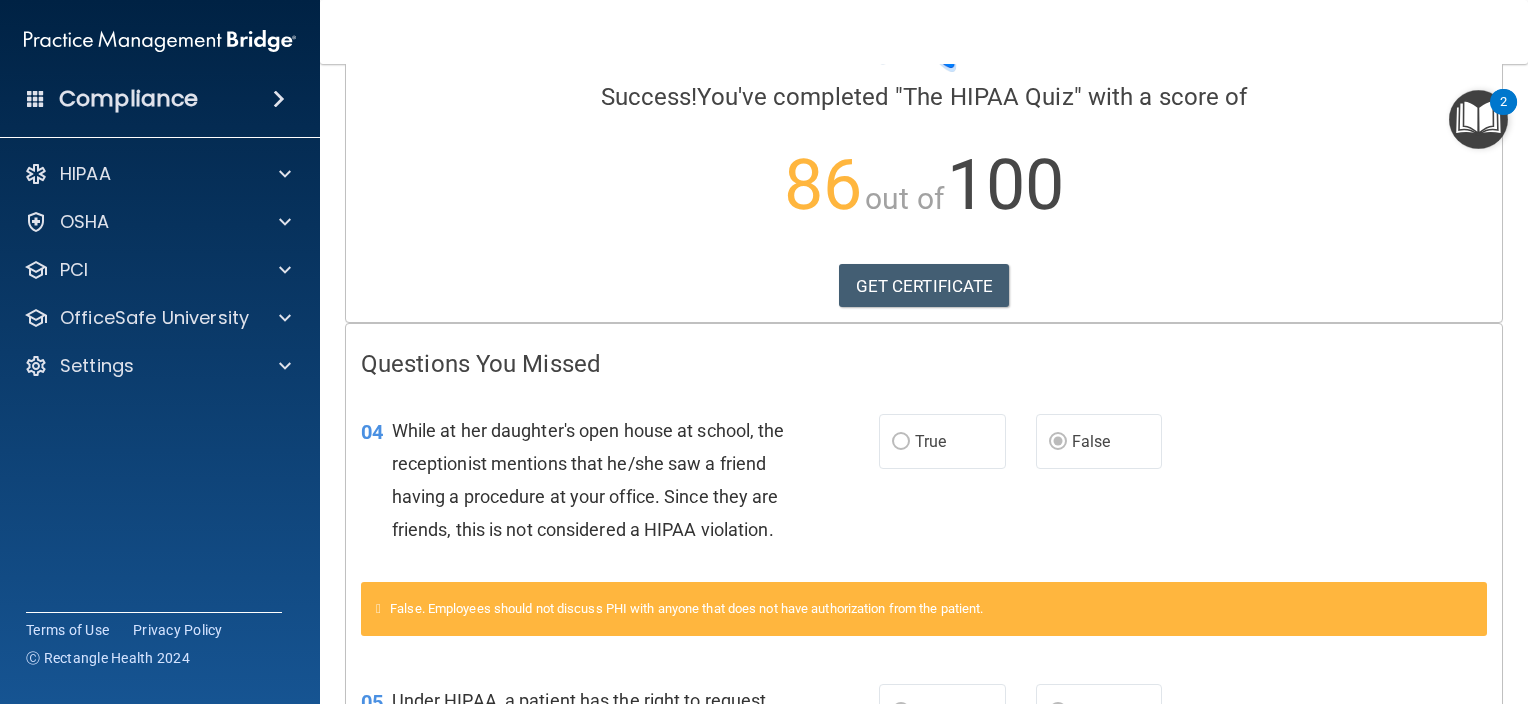 scroll, scrollTop: 0, scrollLeft: 0, axis: both 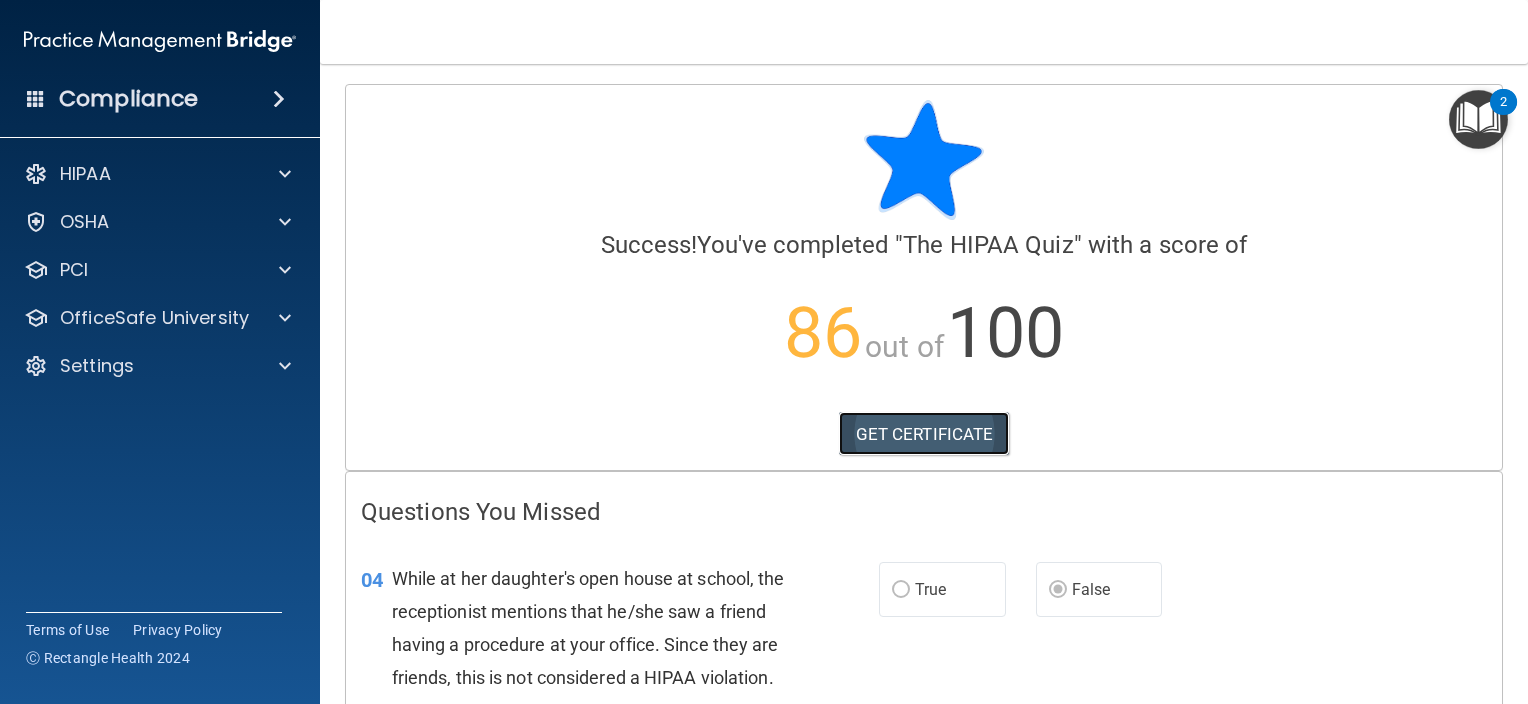 click on "GET CERTIFICATE" at bounding box center (924, 434) 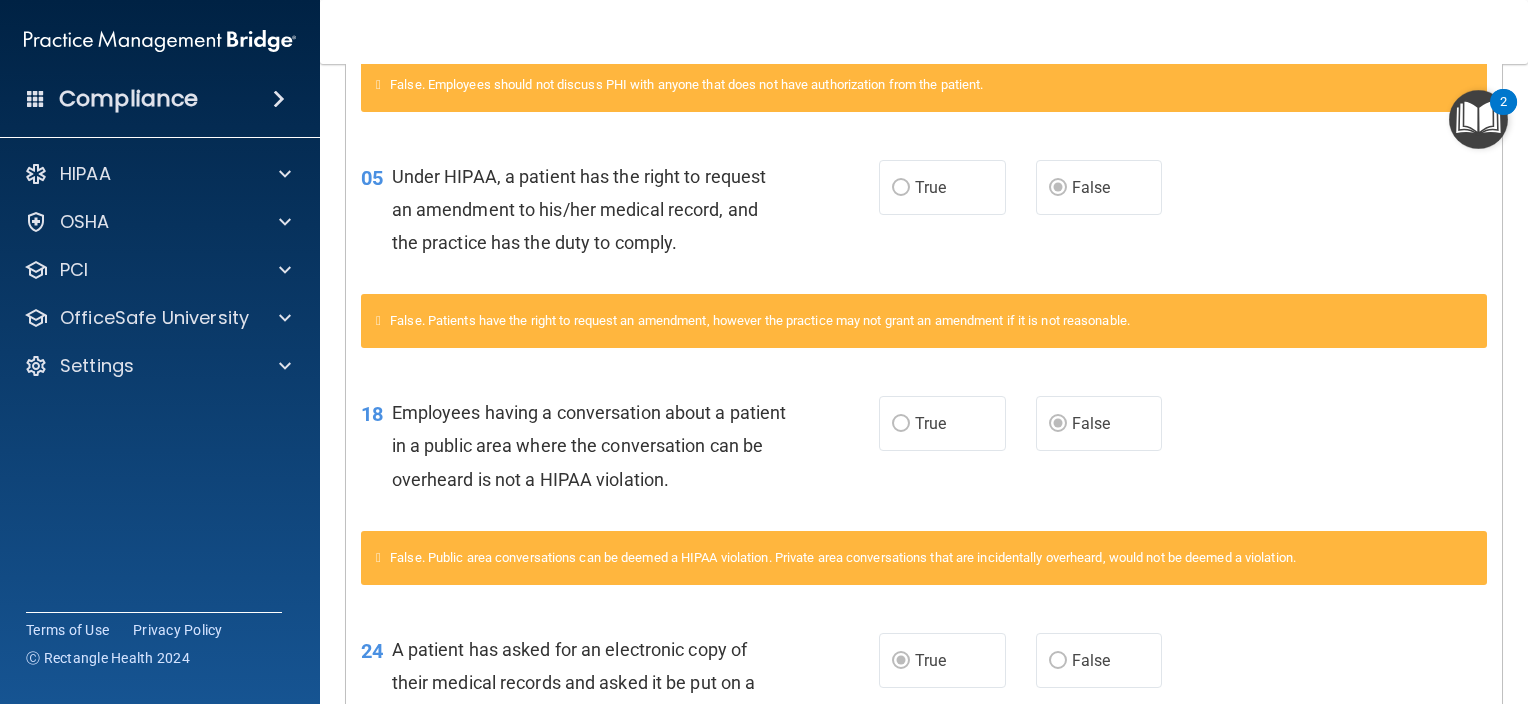 scroll, scrollTop: 1007, scrollLeft: 0, axis: vertical 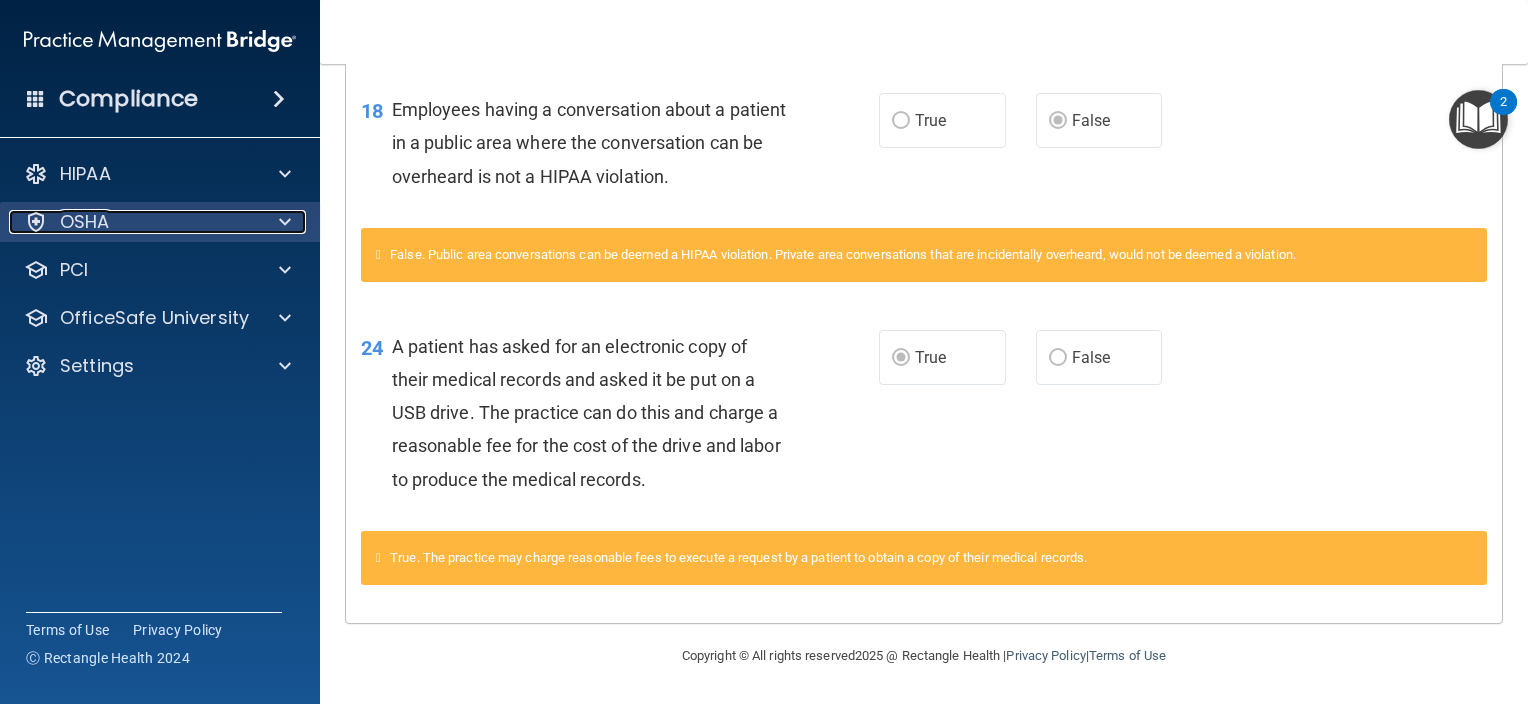 click on "OSHA" at bounding box center [133, 222] 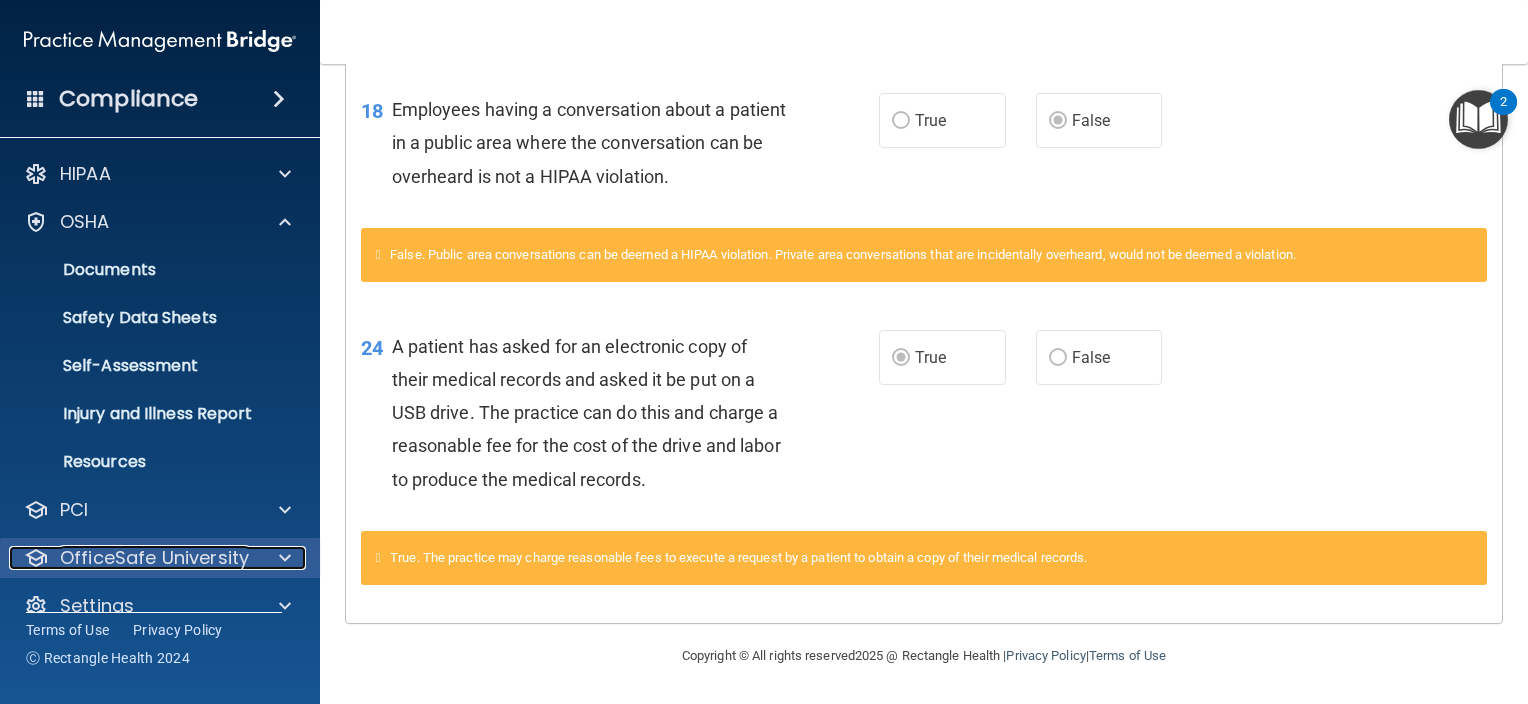 click on "OfficeSafe University" at bounding box center (154, 558) 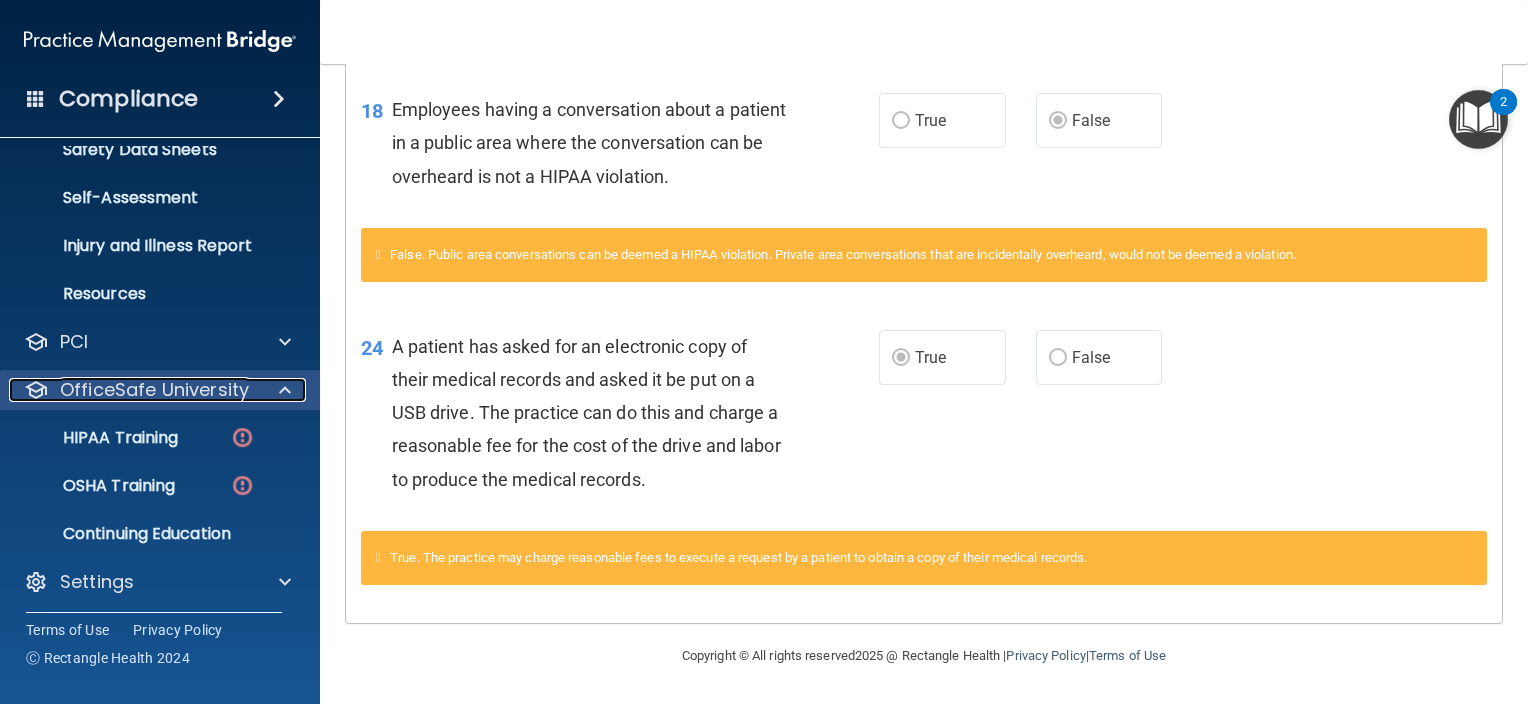 scroll, scrollTop: 173, scrollLeft: 0, axis: vertical 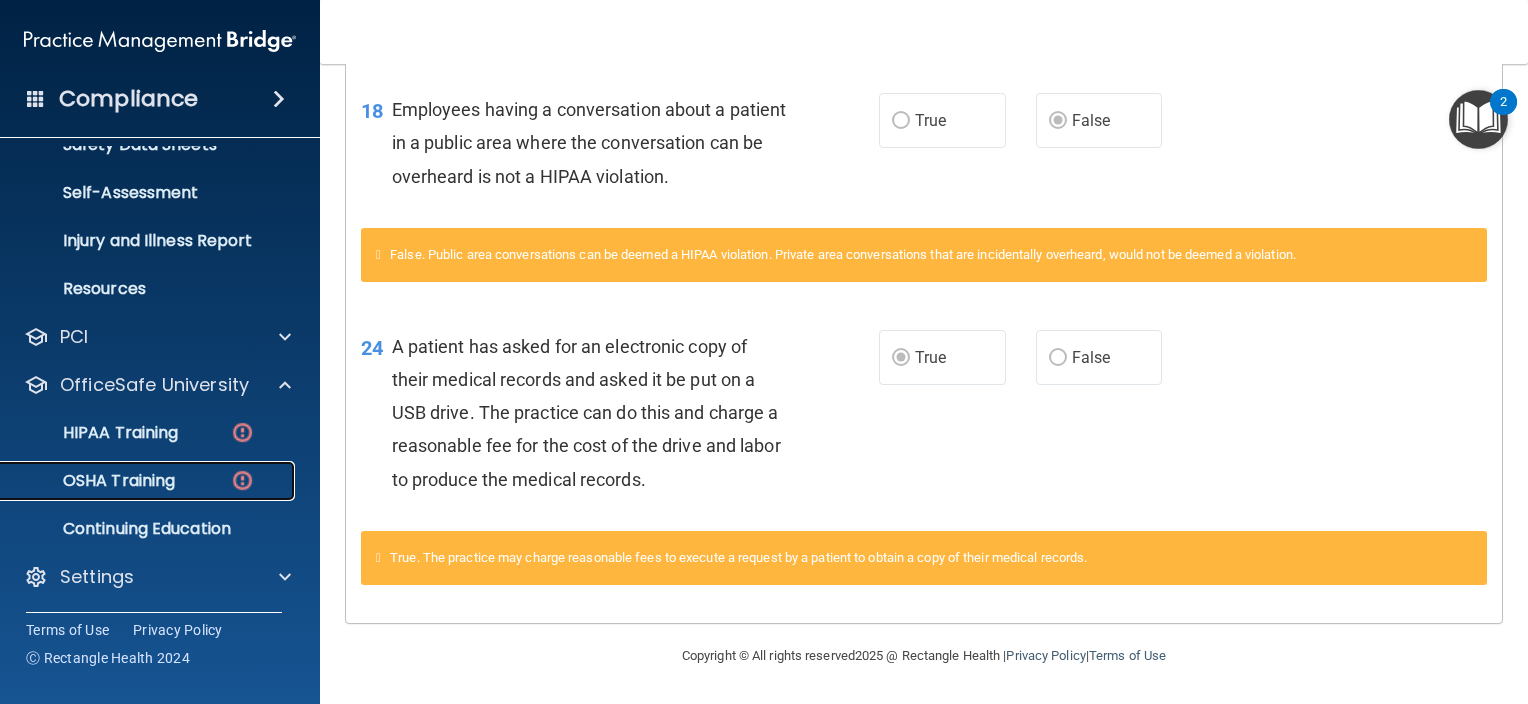 click on "OSHA Training" at bounding box center (149, 481) 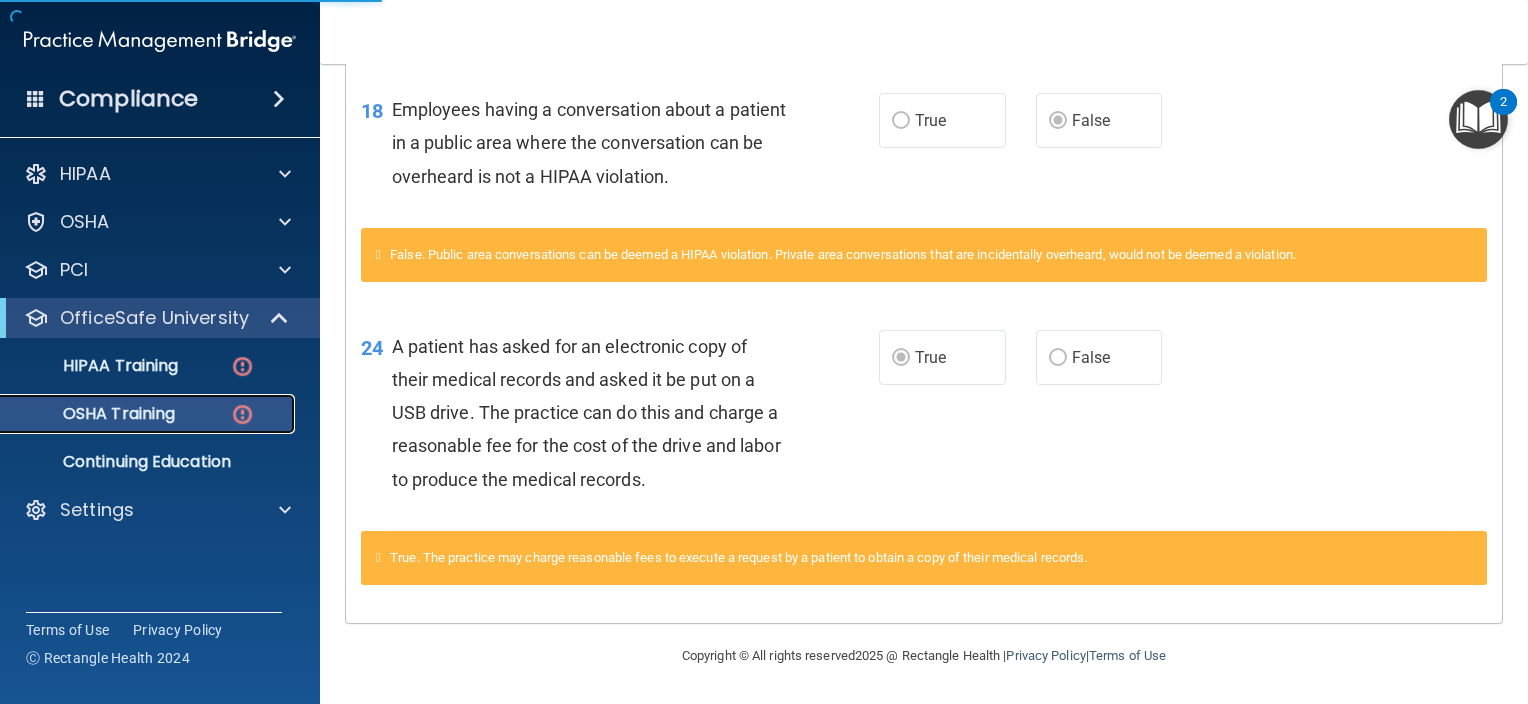 scroll, scrollTop: 0, scrollLeft: 0, axis: both 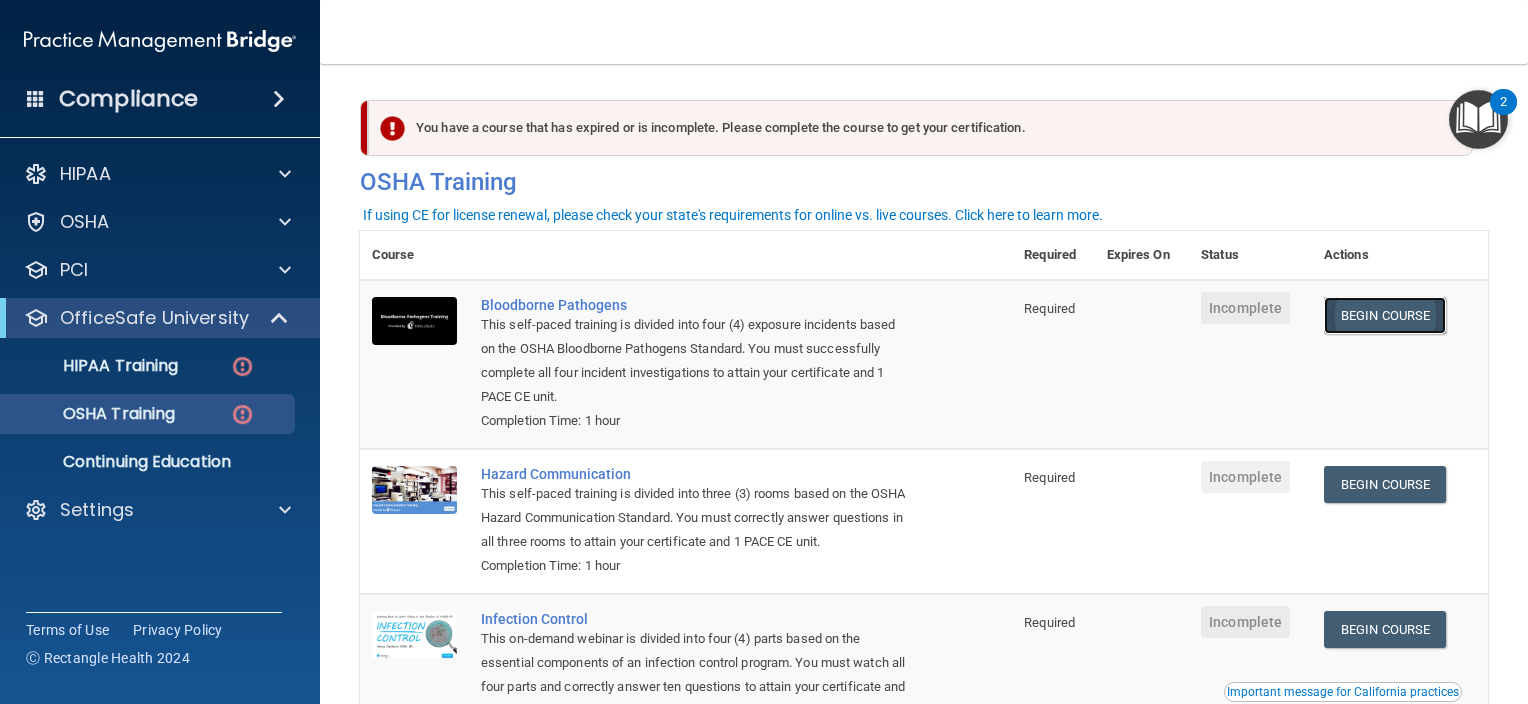click on "Begin Course" at bounding box center [1385, 315] 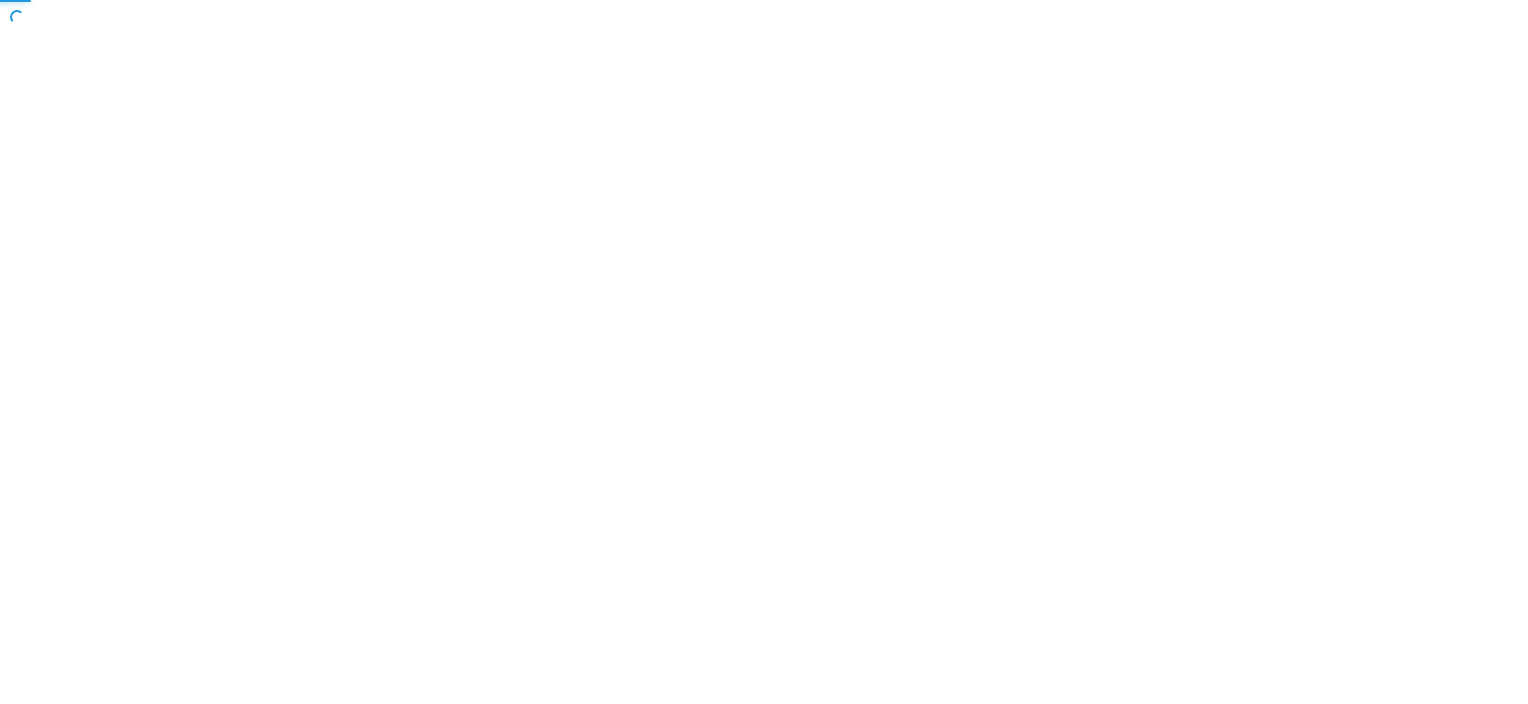 scroll, scrollTop: 0, scrollLeft: 0, axis: both 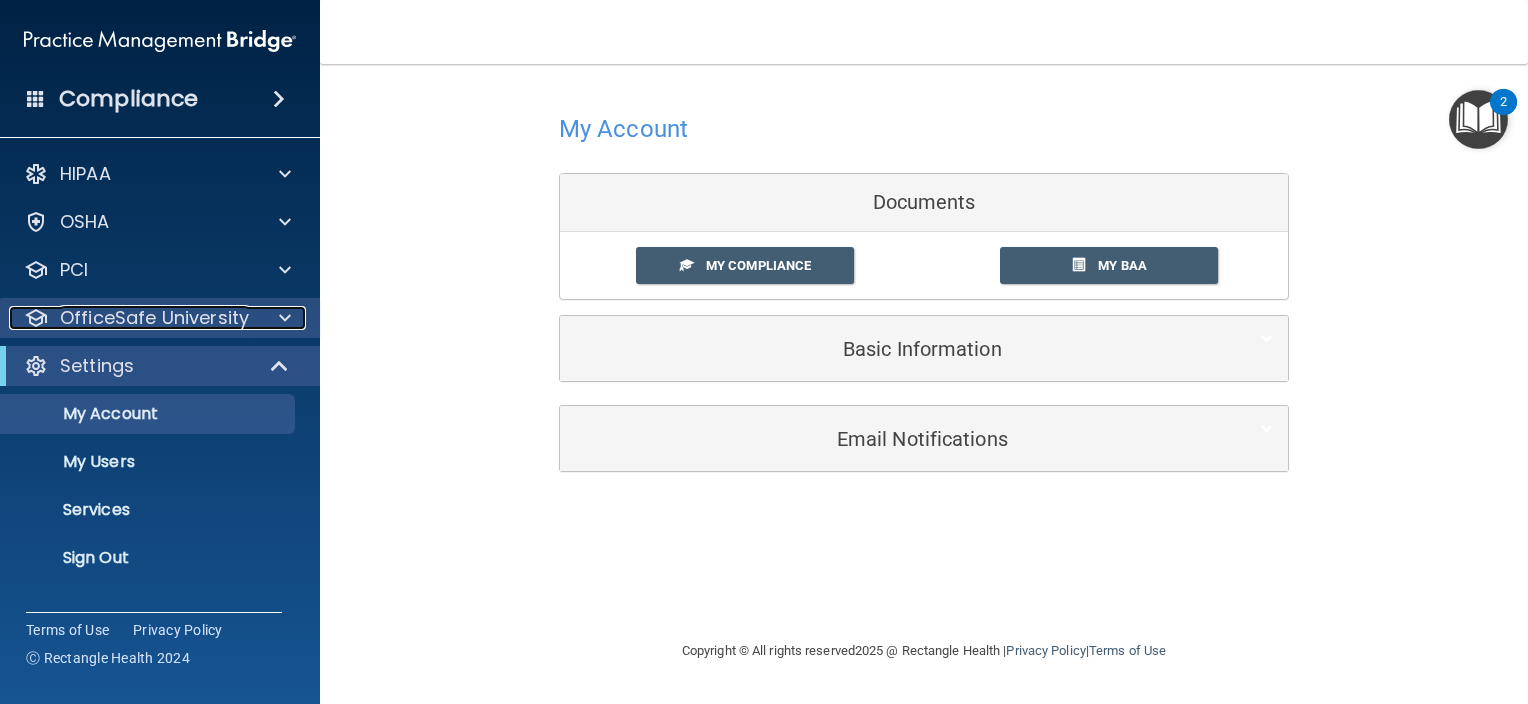 click on "OfficeSafe University" at bounding box center [154, 318] 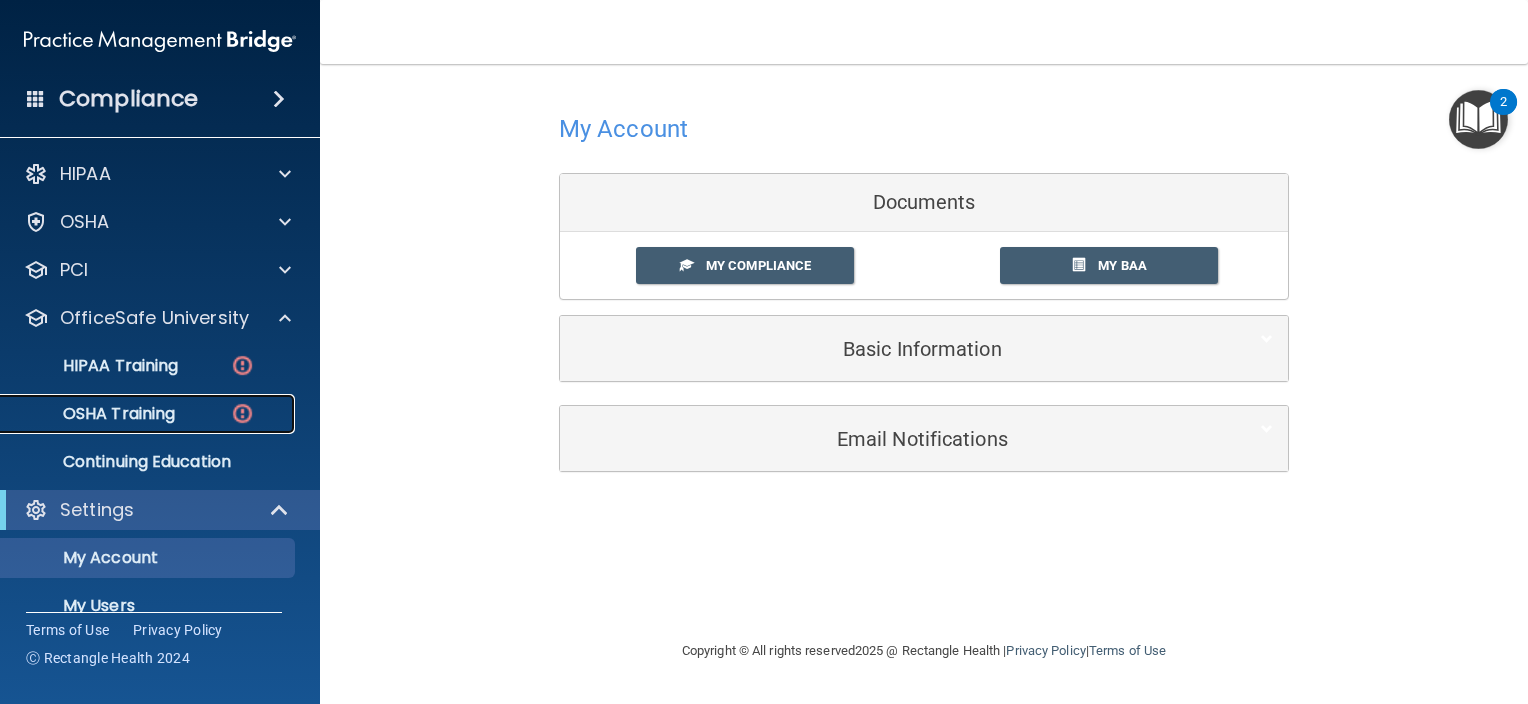click on "OSHA Training" at bounding box center (149, 414) 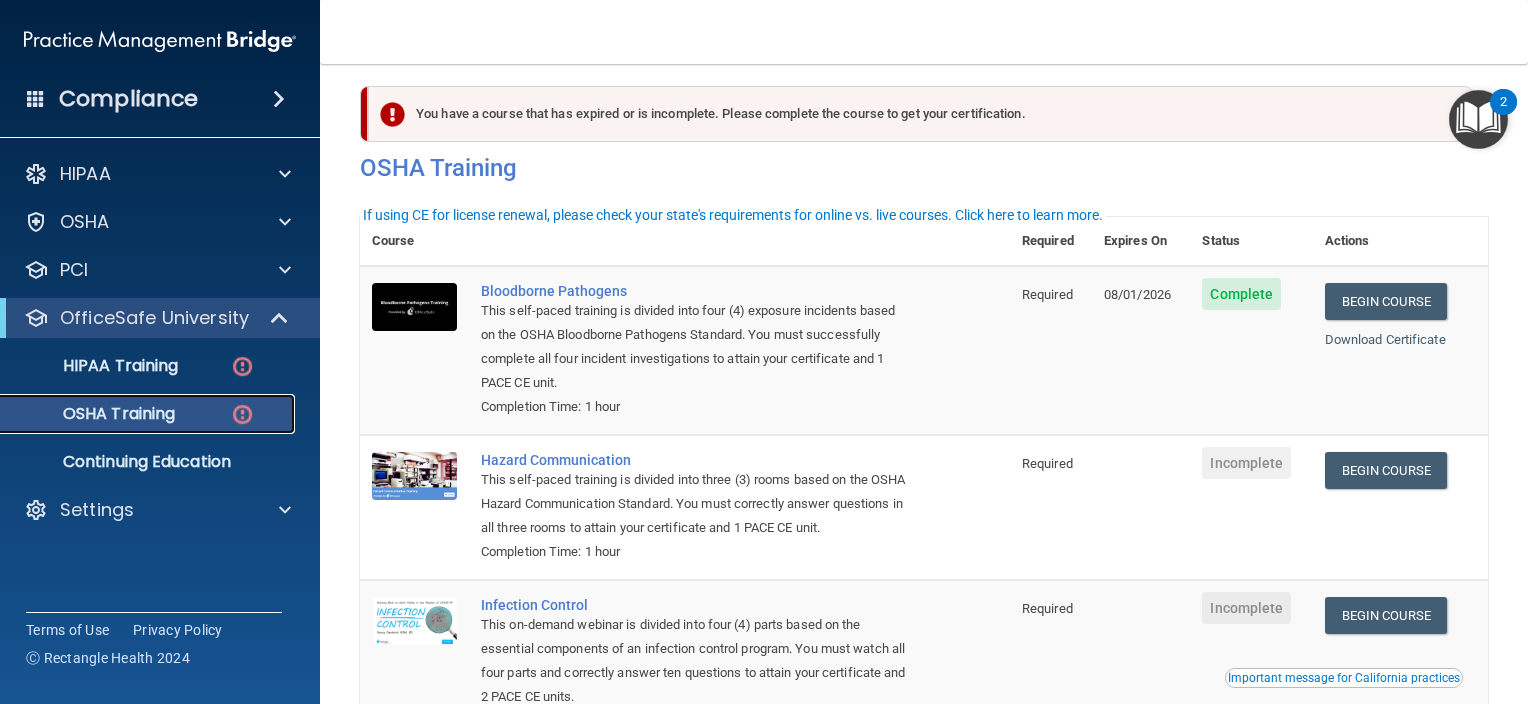 scroll, scrollTop: 0, scrollLeft: 0, axis: both 